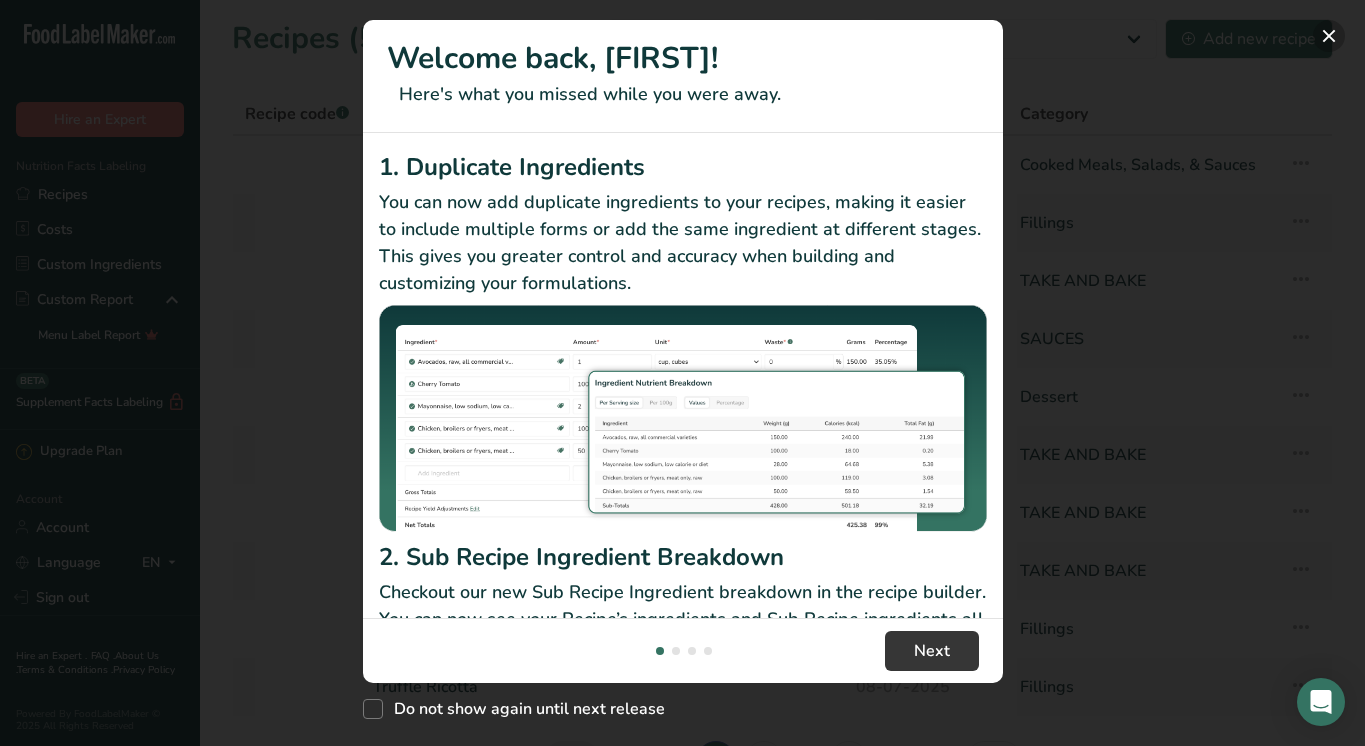 scroll, scrollTop: 0, scrollLeft: 0, axis: both 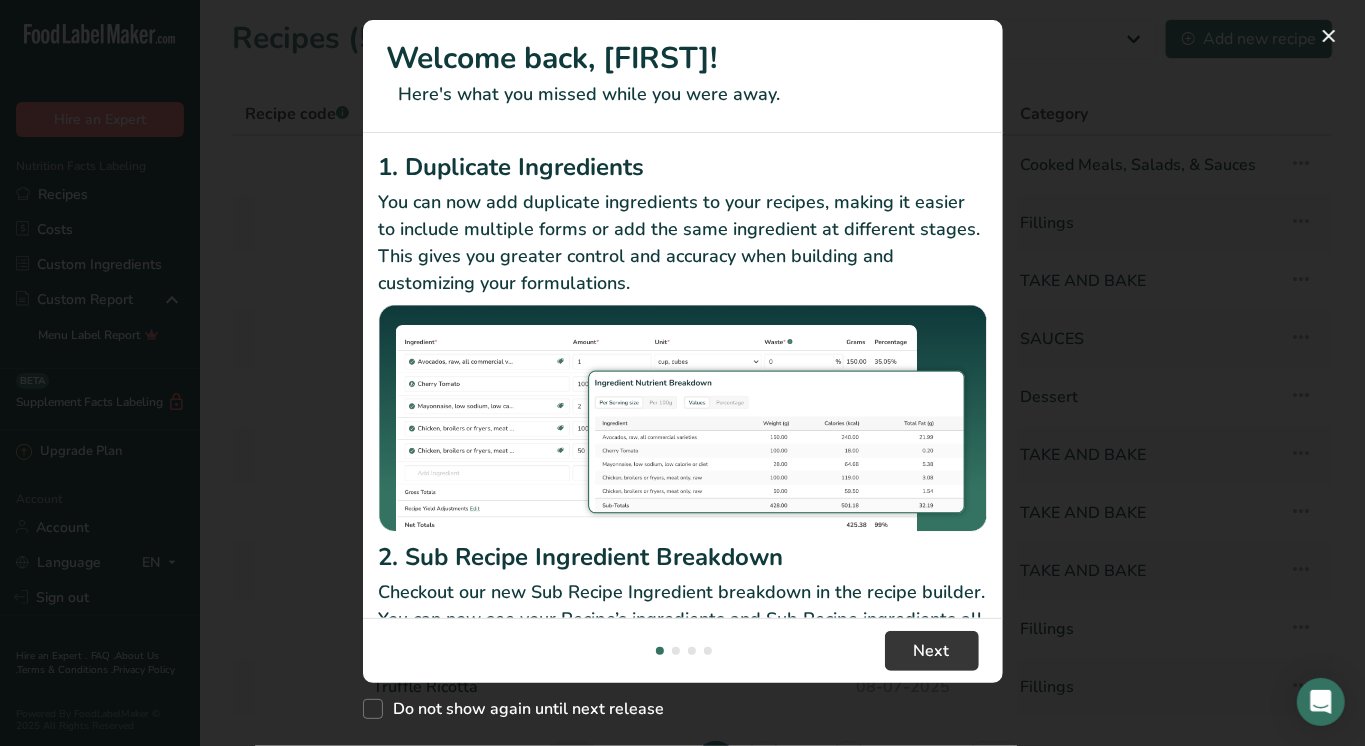 click at bounding box center [682, 373] 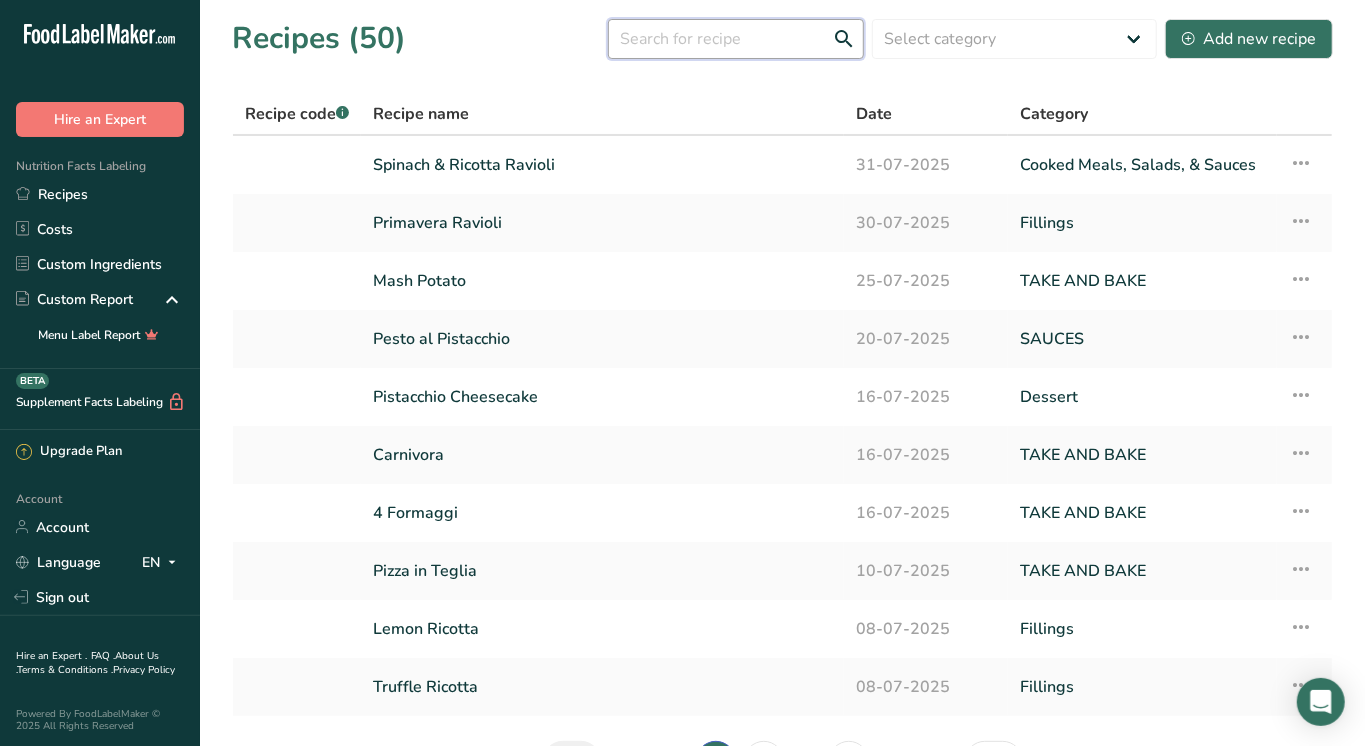 click at bounding box center [736, 39] 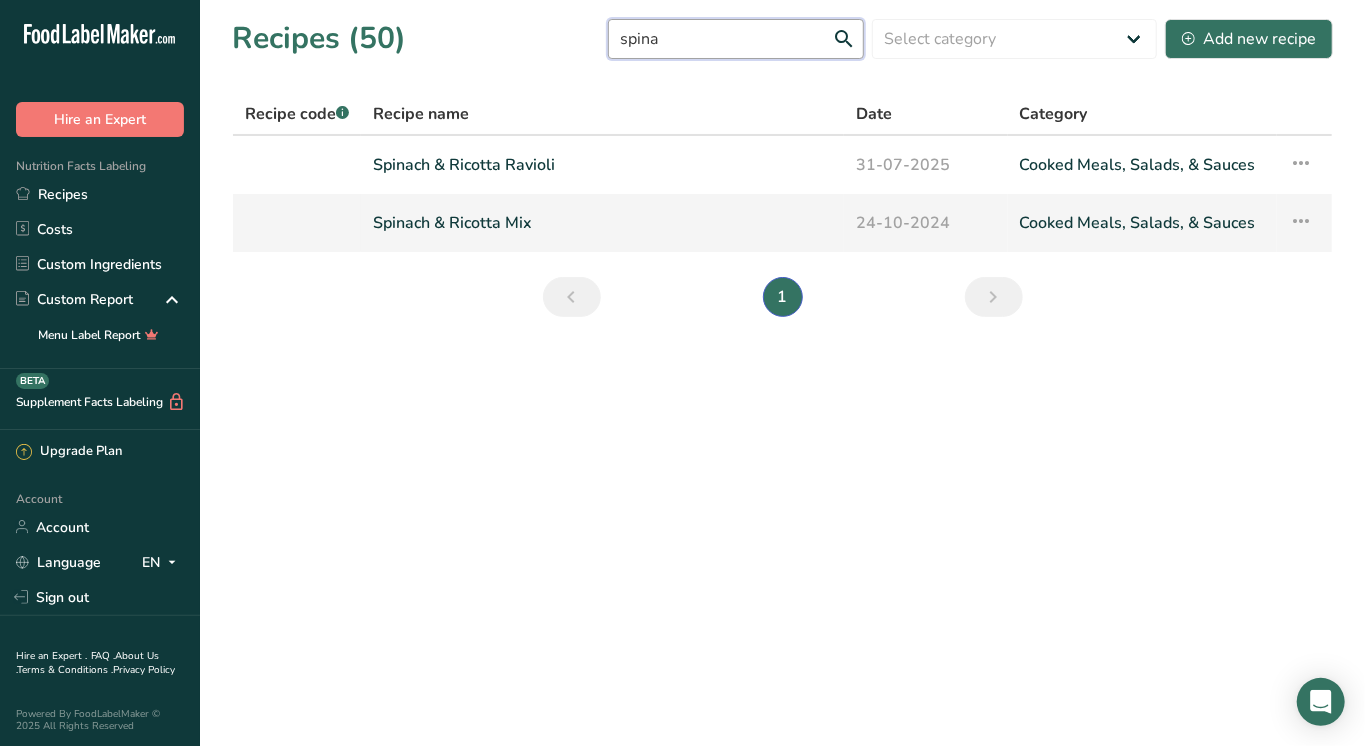 type on "spina" 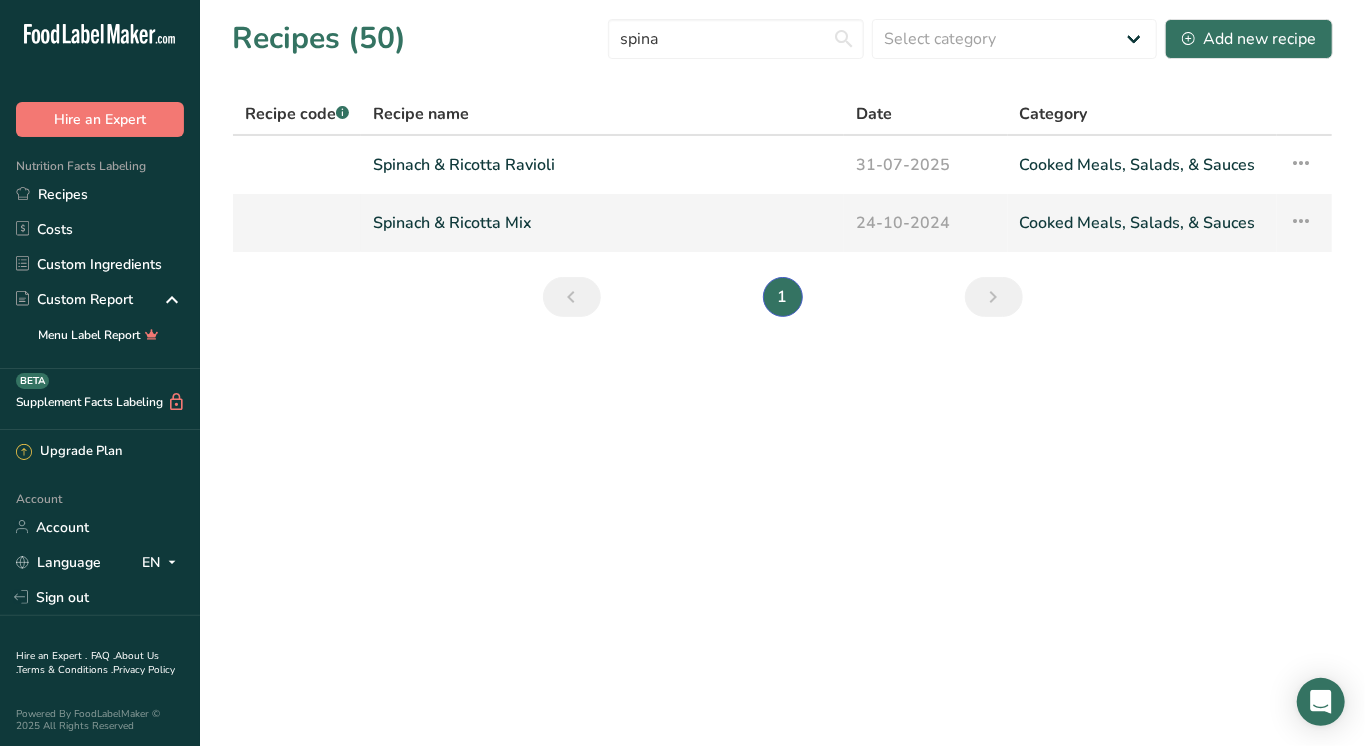 click on "Spinach & Ricotta Mix" at bounding box center [602, 223] 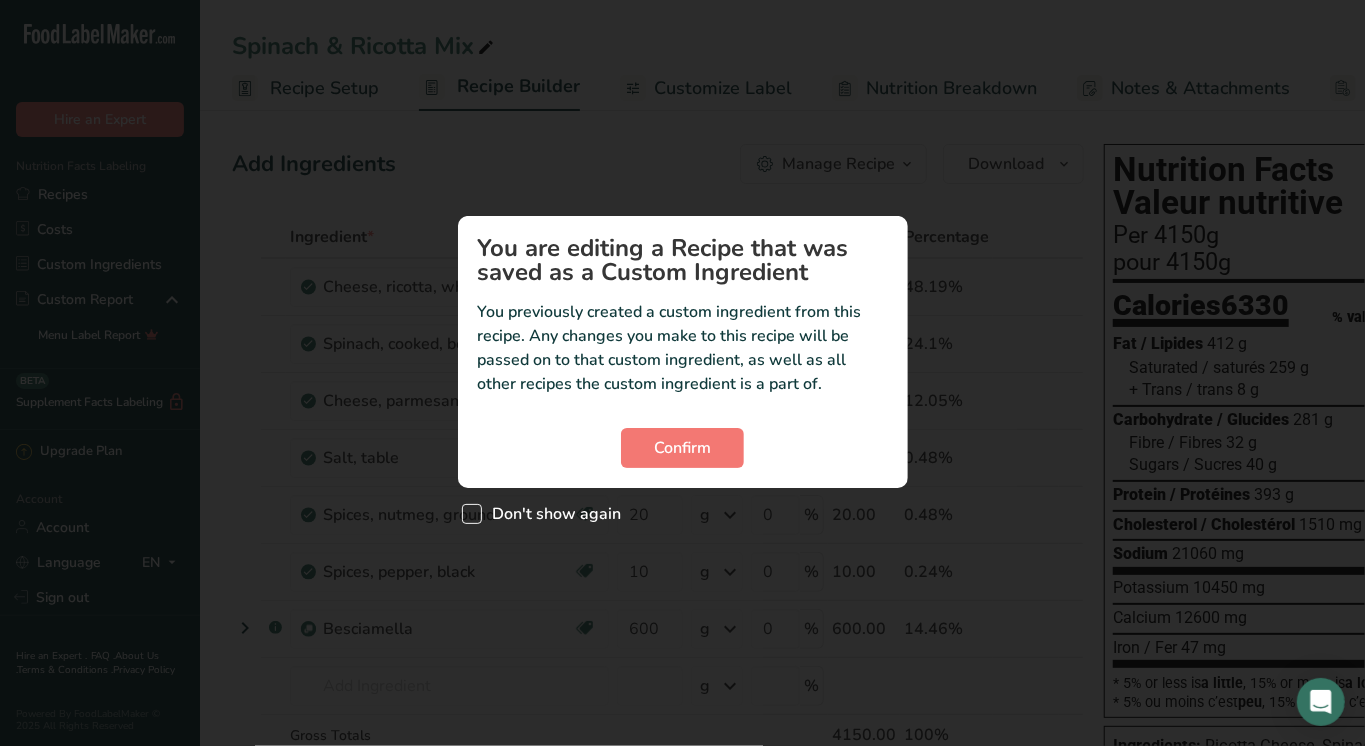 click on "Don't show again" at bounding box center [552, 514] 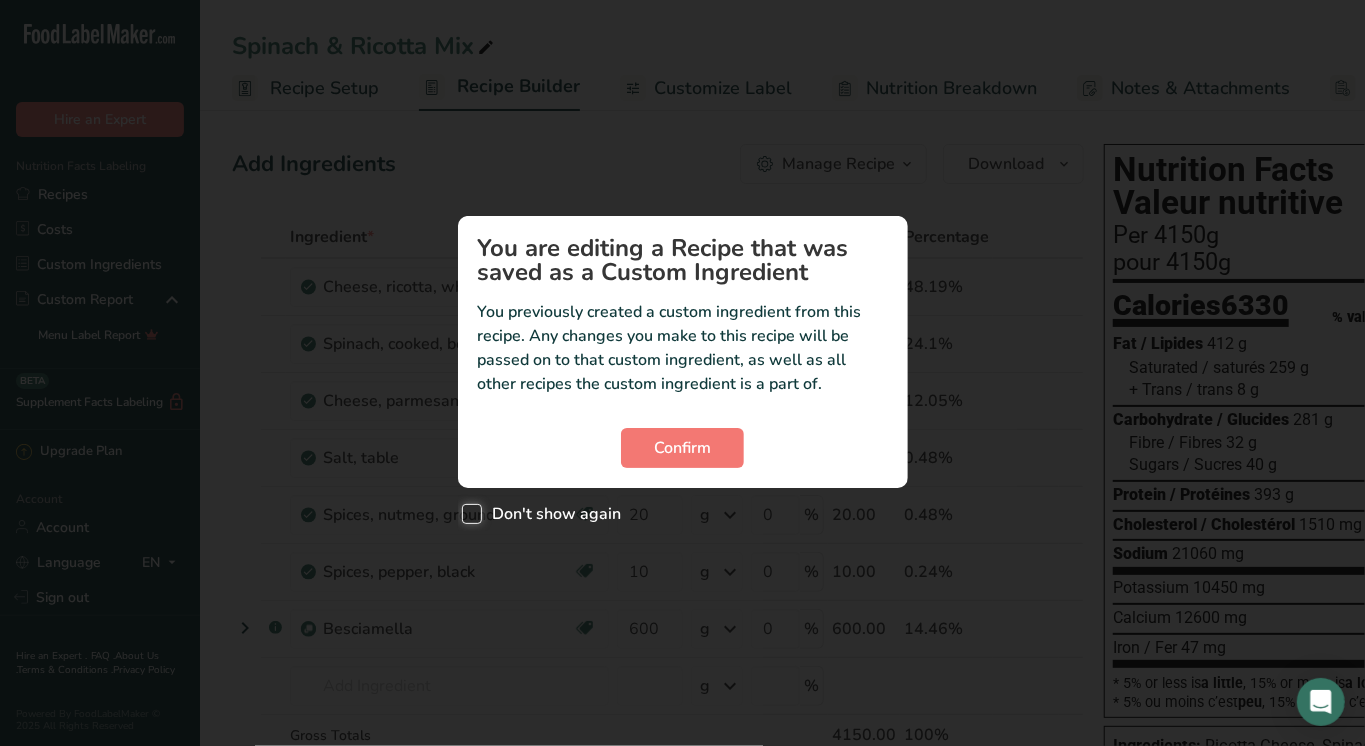 click on "Don't show again" at bounding box center (468, 513) 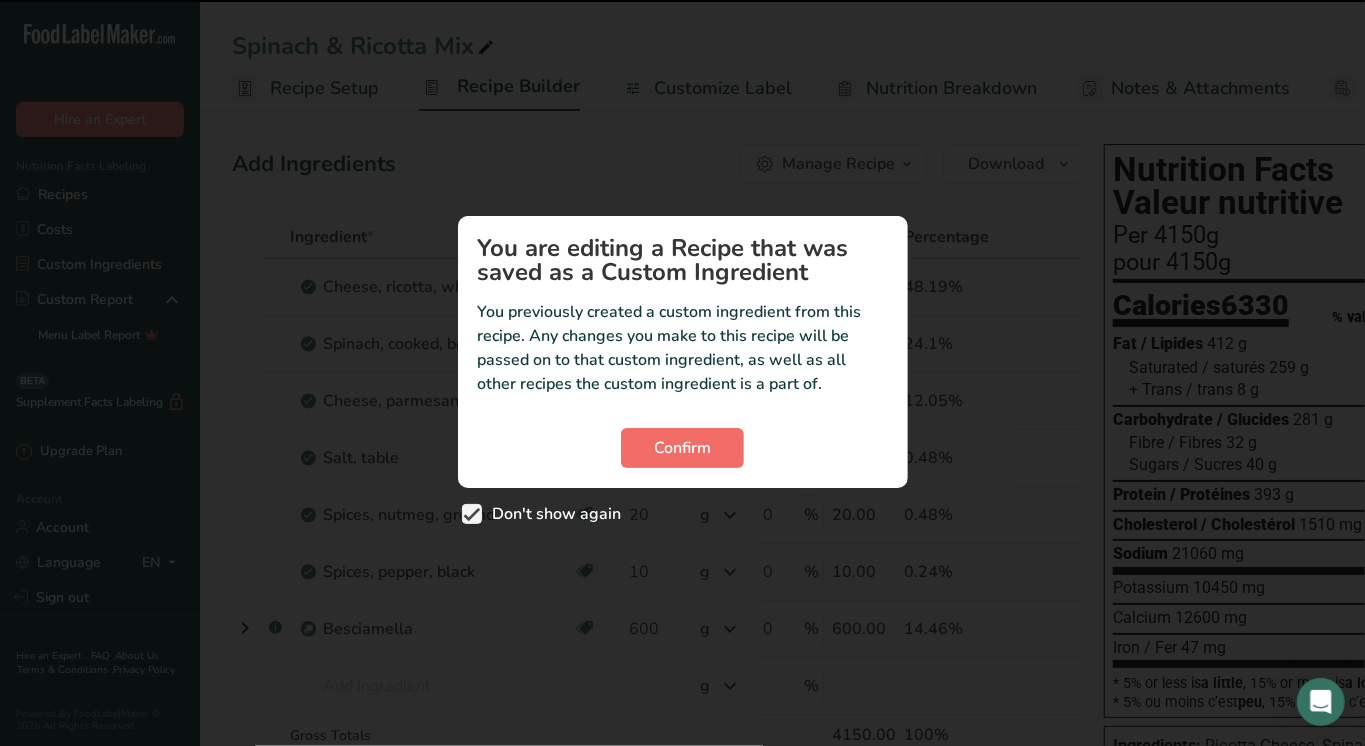 click on "Confirm" at bounding box center (682, 448) 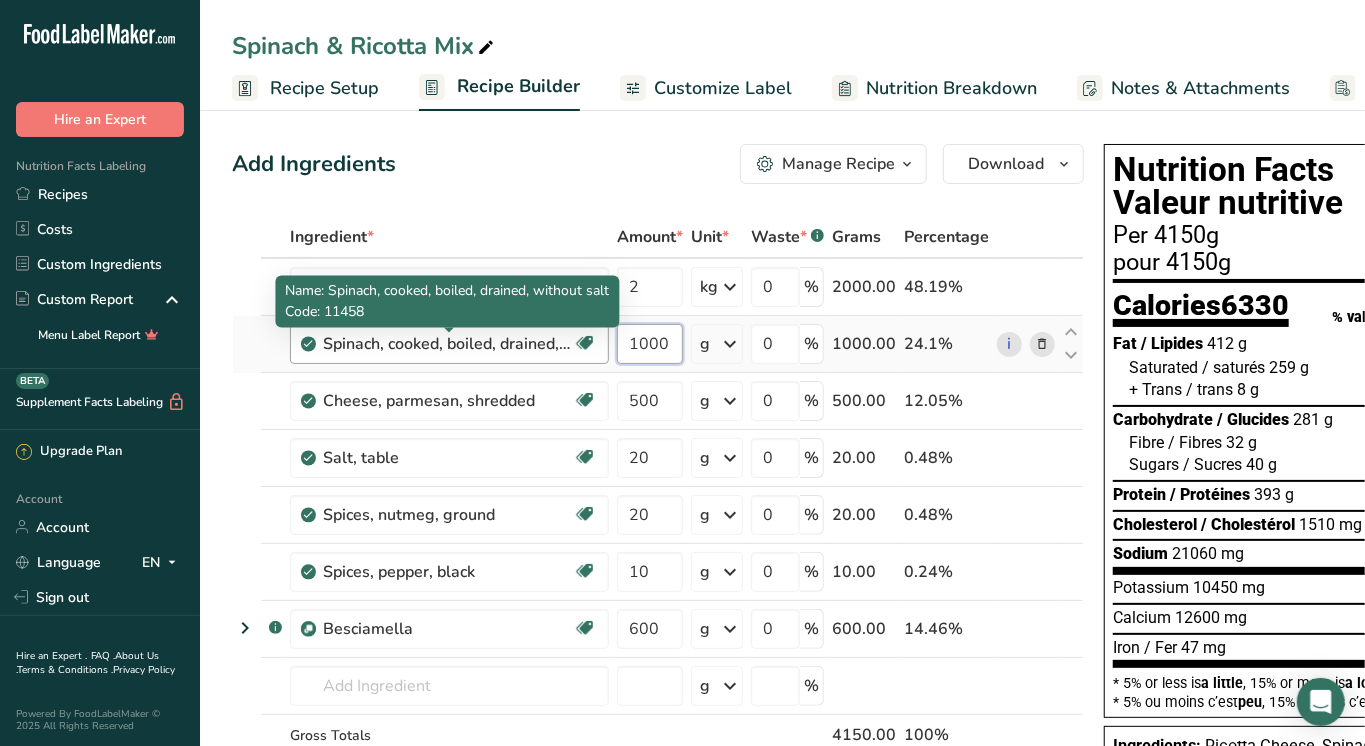 drag, startPoint x: 676, startPoint y: 341, endPoint x: 558, endPoint y: 340, distance: 118.004234 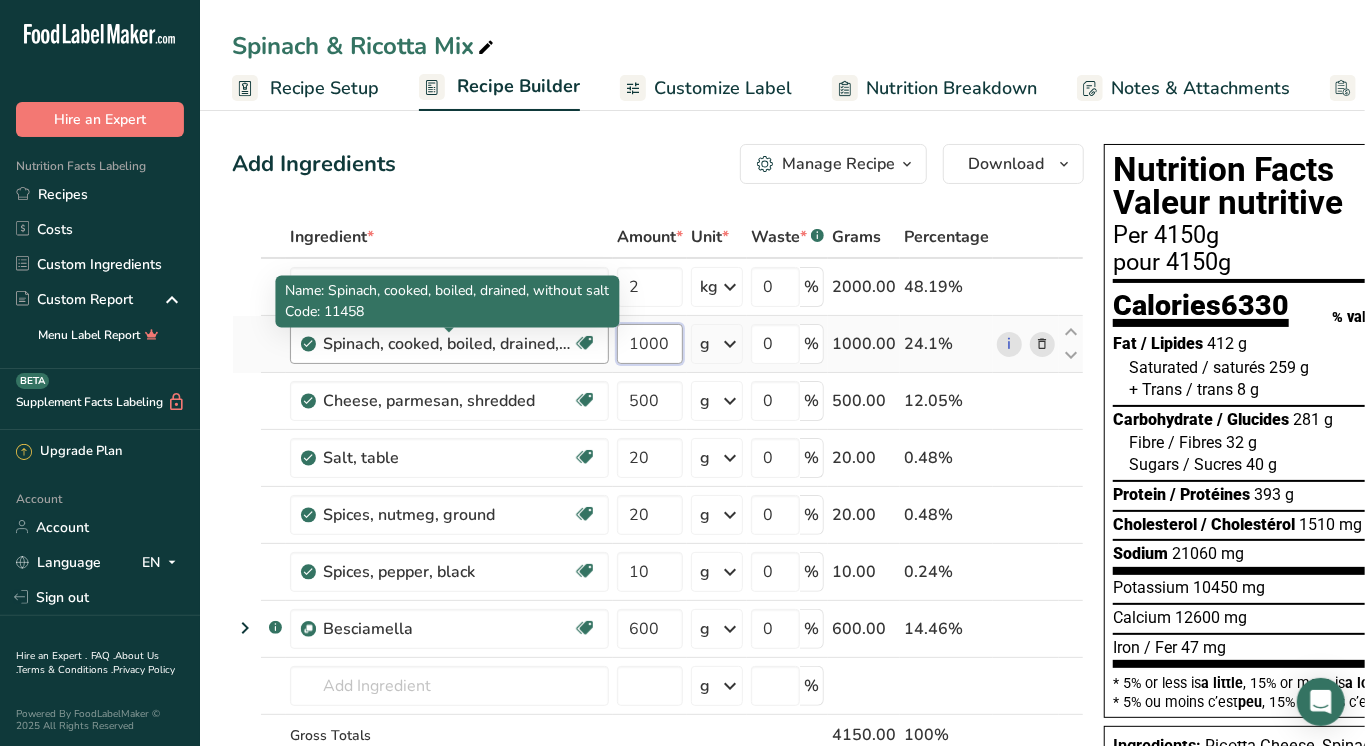 click on "Spinach, cooked, boiled, drained, without salt
Source of Antioxidants
Dairy free
Gluten free
Vegan
Vegetarian
Soy free
1000
g
Portions
1 cup
Weight Units
g
kg
mg
See more
Volume Units
l
Volume units require a density conversion. If you know your ingredient's density enter it below. Otherwise, click on "RIA" our AI Regulatory bot - she will be able to help you
lb/ft3
g/cm3
Confirm
mL
lb/ft3
g/cm3
Confirm
fl oz" at bounding box center [658, 344] 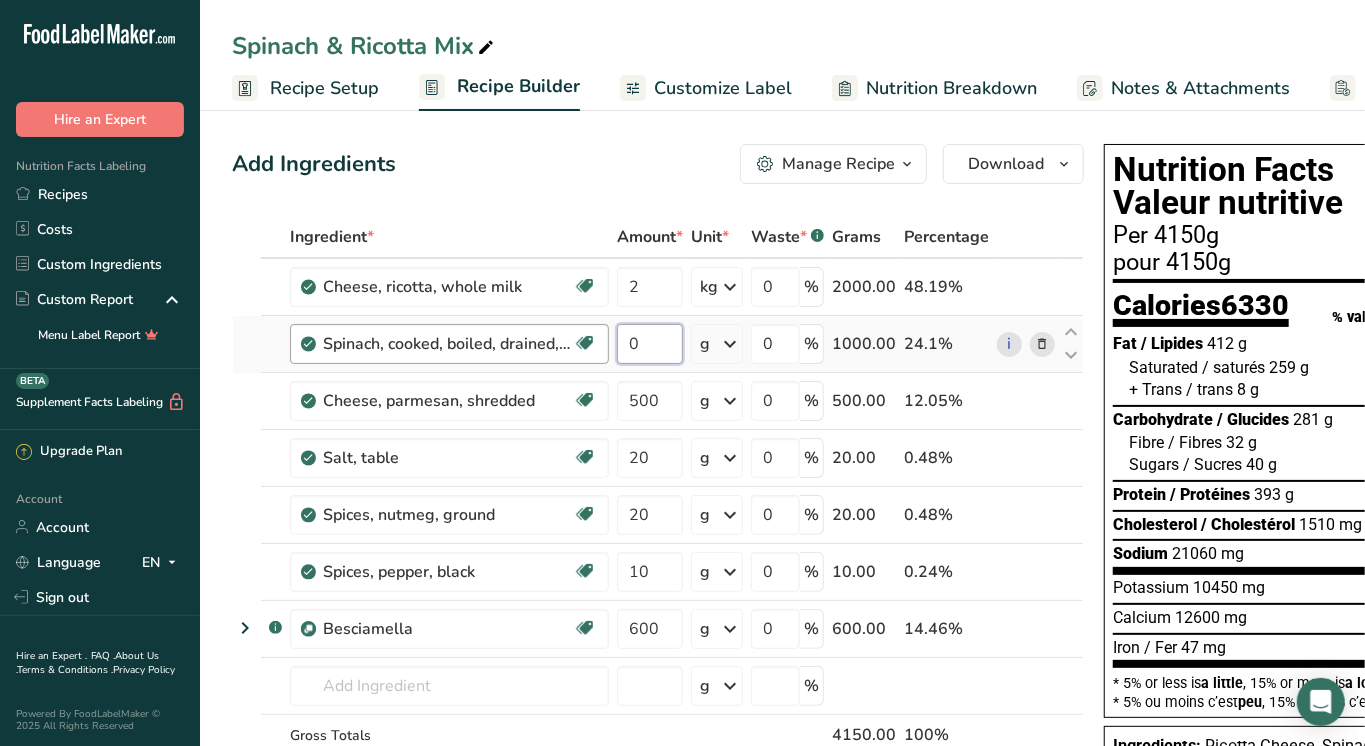 type on "2" 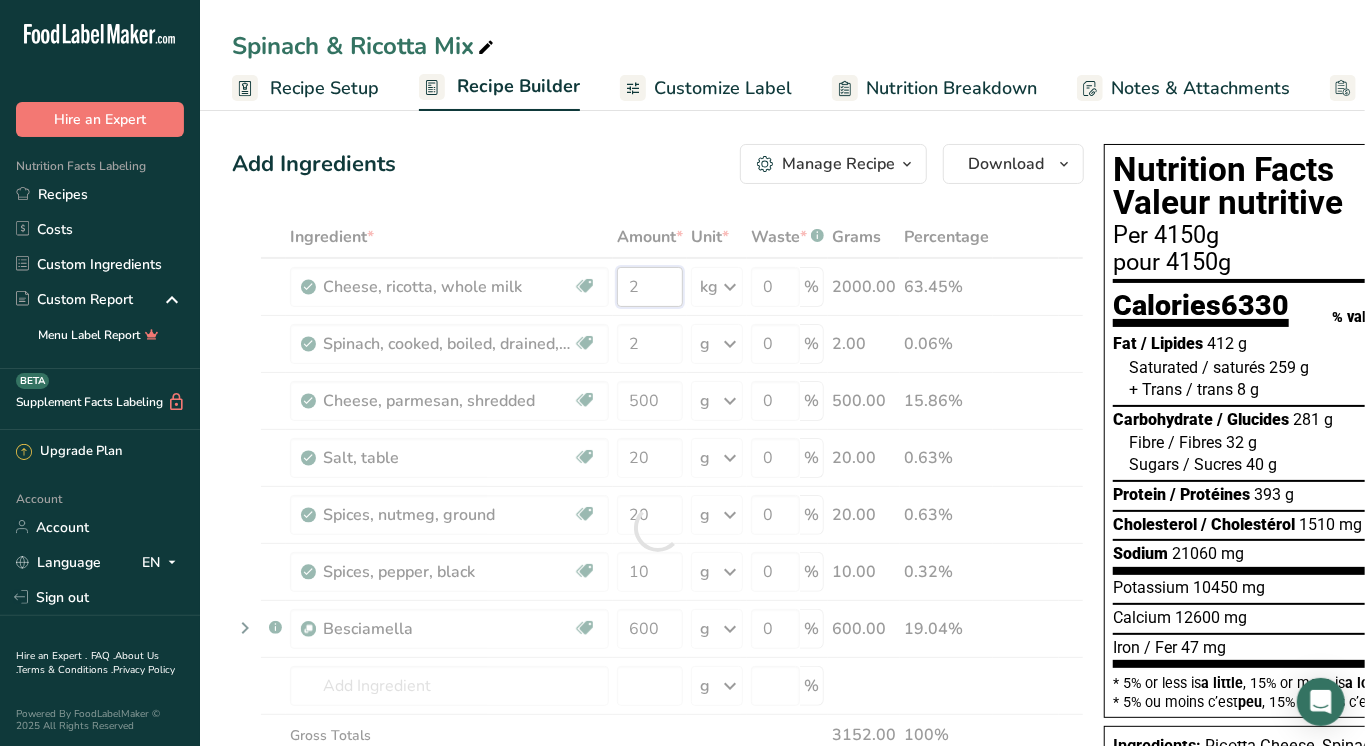 drag, startPoint x: 661, startPoint y: 278, endPoint x: 536, endPoint y: 281, distance: 125.035995 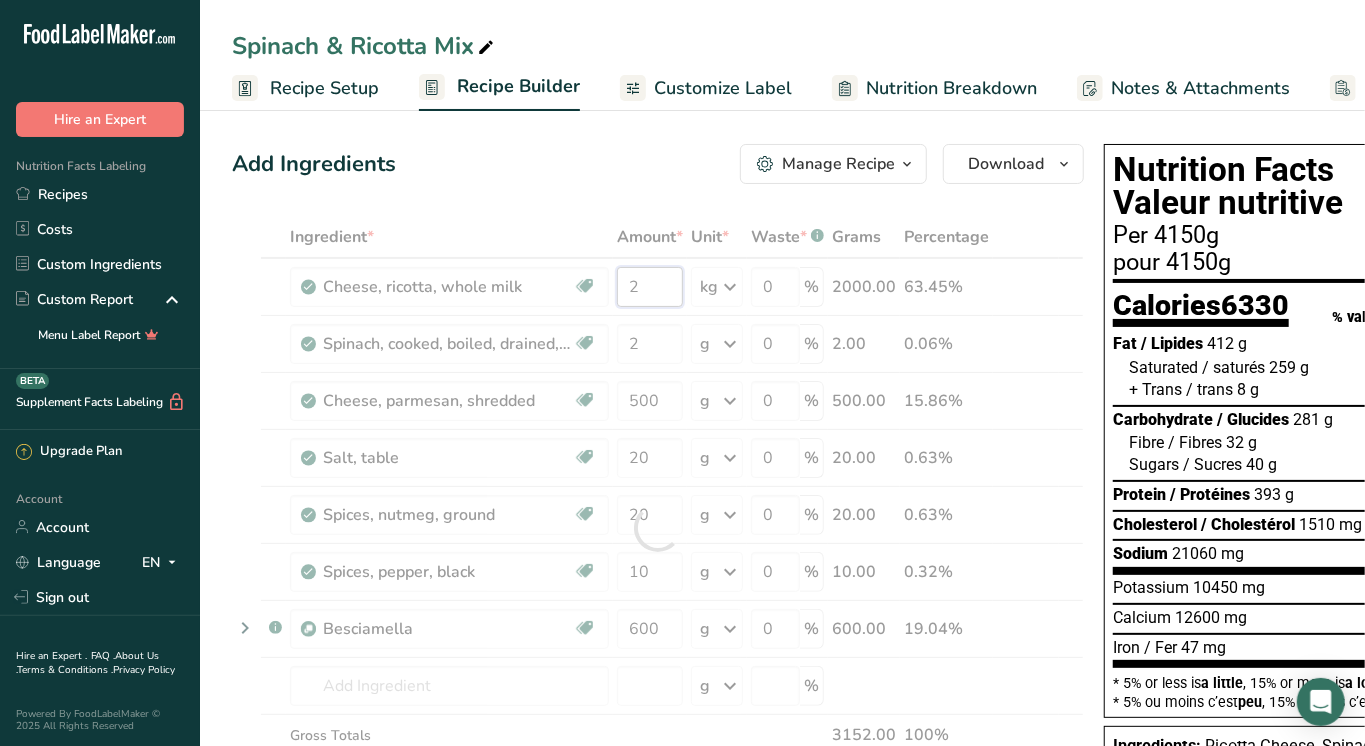click on "Ingredient *
Amount *
Unit *
Waste *   .a-a{fill:#347362;}.b-a{fill:#fff;}          Grams
Percentage
Cheese, ricotta, whole milk
Gluten free
Vegetarian
Soy free
2
kg
Portions
0.5 cup
1 cup
Weight Units
g
kg
mg
See more
Volume Units
l
Volume units require a density conversion. If you know your ingredient's density enter it below. Otherwise, click on "RIA" our AI Regulatory bot - she will be able to help you
lb/ft3
g/cm3
Confirm
mL
lb/ft3
g/cm3" at bounding box center [658, 528] 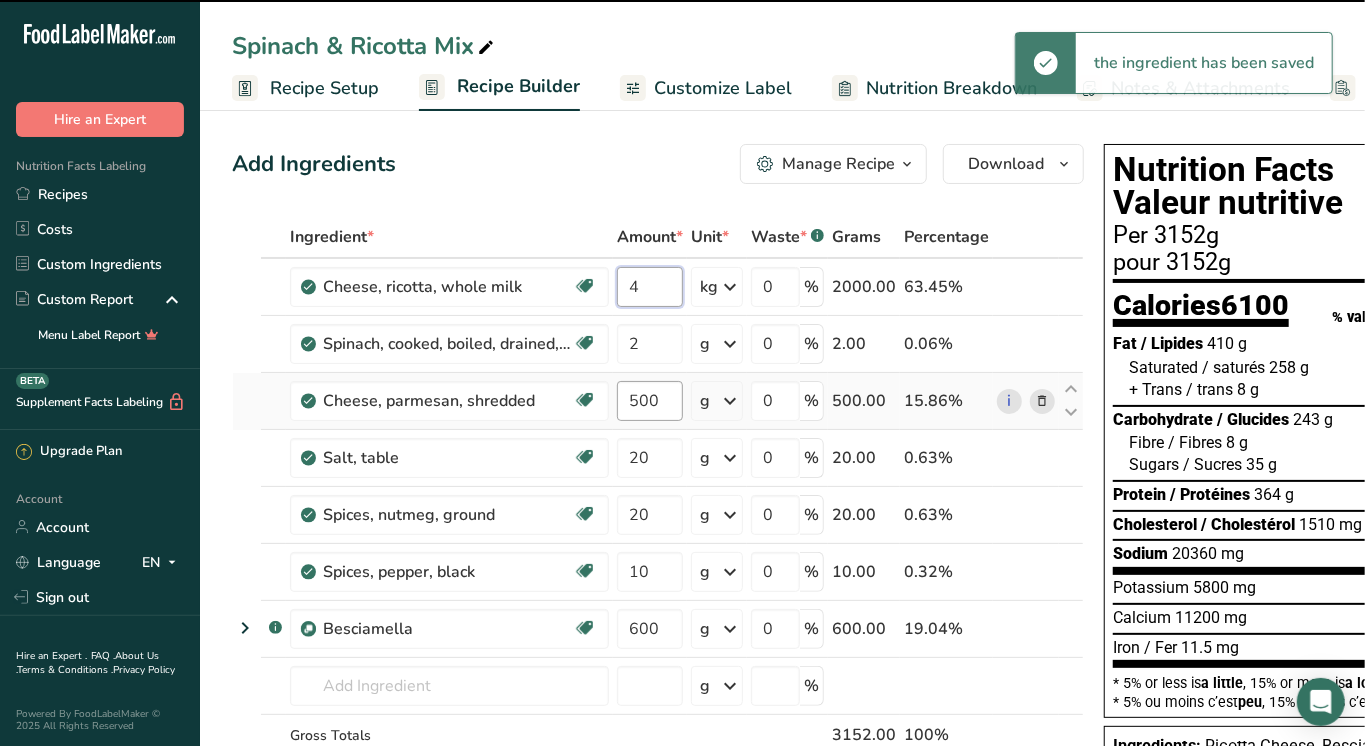 type on "2" 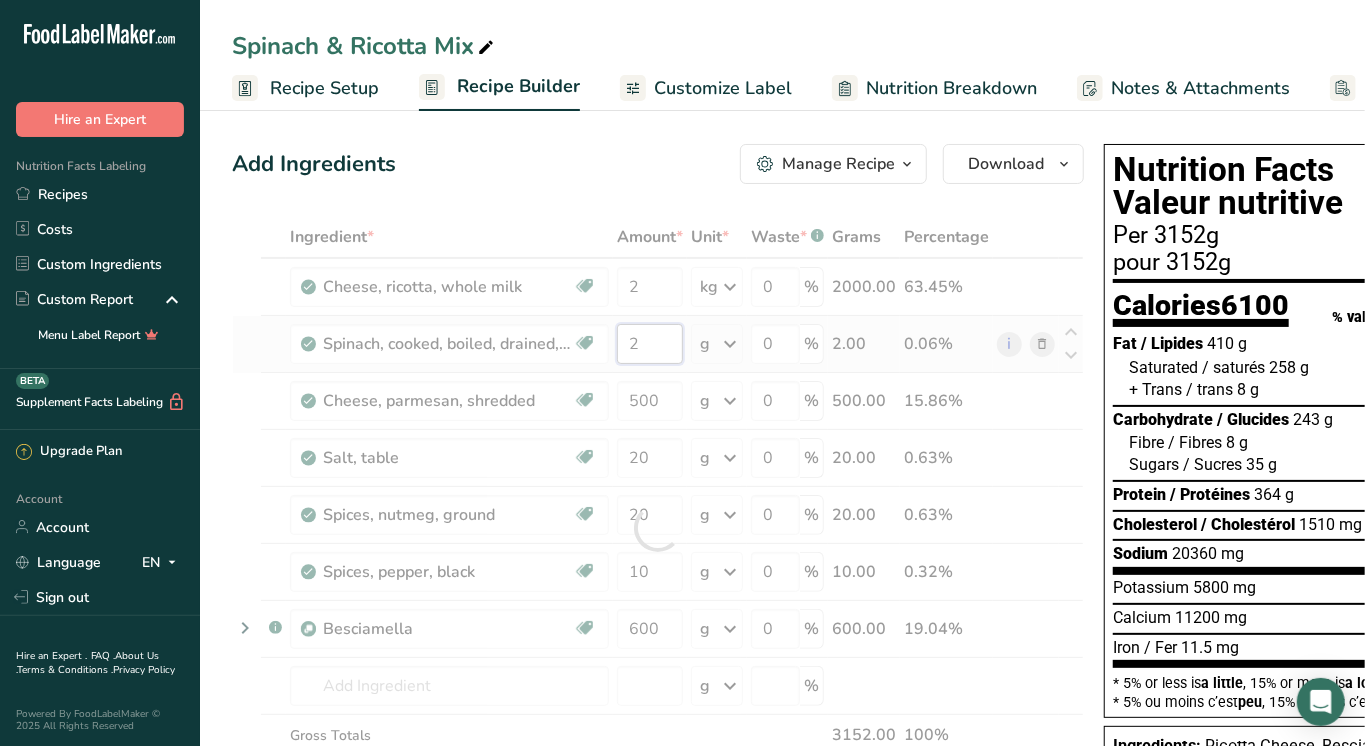 click on "Ingredient *
Amount *
Unit *
Waste *   .a-a{fill:#347362;}.b-a{fill:#fff;}          Grams
Percentage
Cheese, ricotta, whole milk
Gluten free
Vegetarian
Soy free
2
kg
Portions
0.5 cup
1 cup
Weight Units
g
kg
mg
See more
Volume Units
l
Volume units require a density conversion. If you know your ingredient's density enter it below. Otherwise, click on "RIA" our AI Regulatory bot - she will be able to help you
lb/ft3
g/cm3
Confirm
mL
lb/ft3
g/cm3" at bounding box center (658, 528) 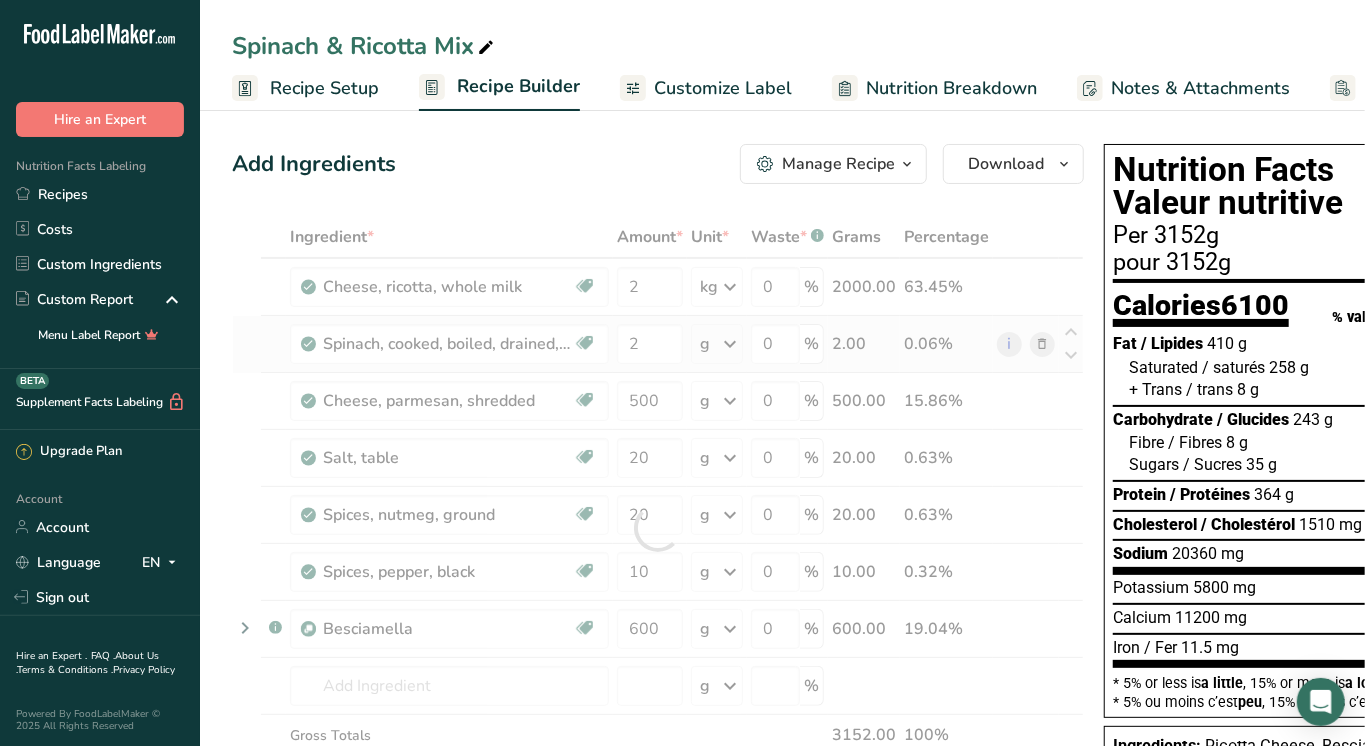click on "Ingredient *
Amount *
Unit *
Waste *   .a-a{fill:#347362;}.b-a{fill:#fff;}          Grams
Percentage
Cheese, ricotta, whole milk
Gluten free
Vegetarian
Soy free
2
kg
Portions
0.5 cup
1 cup
Weight Units
g
kg
mg
See more
Volume Units
l
Volume units require a density conversion. If you know your ingredient's density enter it below. Otherwise, click on "RIA" our AI Regulatory bot - she will be able to help you
lb/ft3
g/cm3
Confirm
mL
lb/ft3
g/cm3" at bounding box center [658, 528] 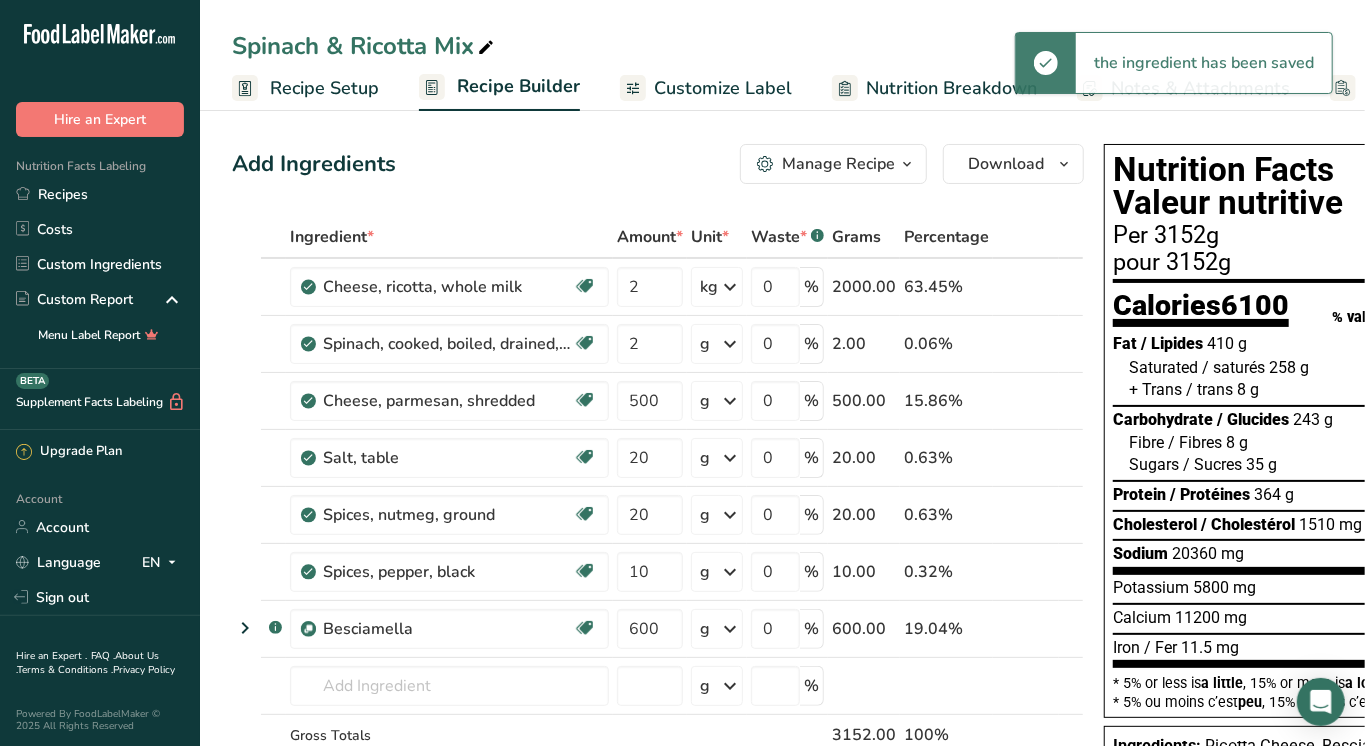 click at bounding box center (730, 344) 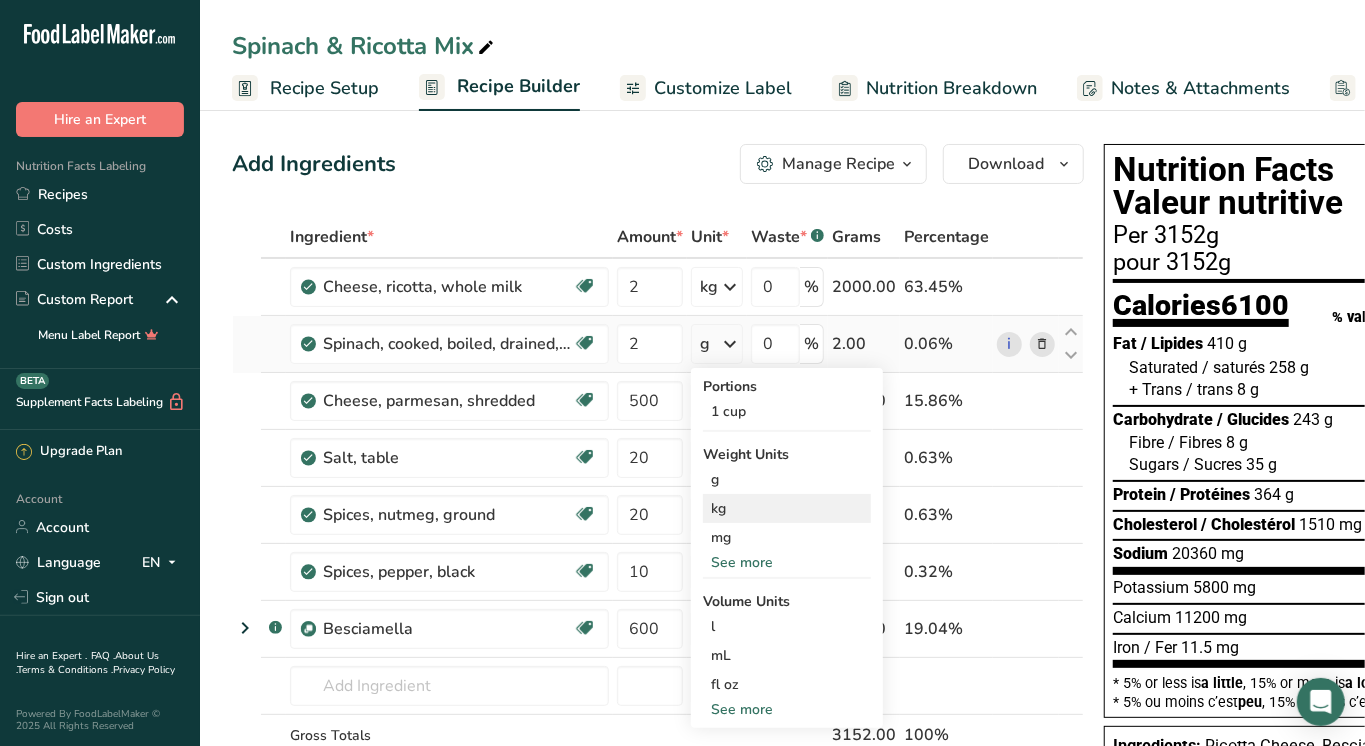 click on "kg" at bounding box center (787, 508) 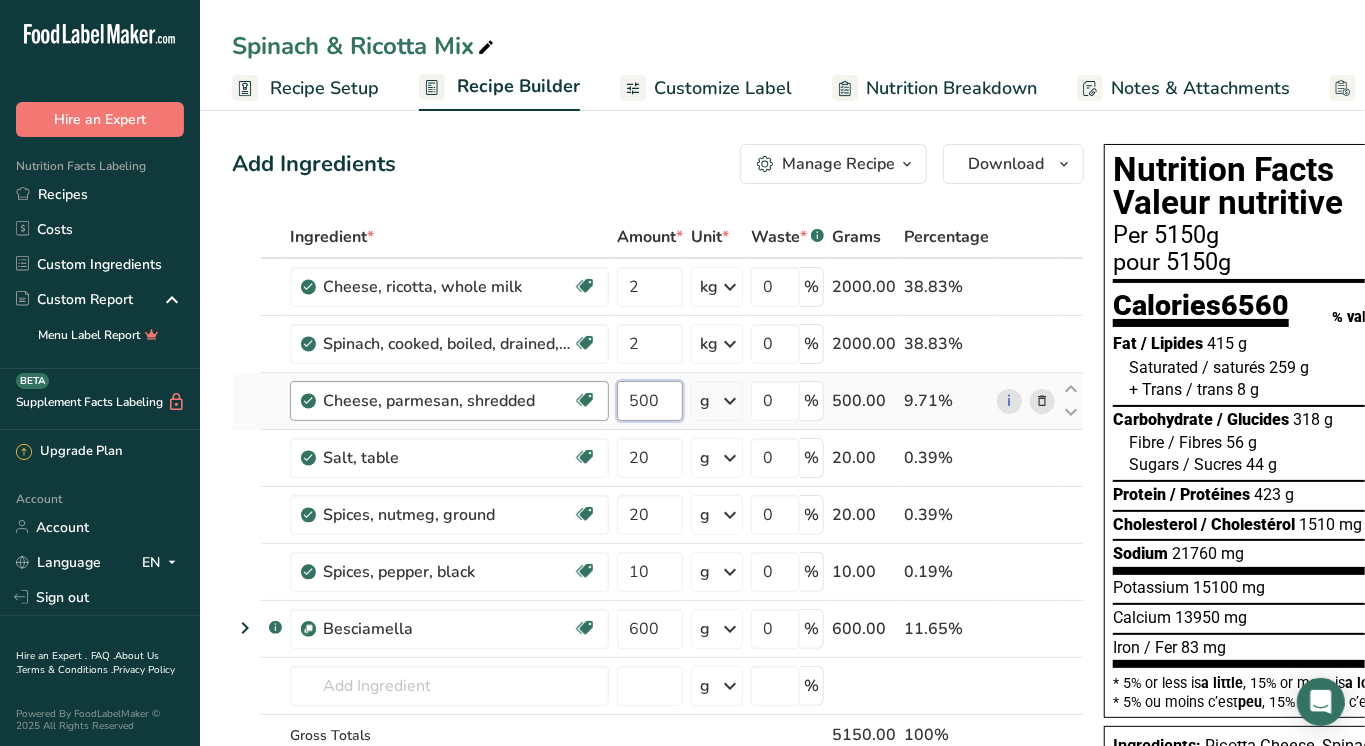 drag, startPoint x: 668, startPoint y: 398, endPoint x: 577, endPoint y: 398, distance: 91 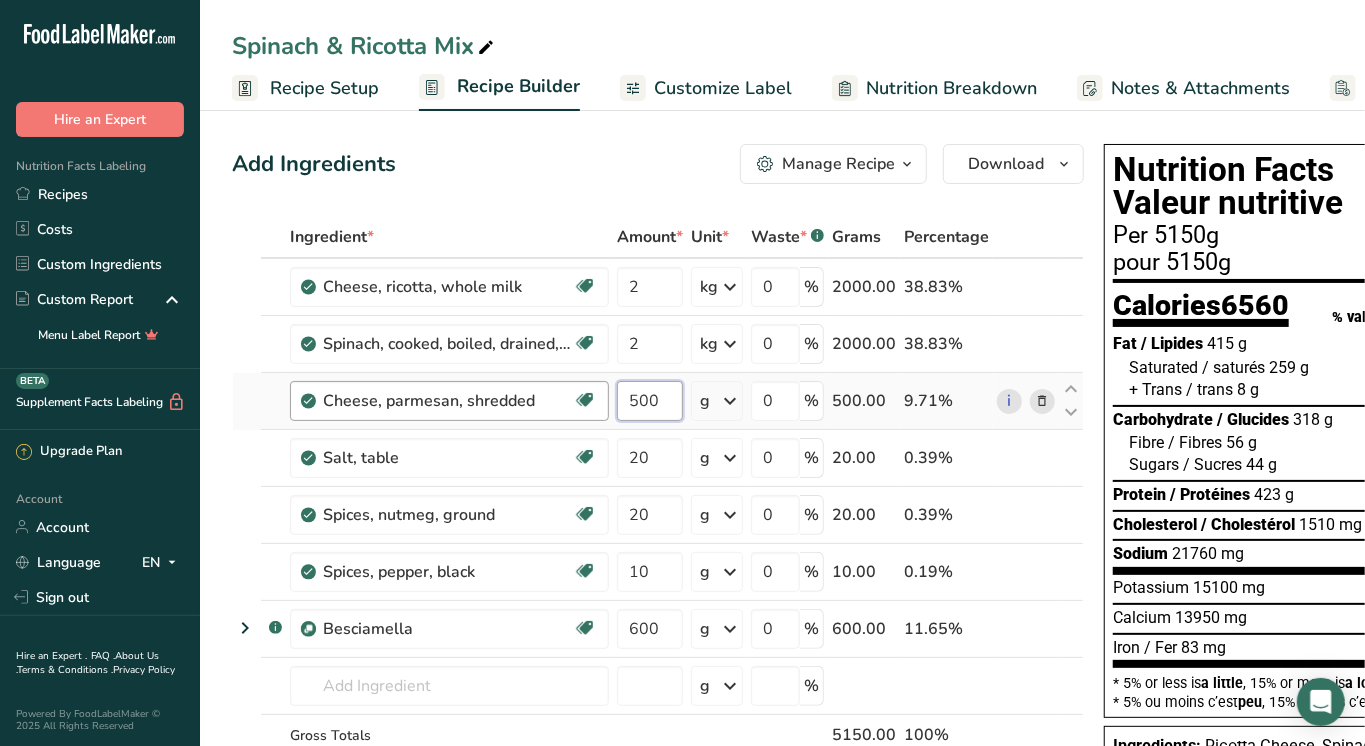 click on "Cheese, parmesan, shredded
Gluten free
Vegetarian
Soy free
500
g
Portions
1 tbsp
Weight Units
g
kg
mg
See more
Volume Units
l
Volume units require a density conversion. If you know your ingredient's density enter it below. Otherwise, click on "RIA" our AI Regulatory bot - she will be able to help you
lb/ft3
g/cm3
Confirm
mL
Volume units require a density conversion. If you know your ingredient's density enter it below. Otherwise, click on "RIA" our AI Regulatory bot - she will be able to help you
lb/ft3
g/cm3" at bounding box center [658, 401] 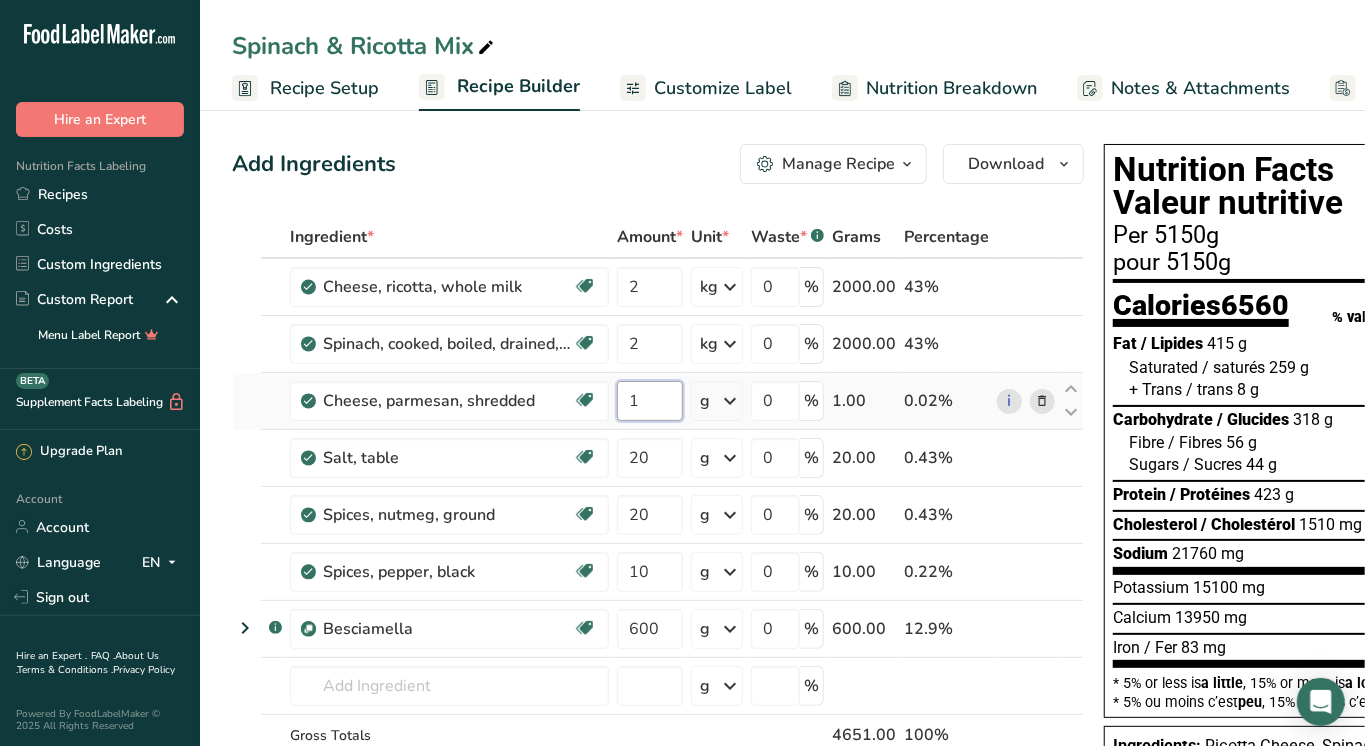 type on "1" 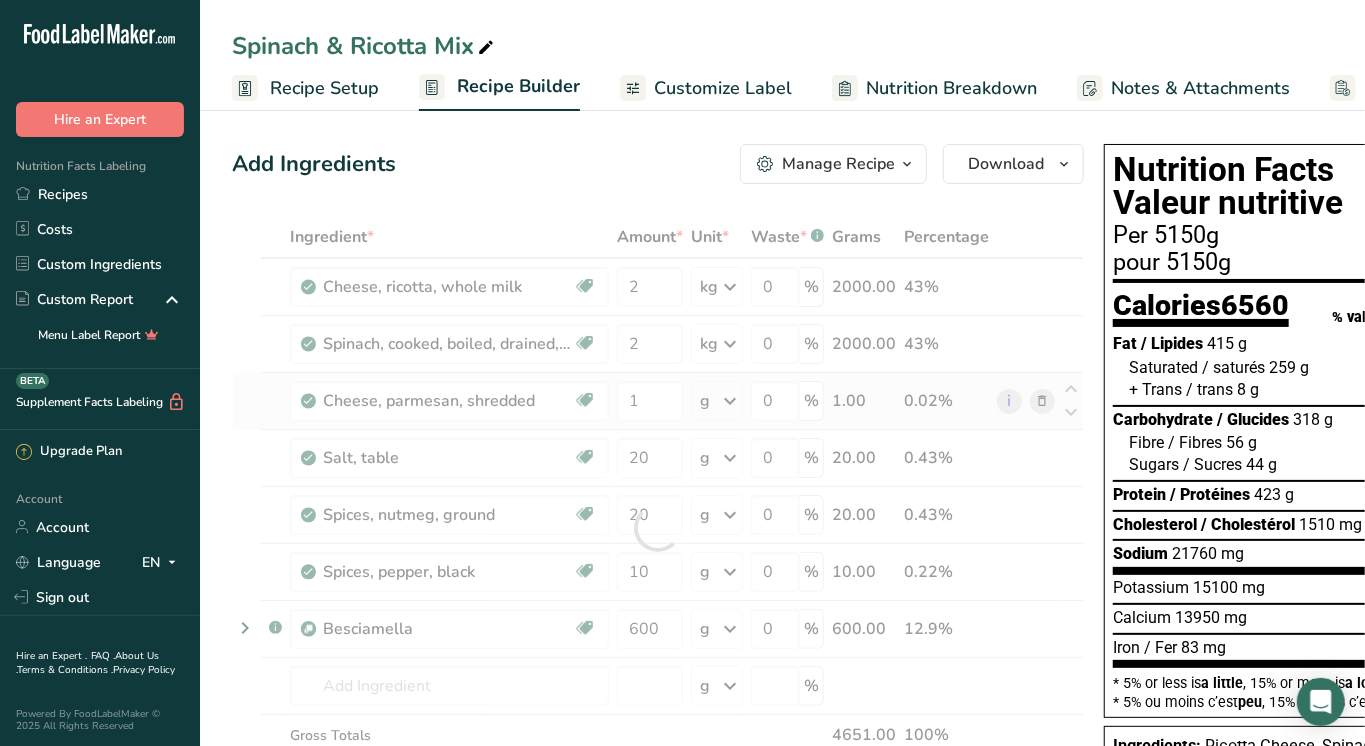 click on "Ingredient *
Amount *
Unit *
Waste *   .a-a{fill:#347362;}.b-a{fill:#fff;}          Grams
Percentage
Cheese, ricotta, whole milk
Gluten free
Vegetarian
Soy free
2
kg
Portions
0.5 cup
1 cup
Weight Units
g
kg
mg
See more
Volume Units
l
Volume units require a density conversion. If you know your ingredient's density enter it below. Otherwise, click on "RIA" our AI Regulatory bot - she will be able to help you
lb/ft3
g/cm3
Confirm
mL
lb/ft3
g/cm3" at bounding box center [658, 528] 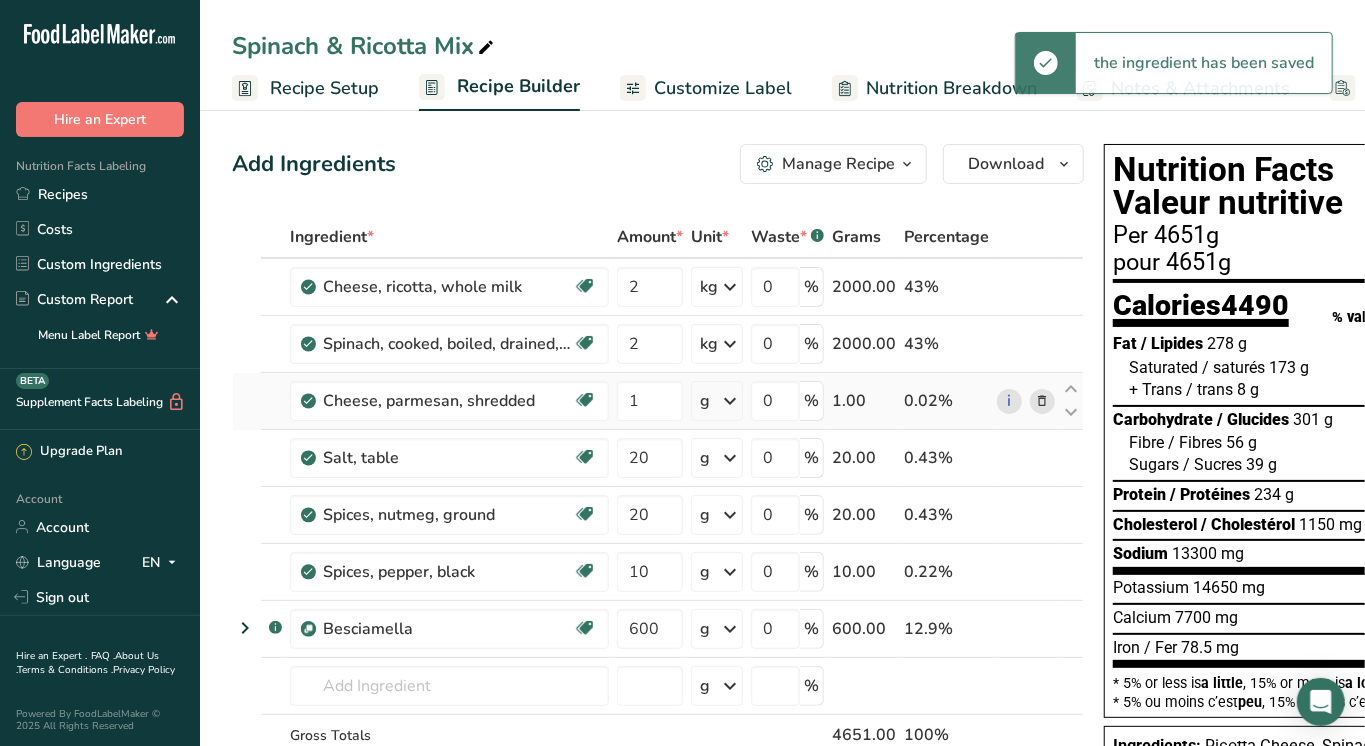 click at bounding box center (730, 401) 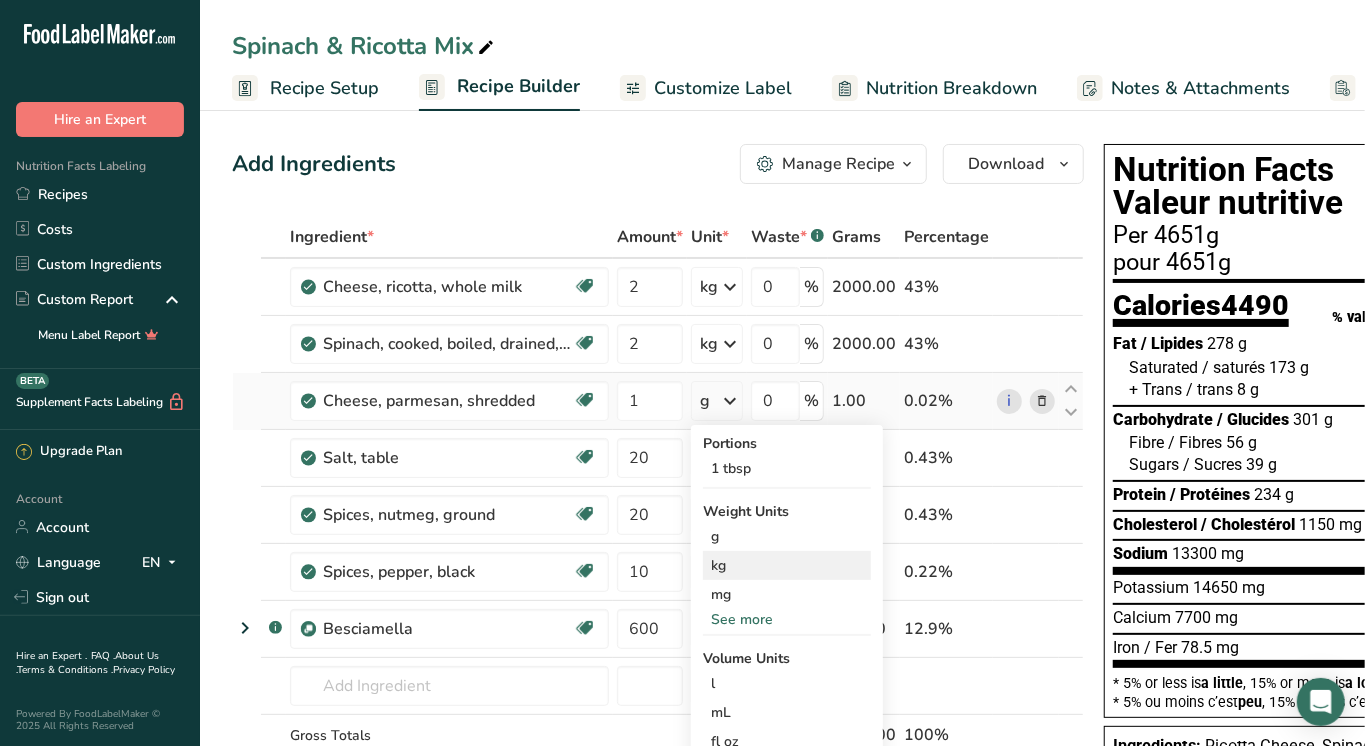 click on "kg" at bounding box center [787, 565] 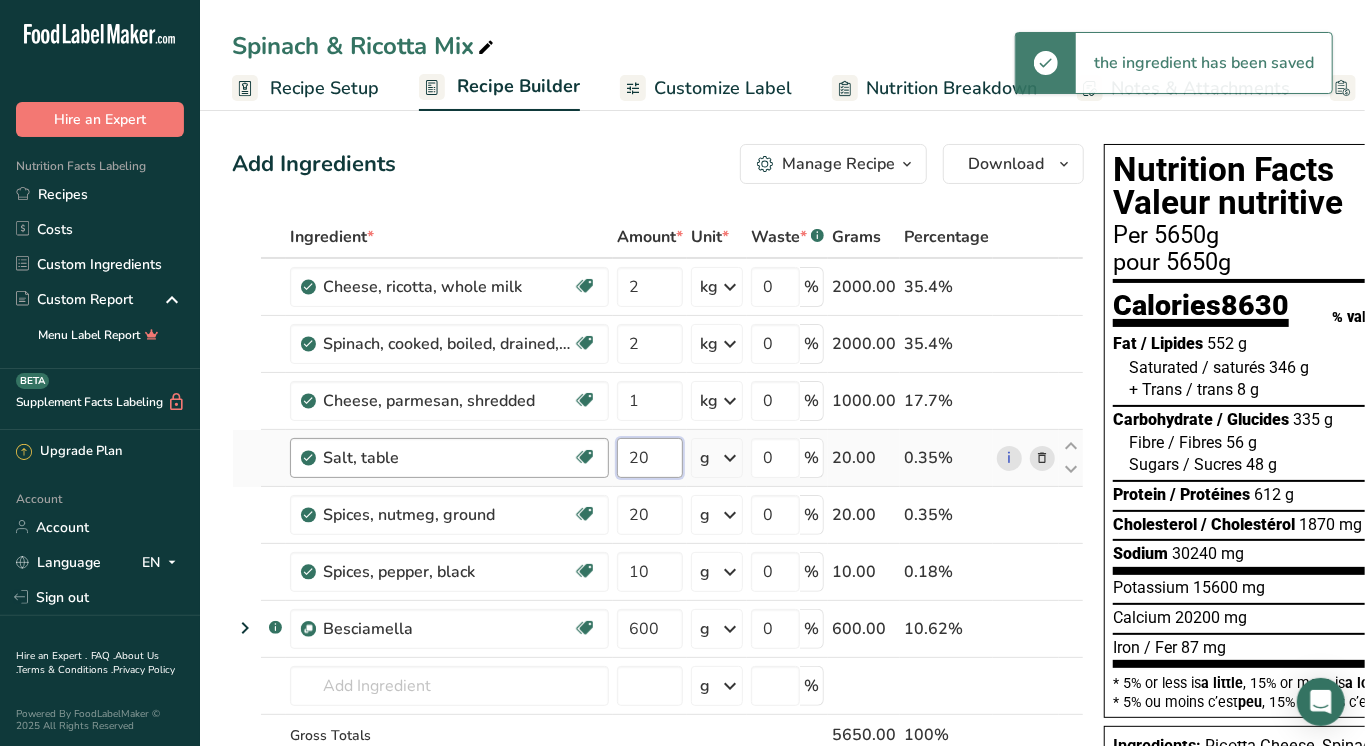 drag, startPoint x: 661, startPoint y: 460, endPoint x: 573, endPoint y: 460, distance: 88 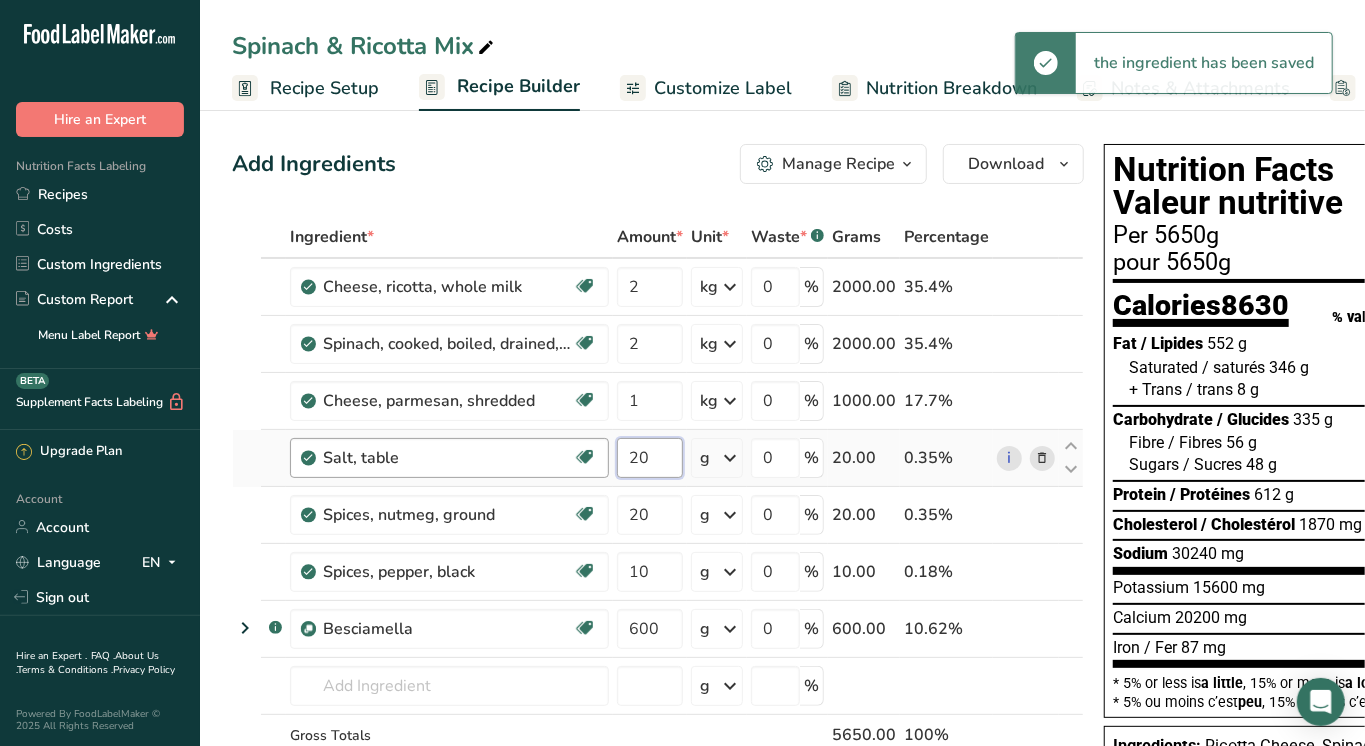 click on "Salt, table
Dairy free
Gluten free
Vegan
Vegetarian
Soy free
20
g
Portions
1 tsp
1 tbsp
1 cup
See more
Weight Units
g
kg
mg
See more
Volume Units
l
Volume units require a density conversion. If you know your ingredient's density enter it below. Otherwise, click on "RIA" our AI Regulatory bot - she will be able to help you
lb/ft3
g/cm3
Confirm
mL
Volume units require a density conversion. If you know your ingredient's density enter it below. Otherwise, click on "RIA" our AI Regulatory bot - she will be able to help you" at bounding box center (658, 458) 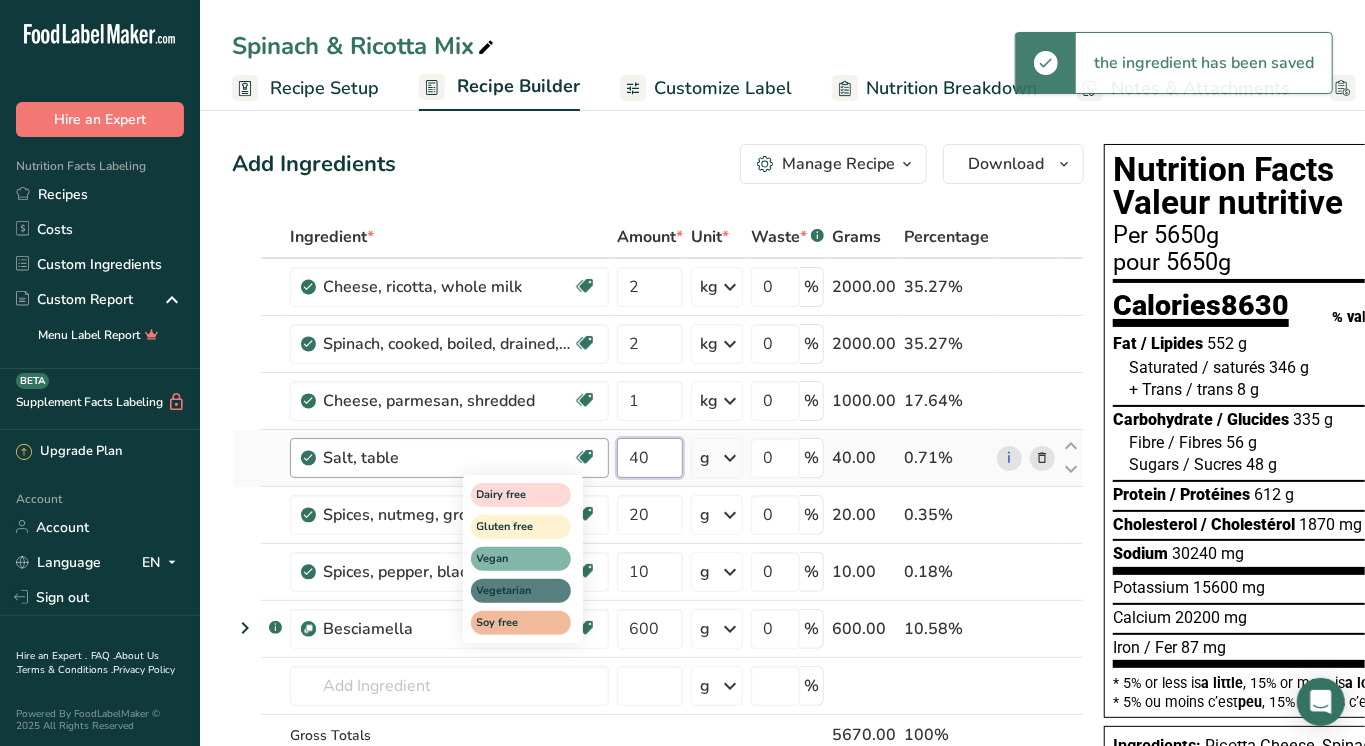 type on "40" 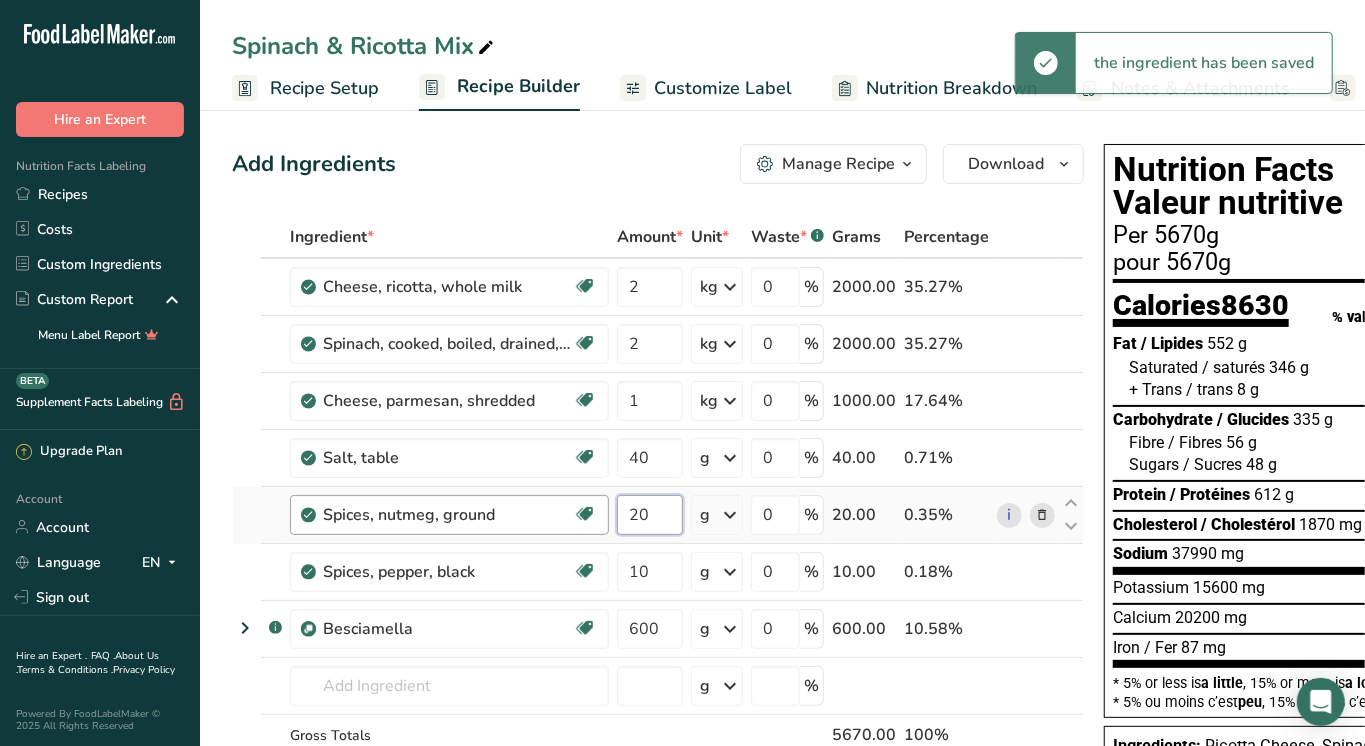 drag, startPoint x: 652, startPoint y: 516, endPoint x: 514, endPoint y: 502, distance: 138.70833 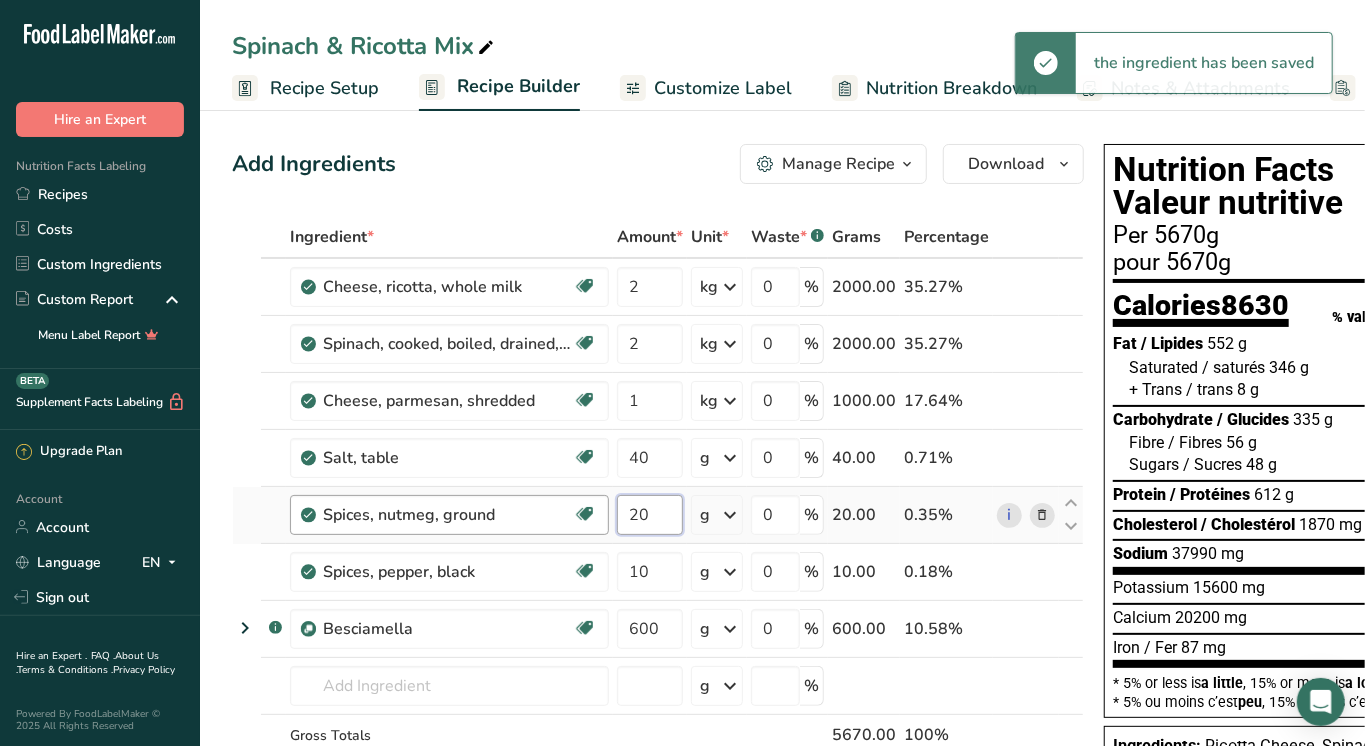 click on "Spices, nutmeg, ground
Source of Antioxidants
Dairy free
Gluten free
Vegan
Vegetarian
Soy free
20
g
Portions
1 tsp
1 tbsp
Weight Units
g
kg
mg
See more
Volume Units
l
Volume units require a density conversion. If you know your ingredient's density enter it below. Otherwise, click on "RIA" our AI Regulatory bot - she will be able to help you
lb/ft3
g/cm3
Confirm
mL
lb/ft3
g/cm3
Confirm
fl oz
0" at bounding box center [658, 515] 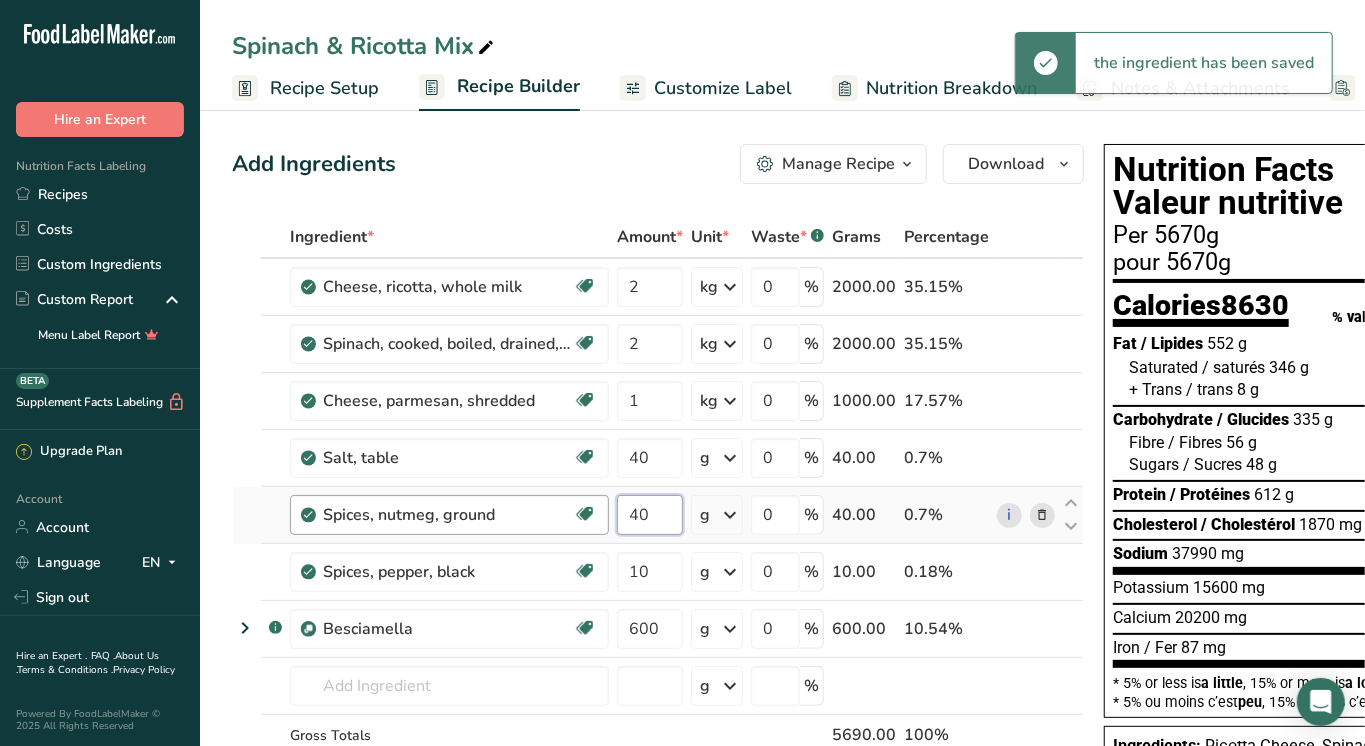 type on "40" 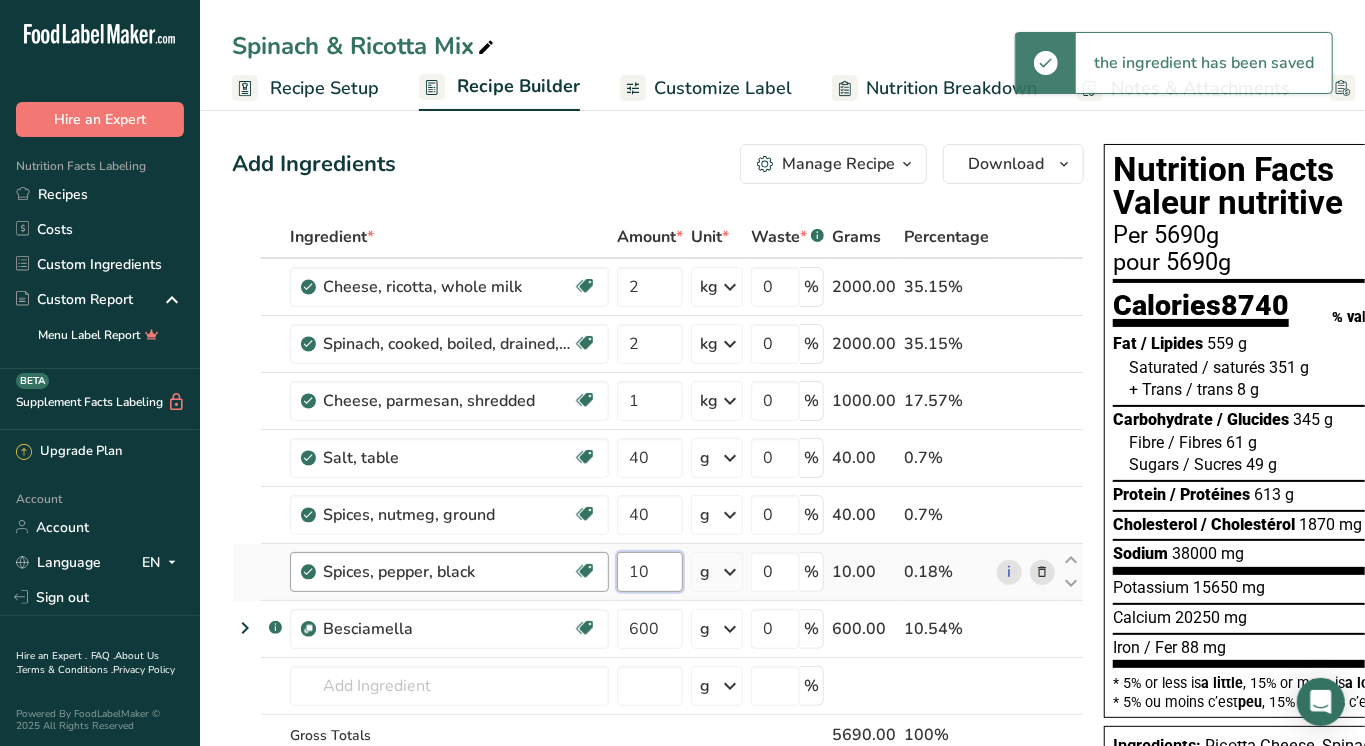drag, startPoint x: 658, startPoint y: 577, endPoint x: 538, endPoint y: 577, distance: 120 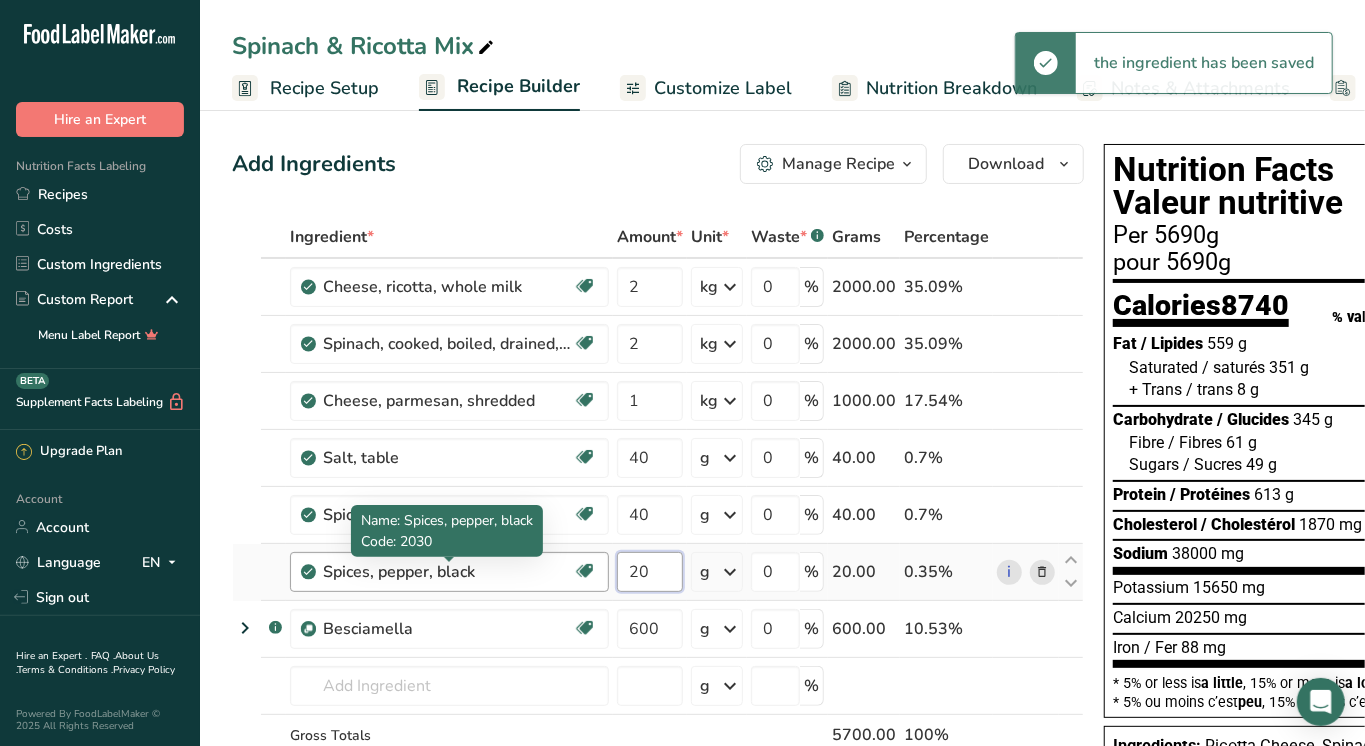 type on "20" 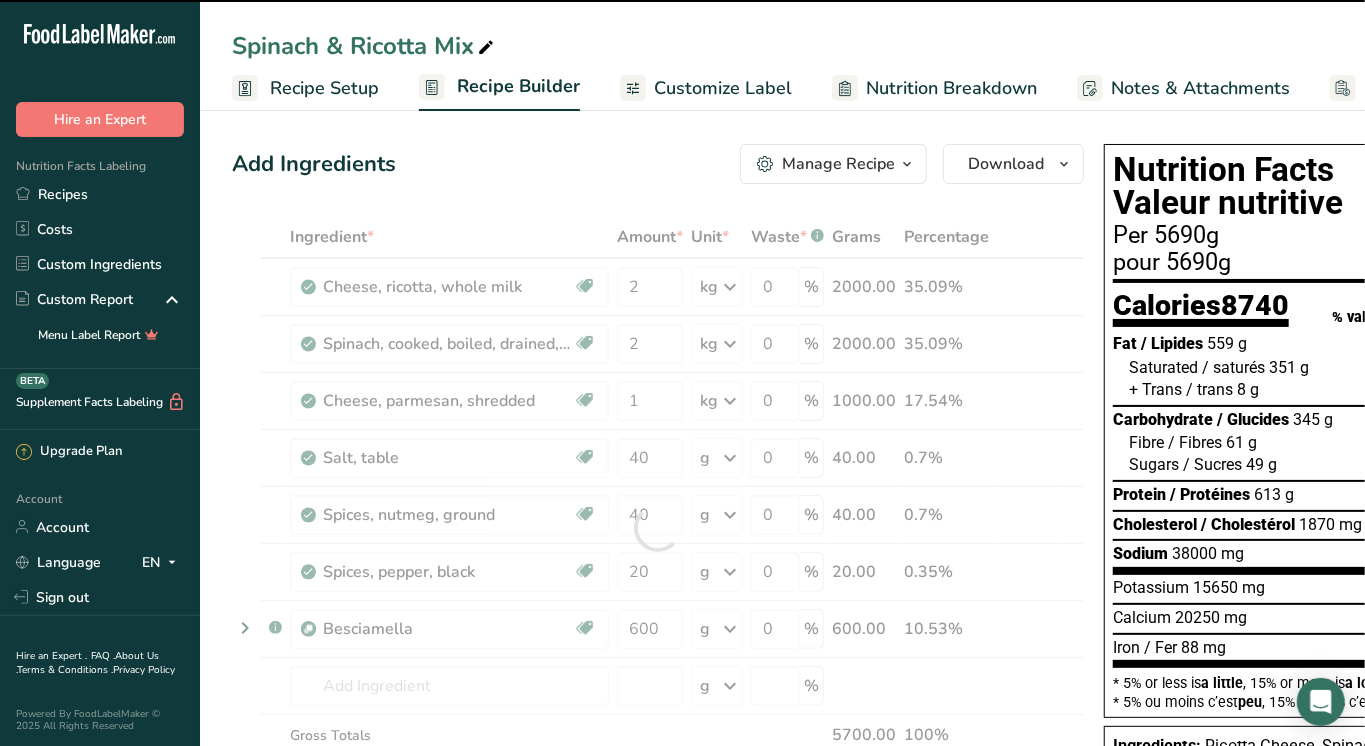 click at bounding box center (658, 528) 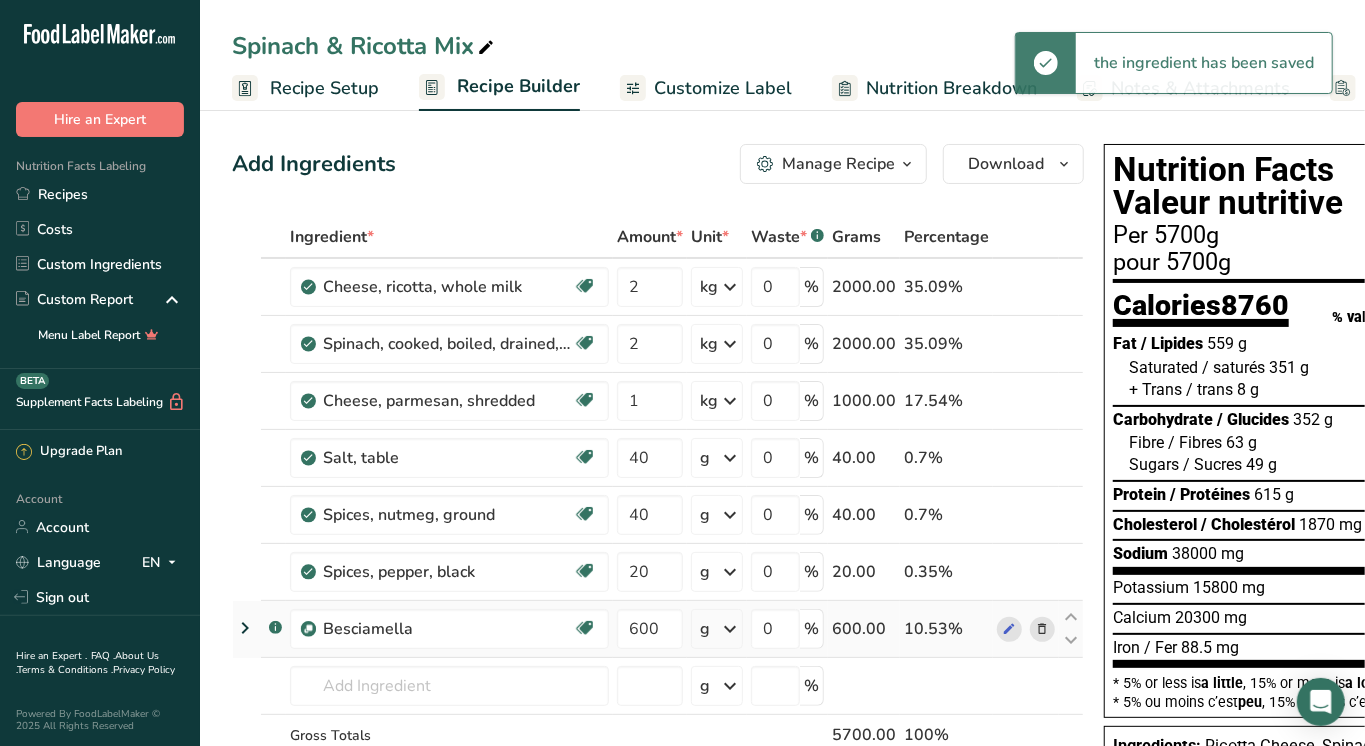 click at bounding box center [730, 629] 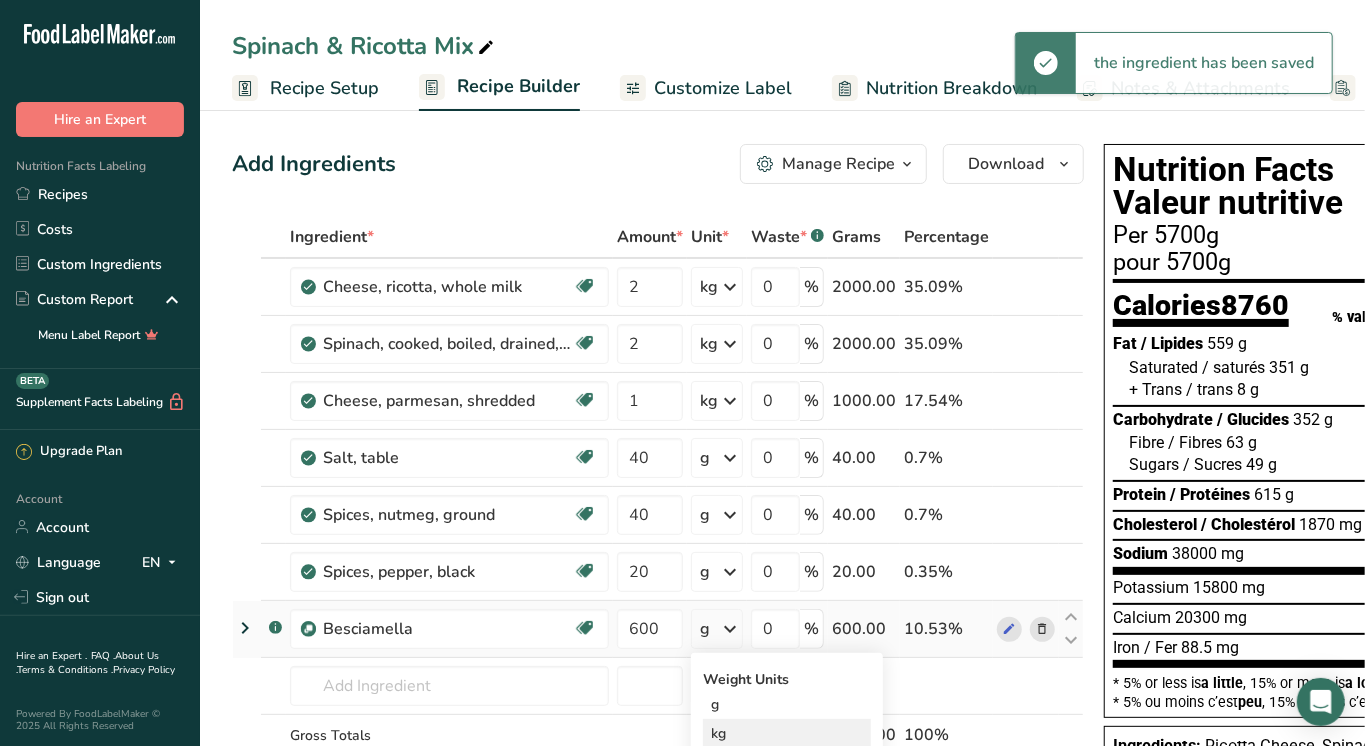 click on "kg" at bounding box center [787, 733] 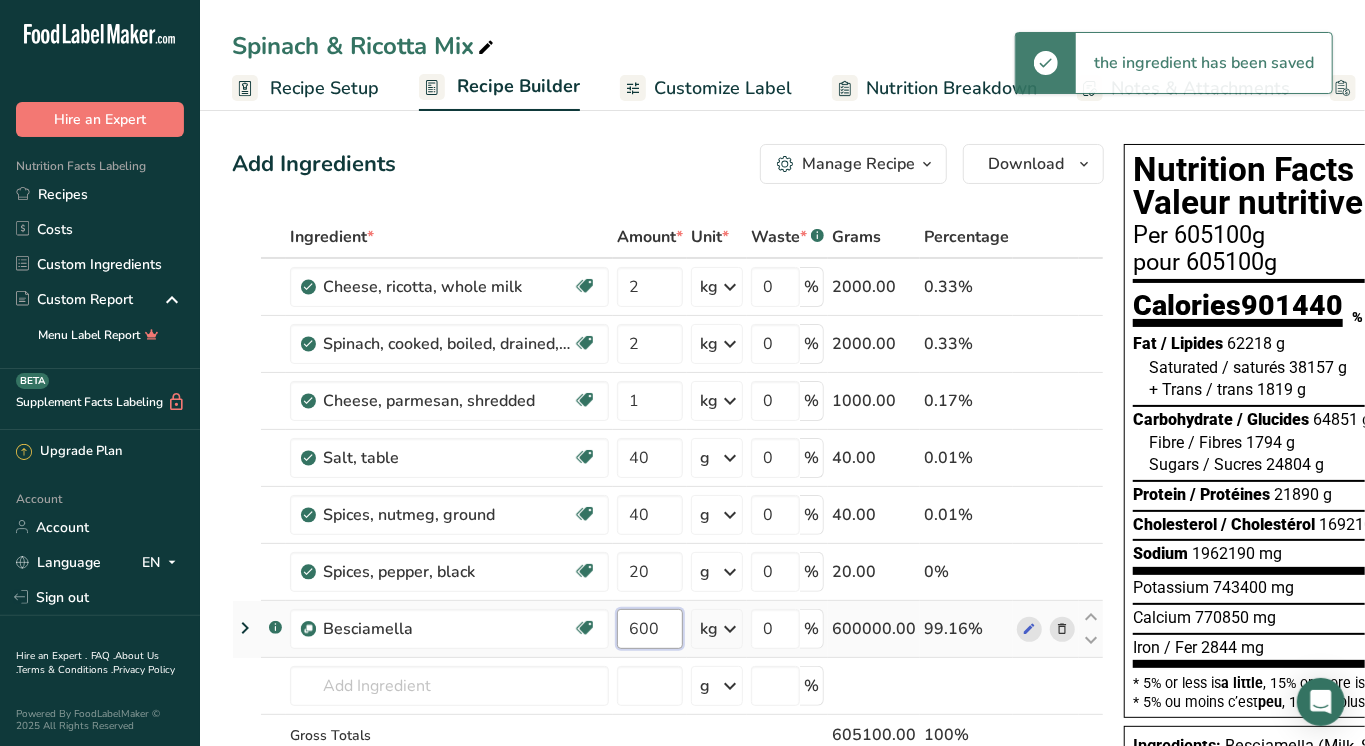 click on "600" at bounding box center (650, 629) 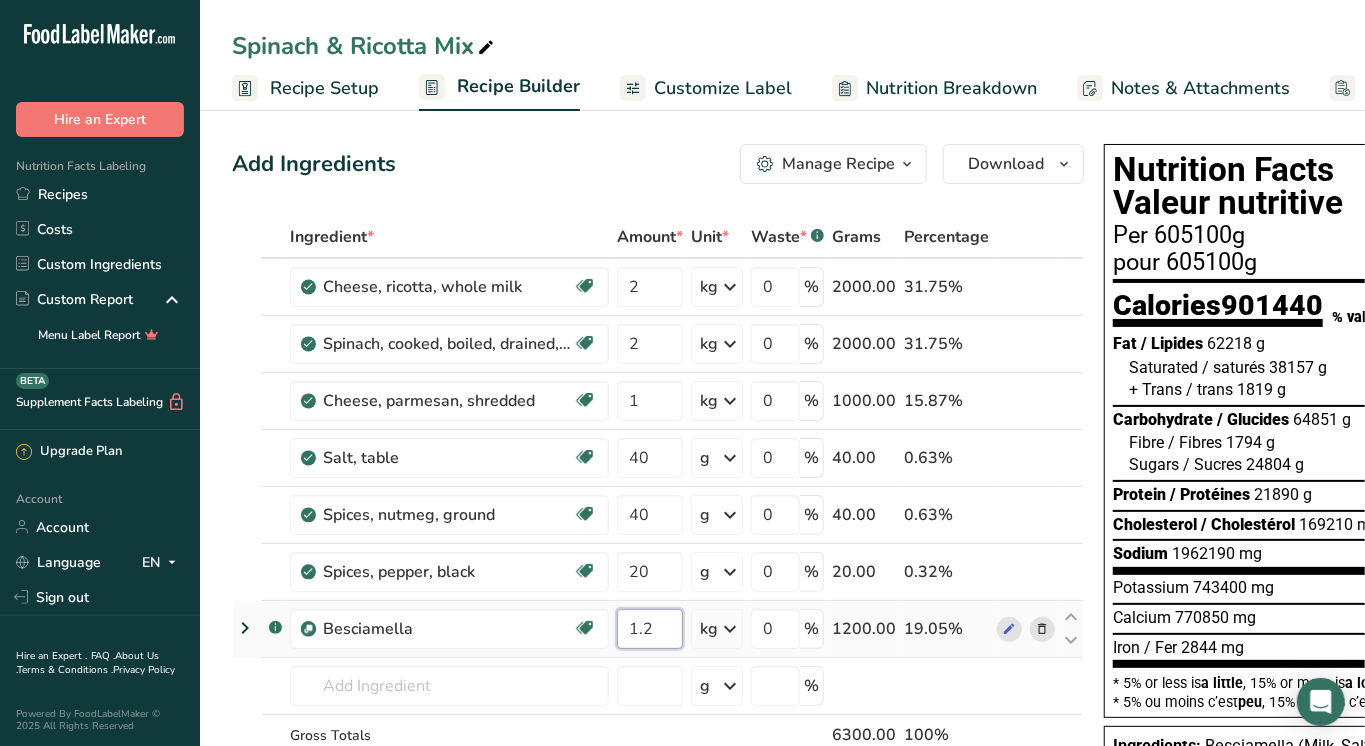 type on "1.2" 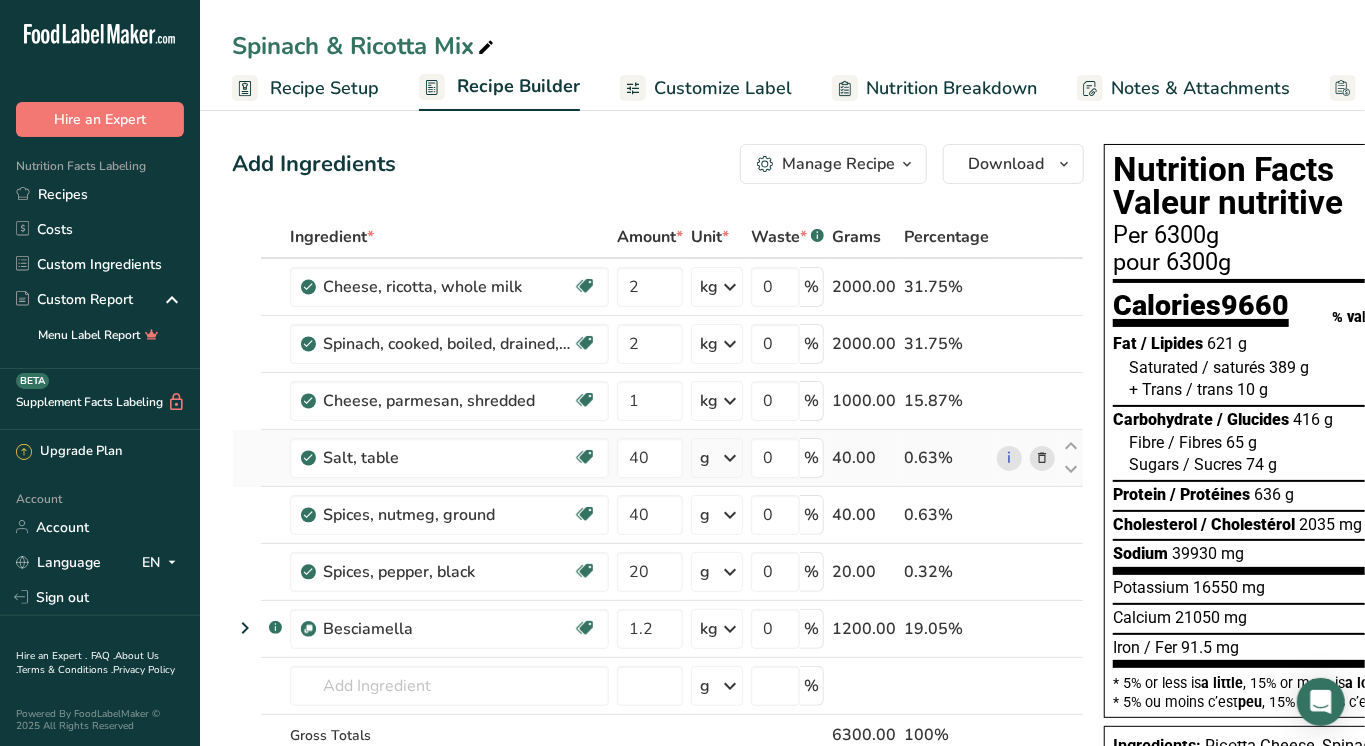 scroll, scrollTop: 0, scrollLeft: 0, axis: both 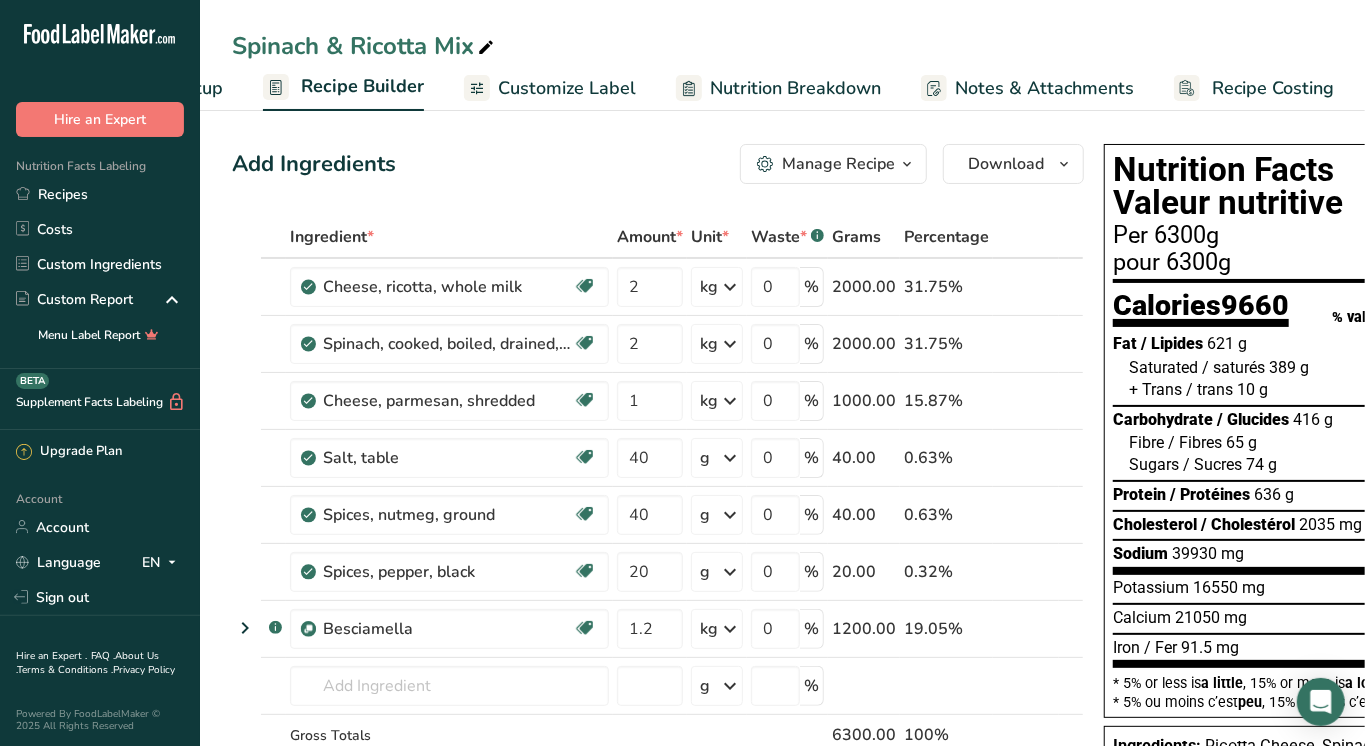 click on "Recipe Costing" at bounding box center (1273, 88) 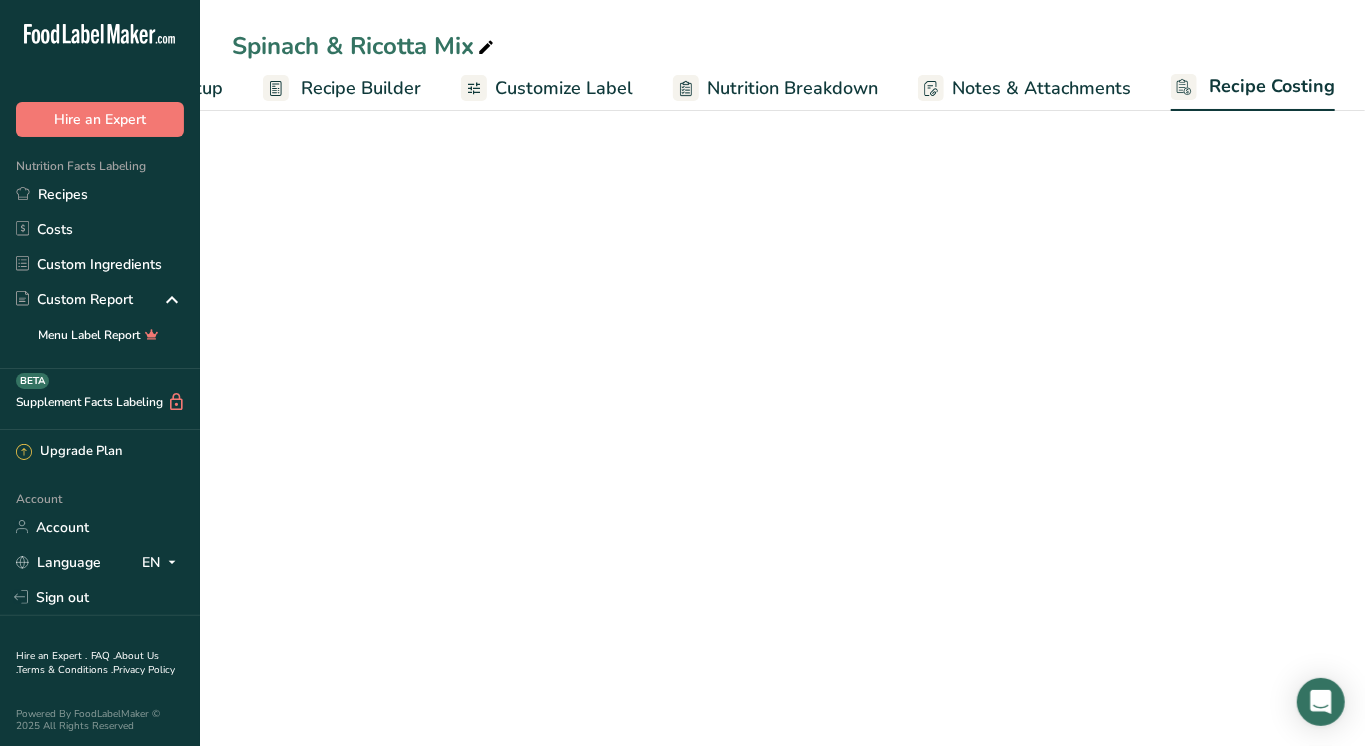 select on "1" 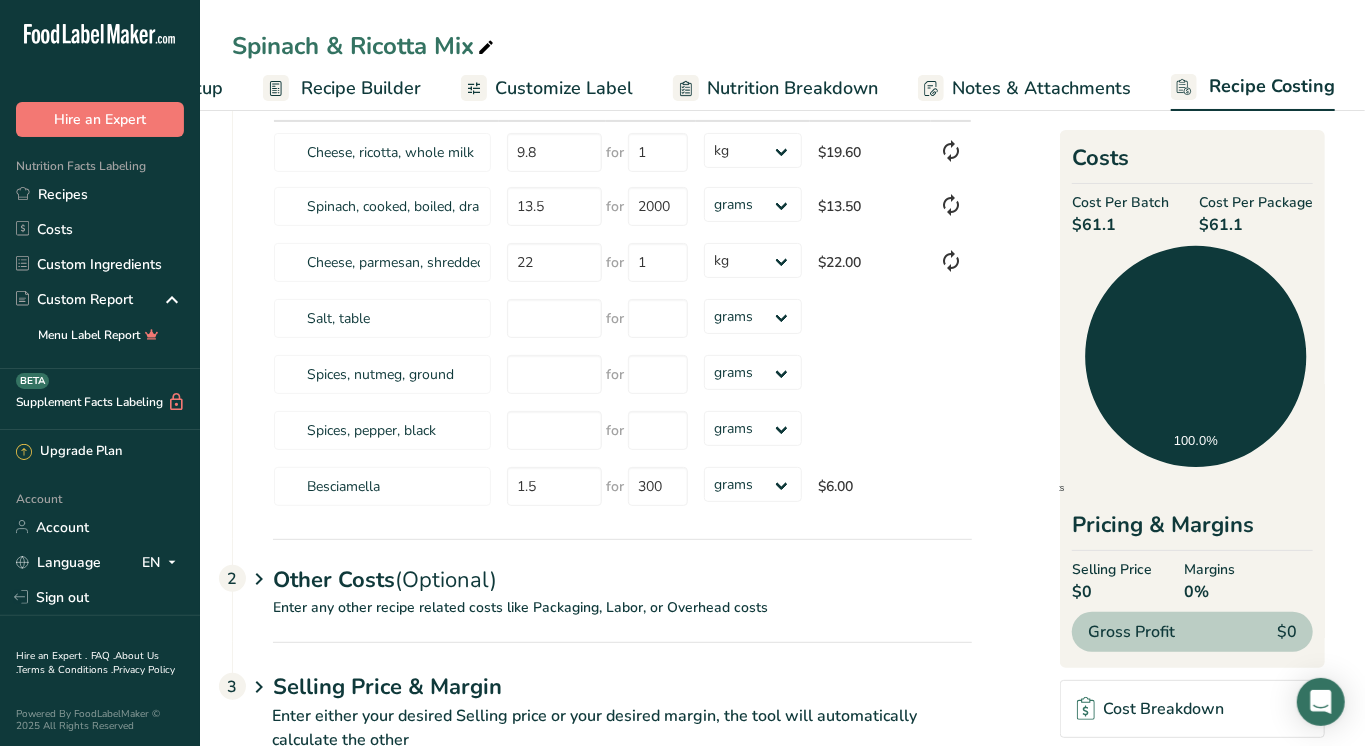 scroll, scrollTop: 172, scrollLeft: 0, axis: vertical 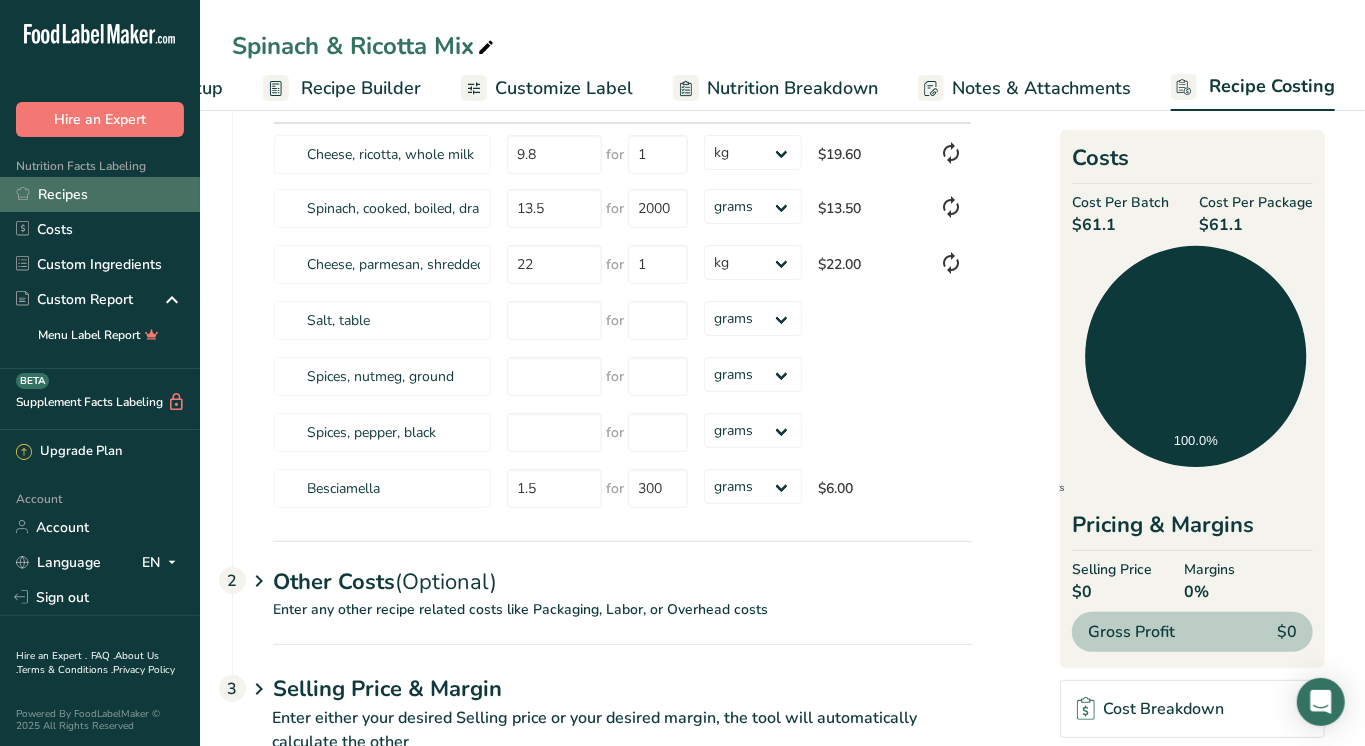 click on "Recipes" at bounding box center (100, 194) 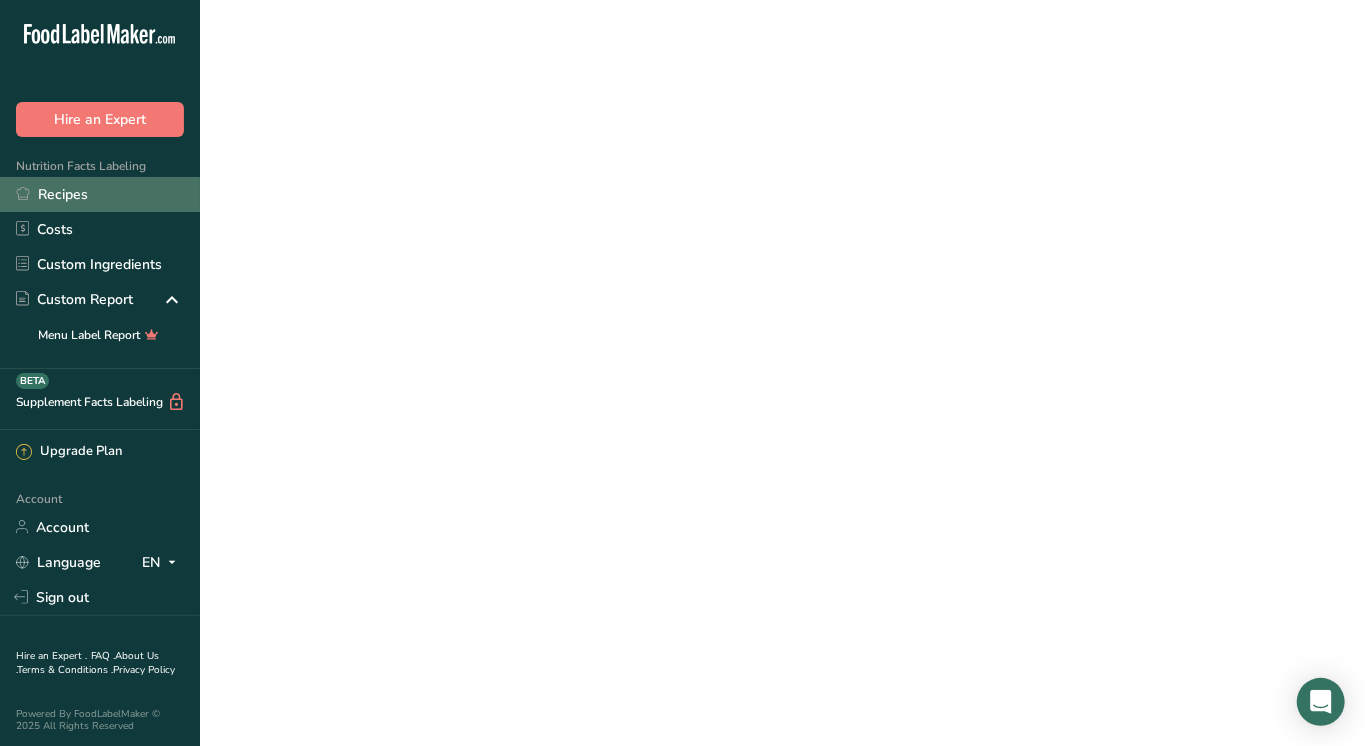 scroll, scrollTop: 0, scrollLeft: 0, axis: both 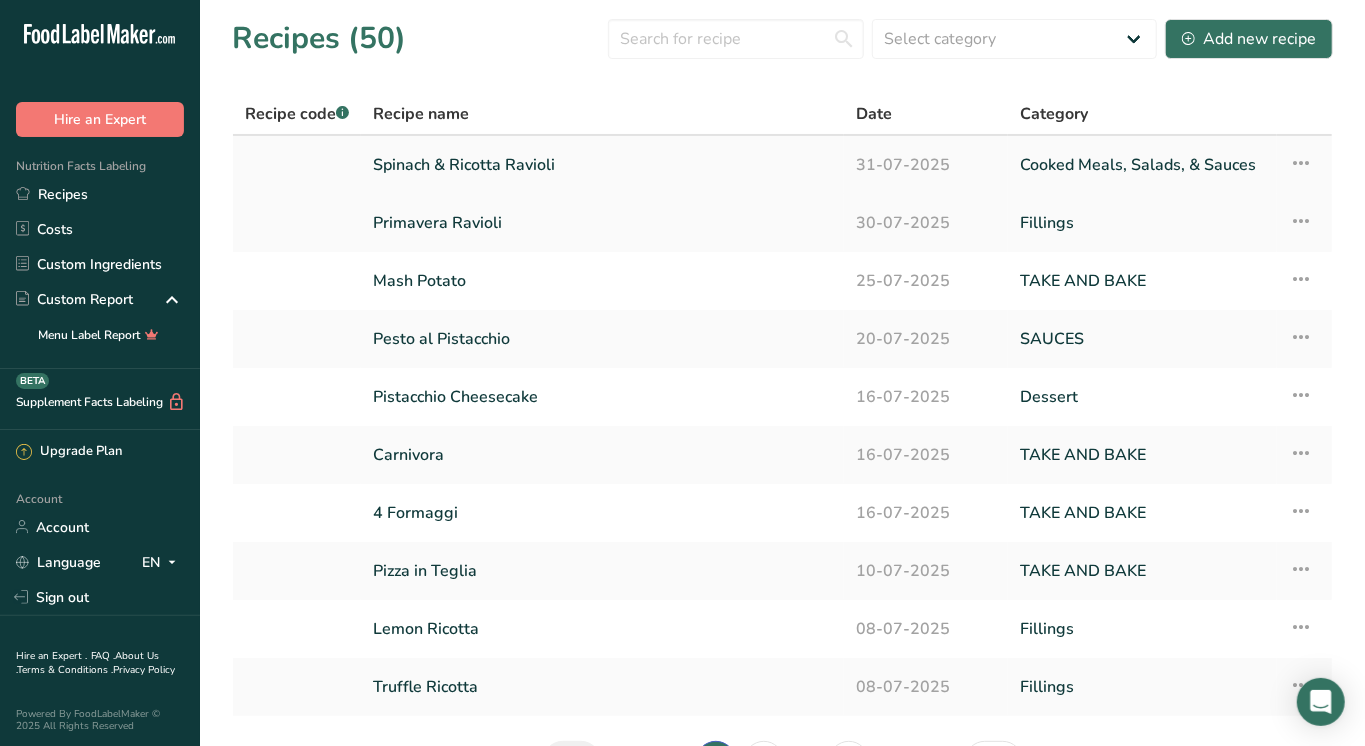 click on "Spinach & Ricotta Ravioli" at bounding box center [602, 165] 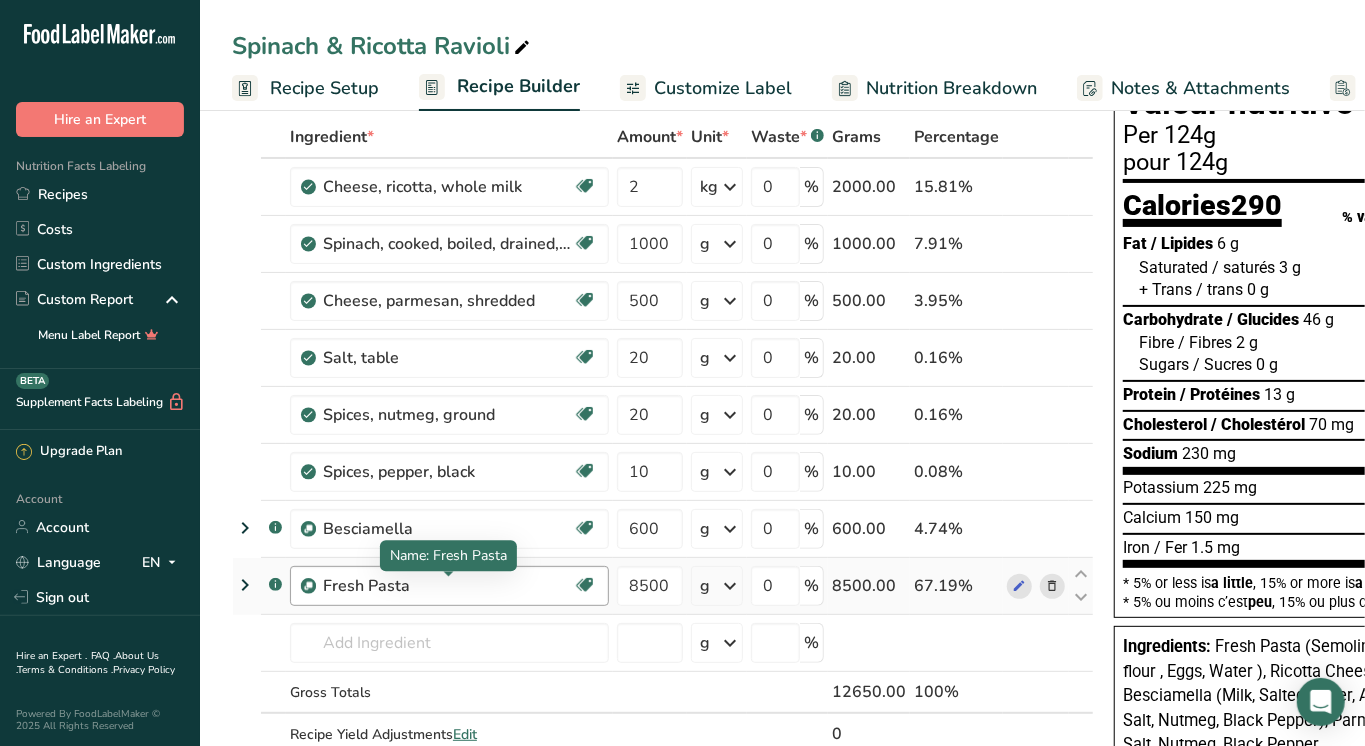 scroll, scrollTop: 118, scrollLeft: 0, axis: vertical 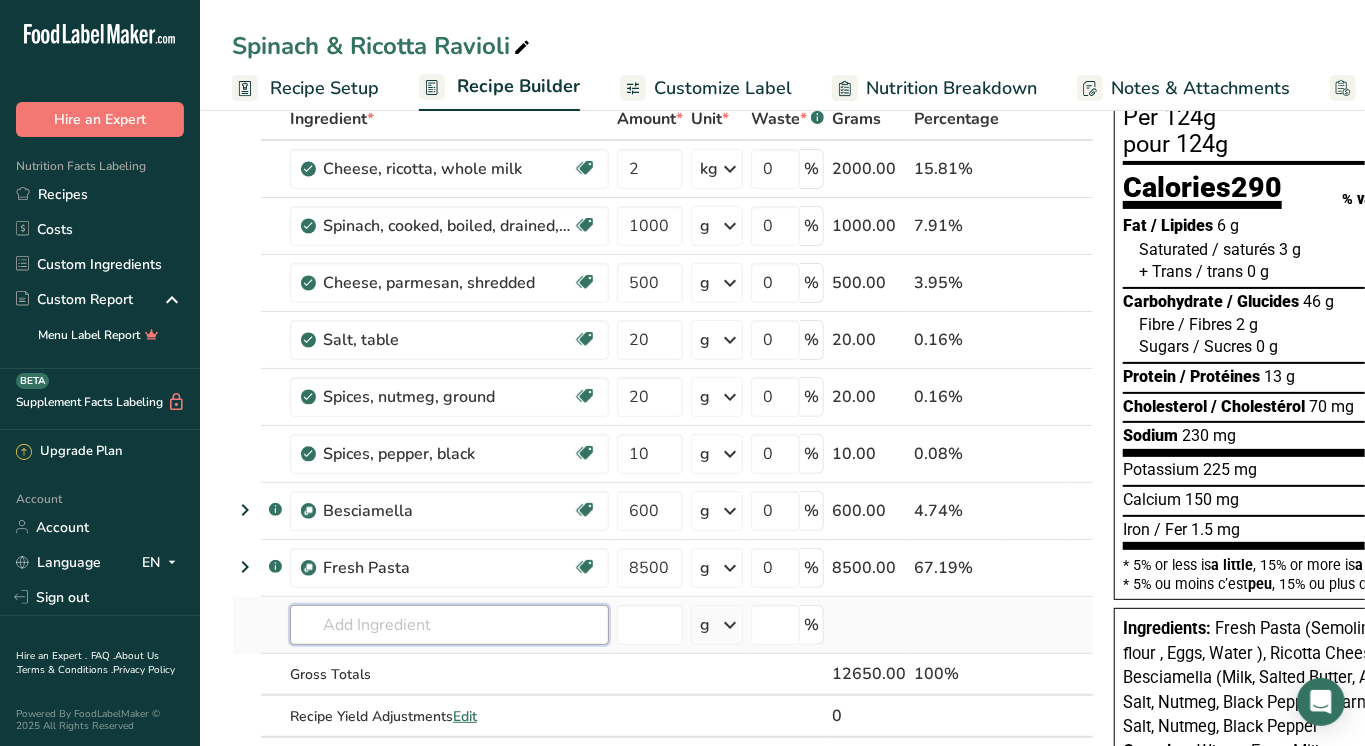 click at bounding box center [449, 625] 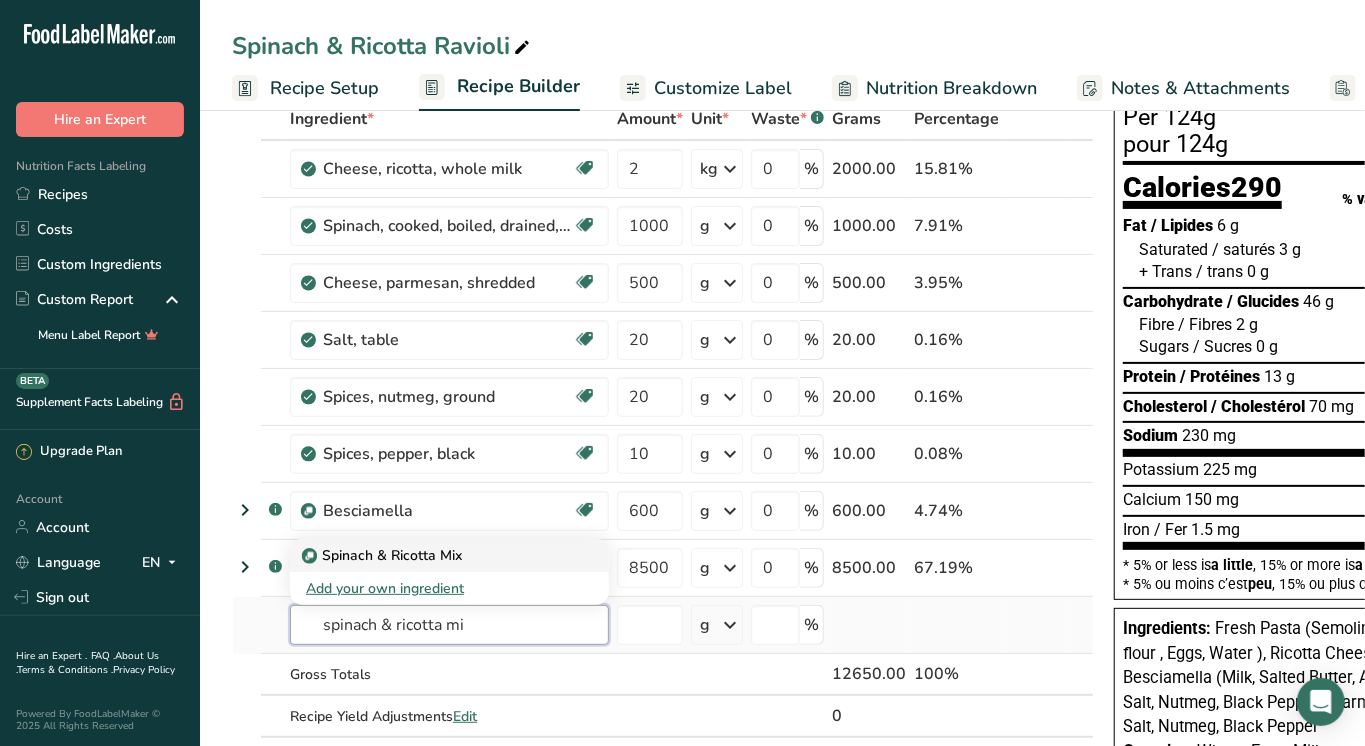 type on "spinach & ricotta mi" 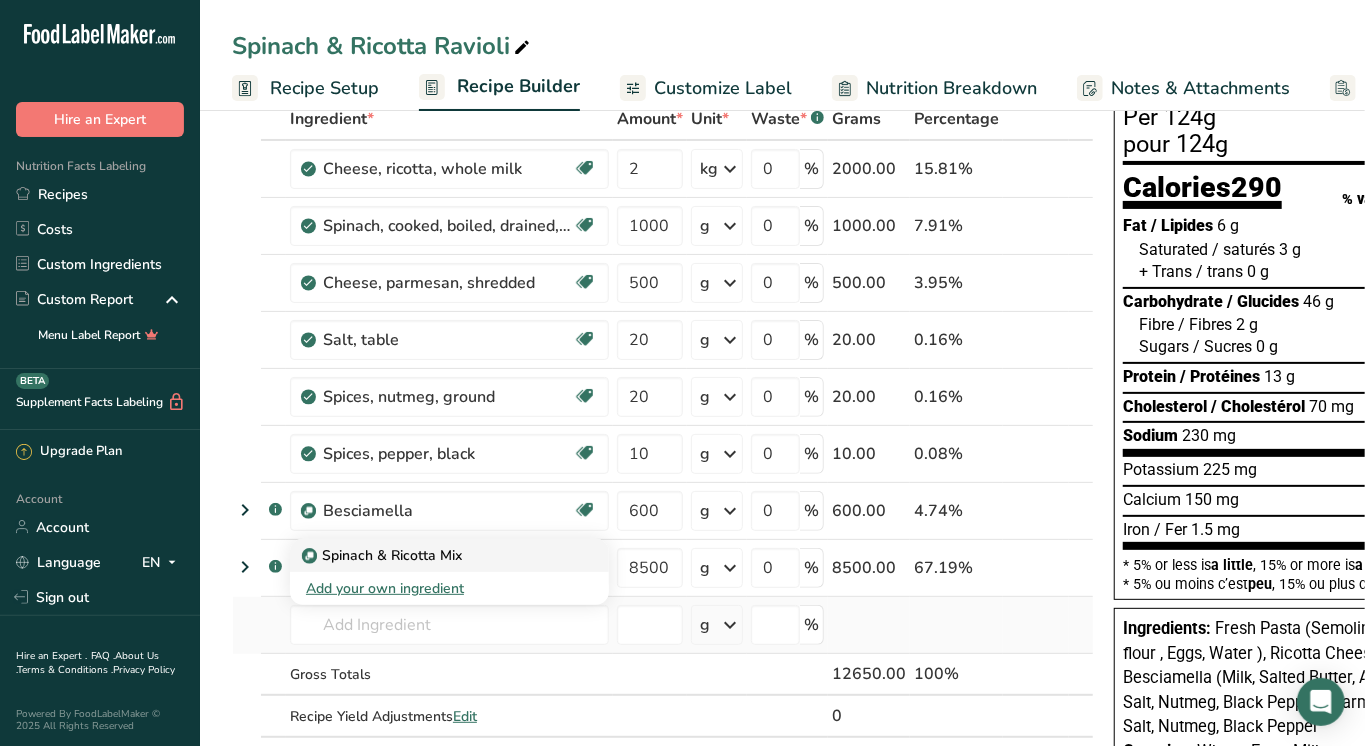 click on "Spinach & Ricotta Mix" at bounding box center (449, 555) 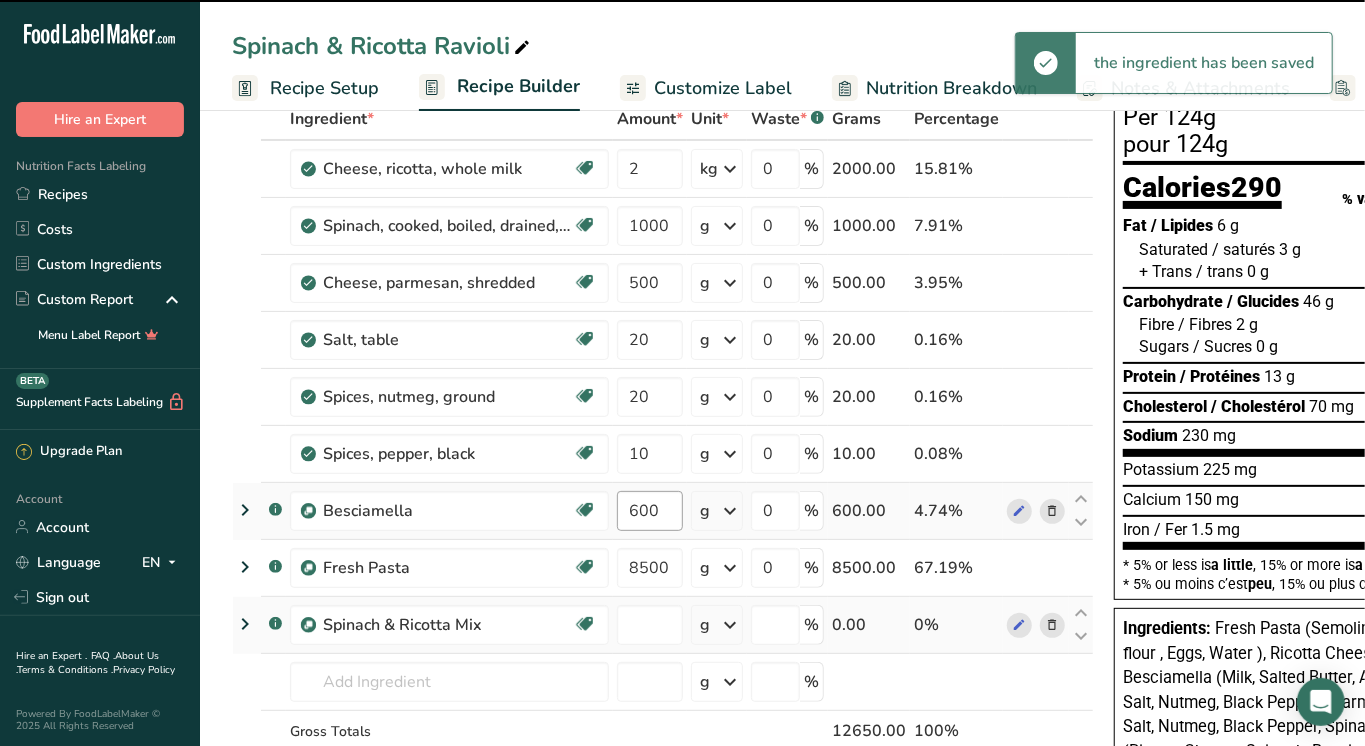 type on "0" 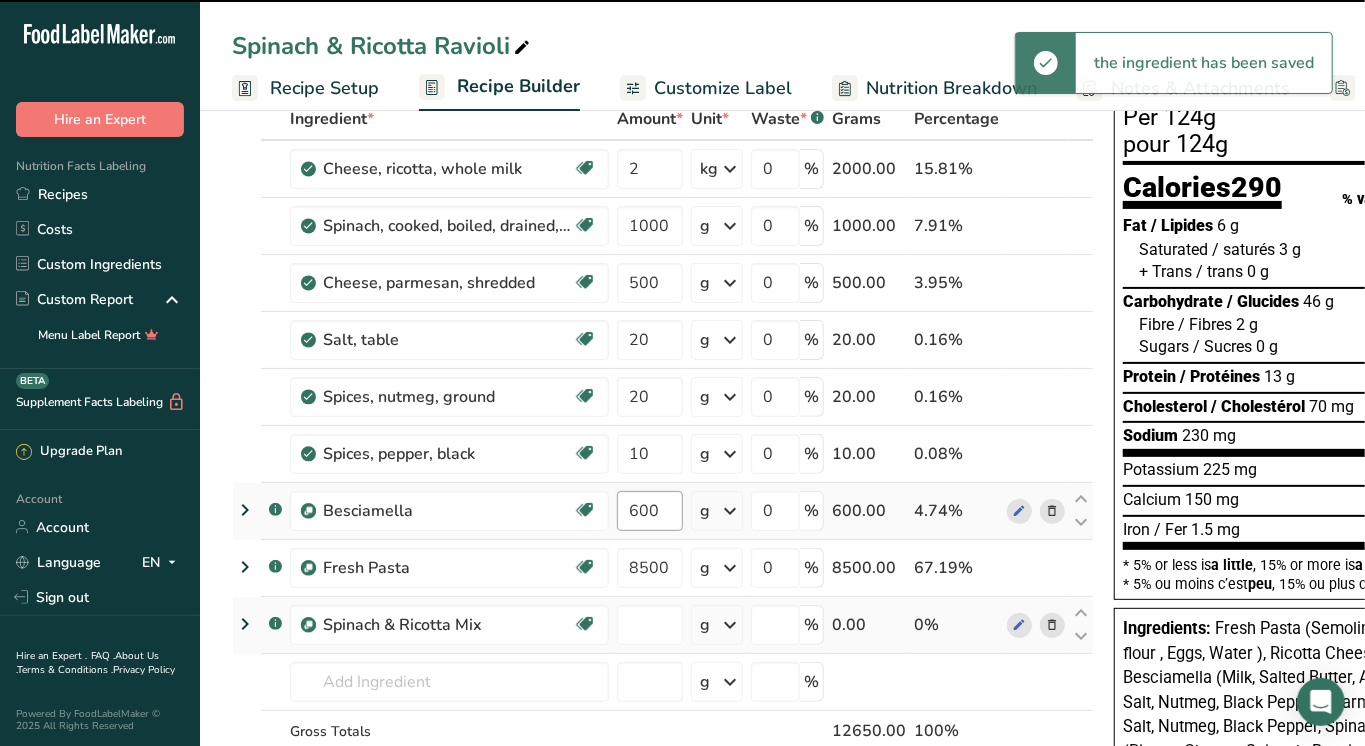 type on "0" 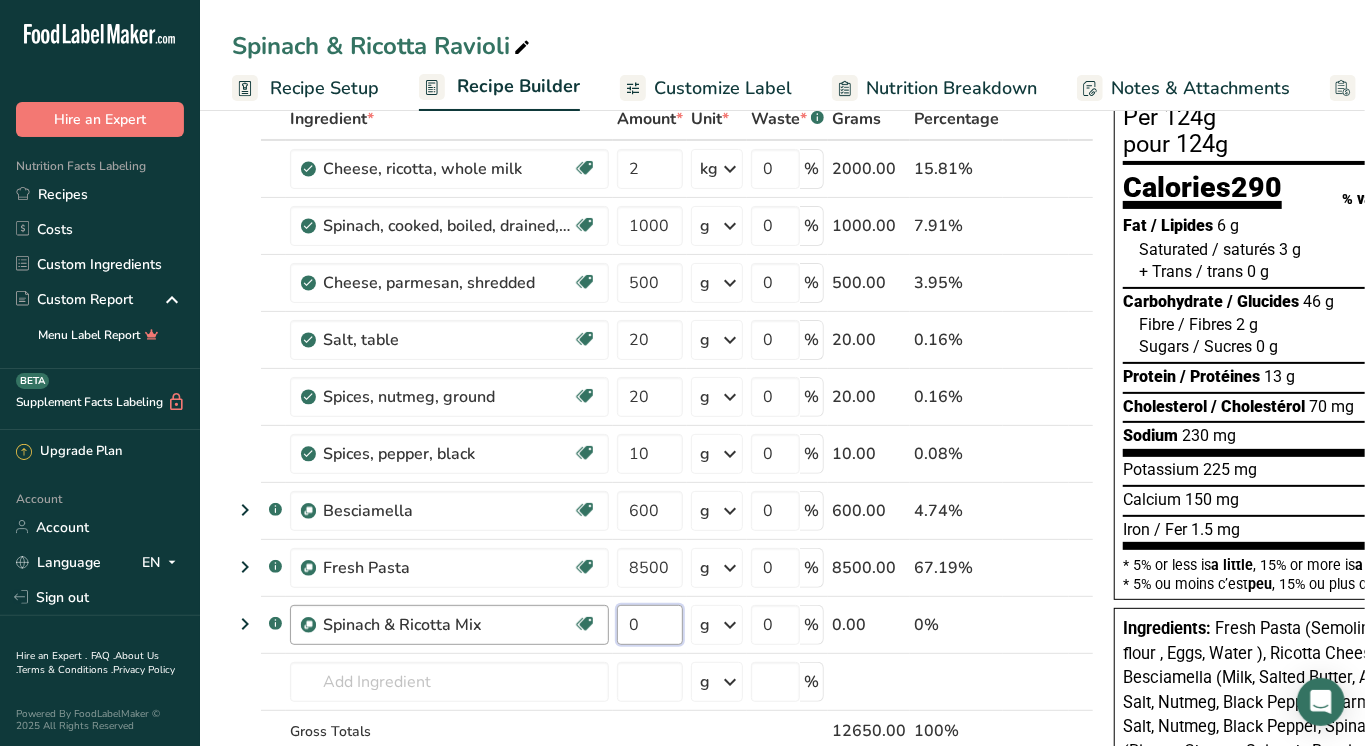 drag, startPoint x: 665, startPoint y: 631, endPoint x: 569, endPoint y: 630, distance: 96.00521 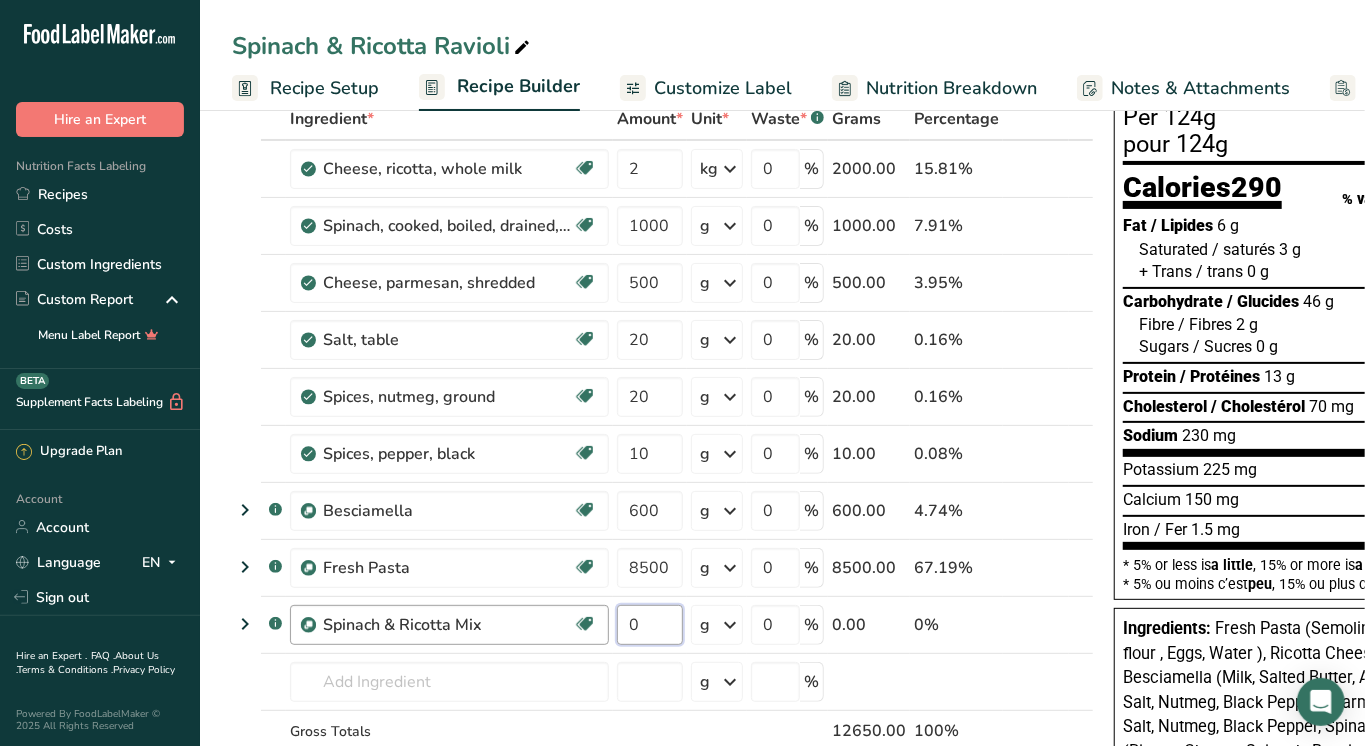 click on ".a-a{fill:#347362;}.b-a{fill:#fff;}
Spinach & Ricotta Mix
Source of Antioxidants
Dairy free
Gluten free
Vegan
Vegetarian
Soy free
0
g
Weight Units
g
kg
mg
See more
Volume Units
l
mL
fl oz
See more
0
%
0.00
0%" at bounding box center [663, 625] 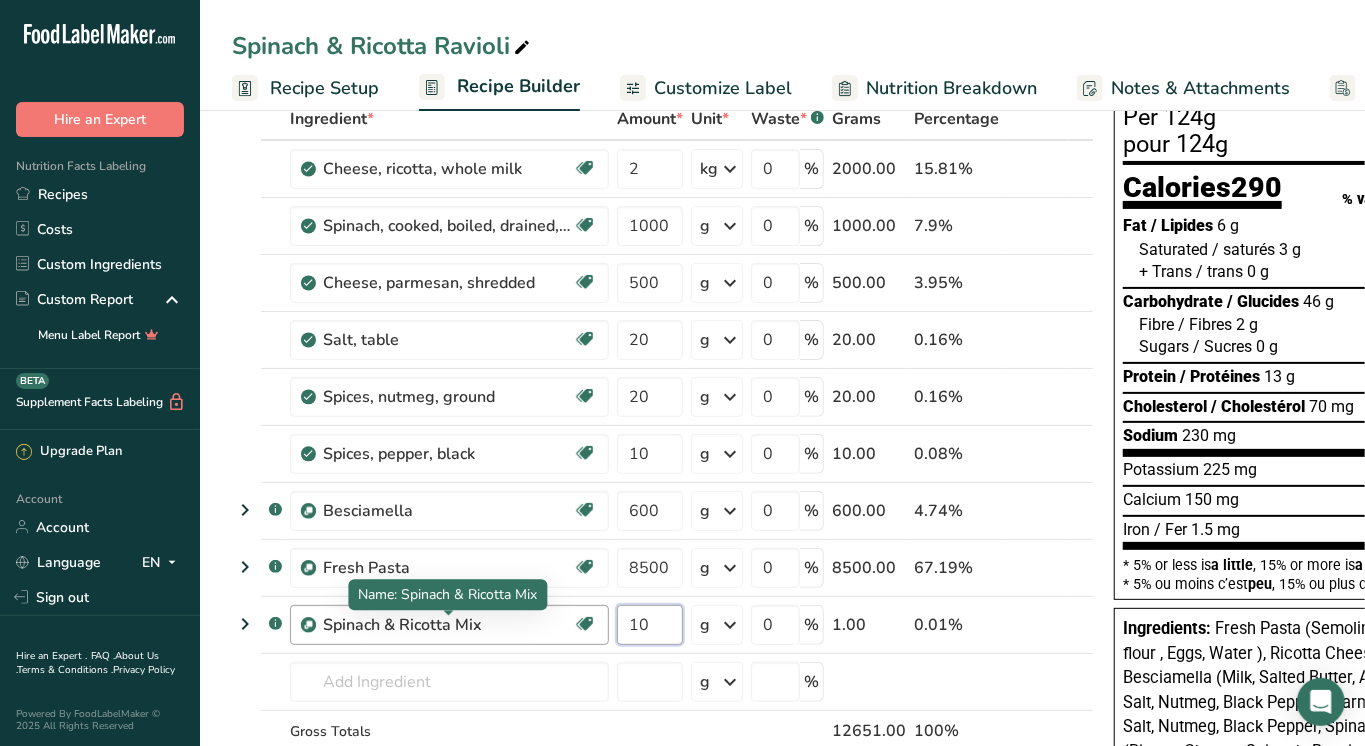 type on "10" 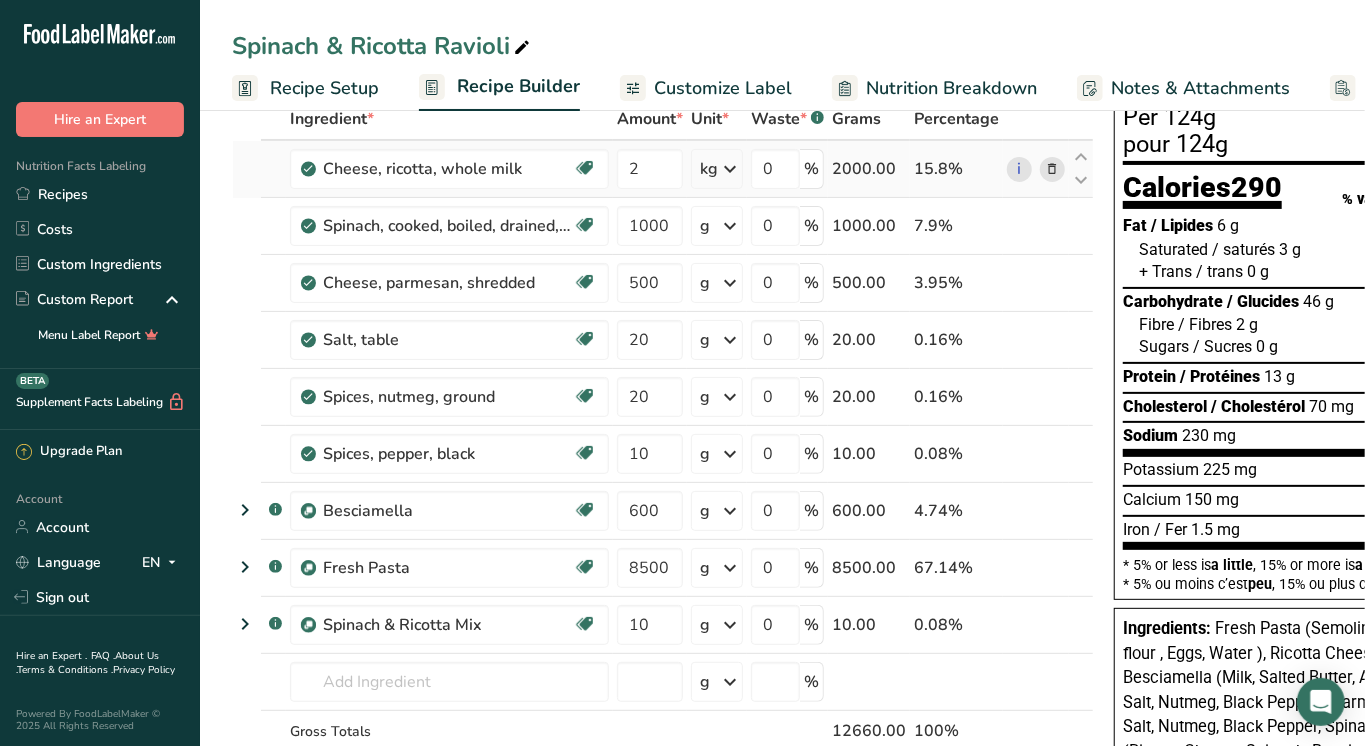 click at bounding box center (1053, 169) 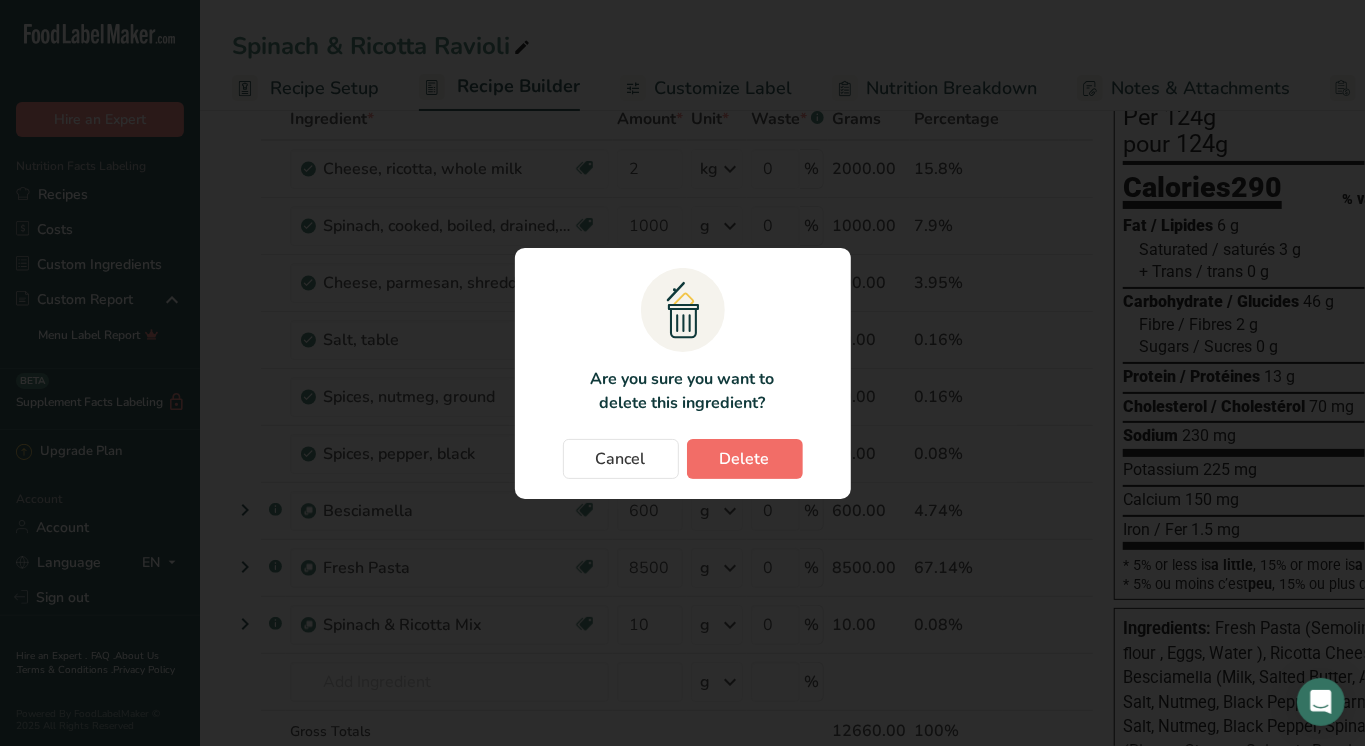 click on "Delete" at bounding box center [745, 459] 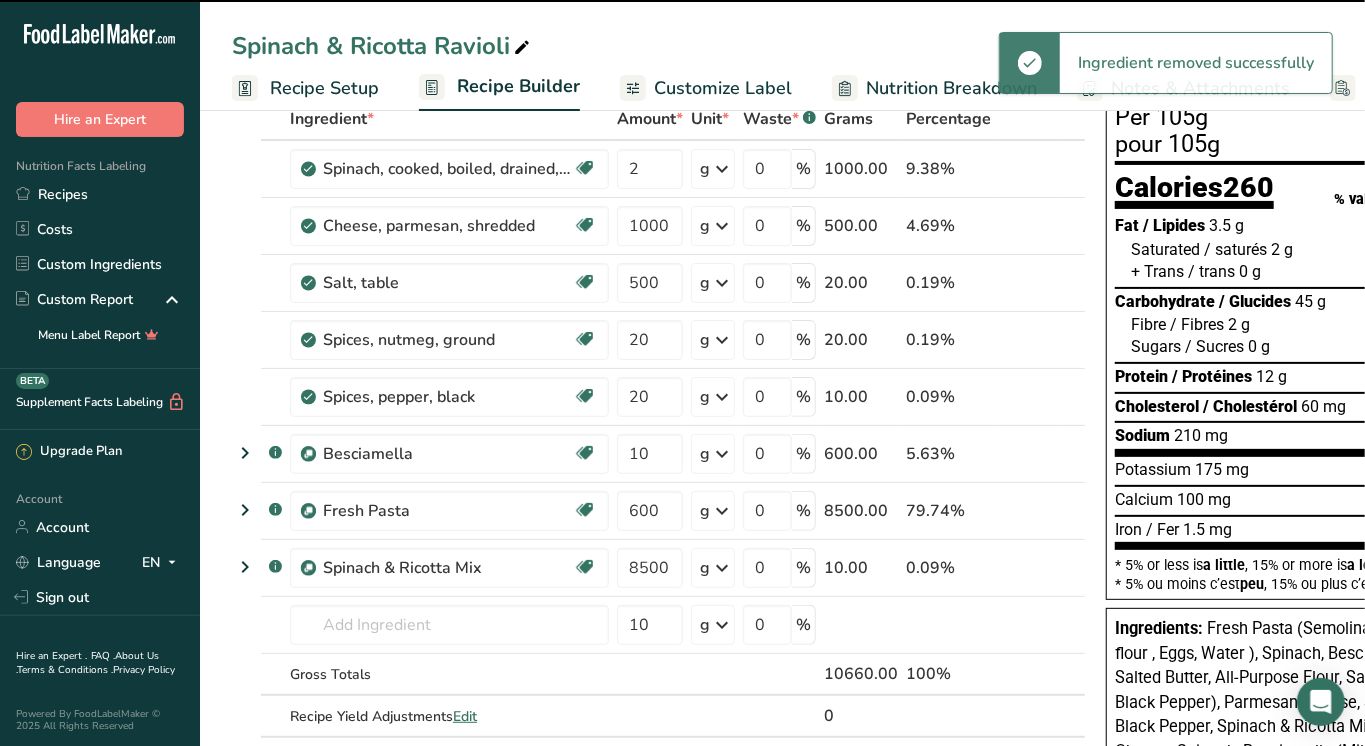 type on "1000" 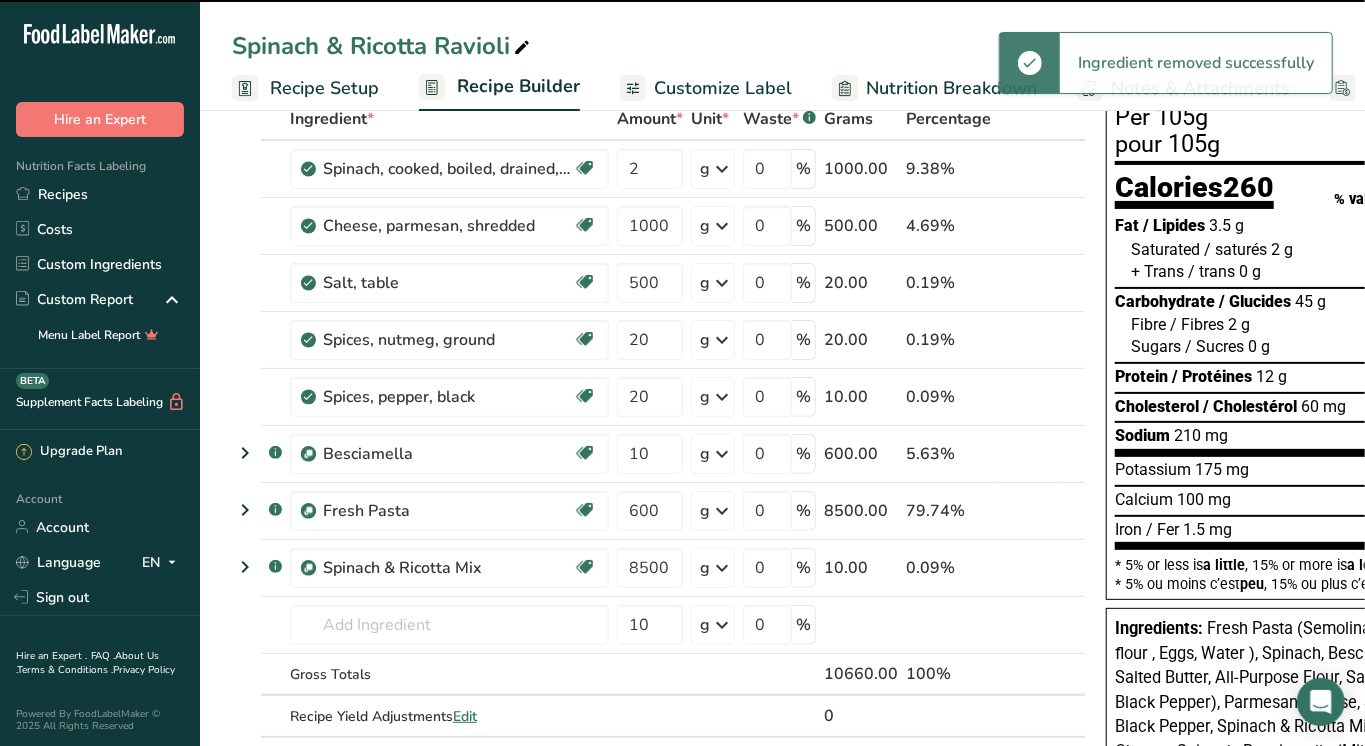 type on "500" 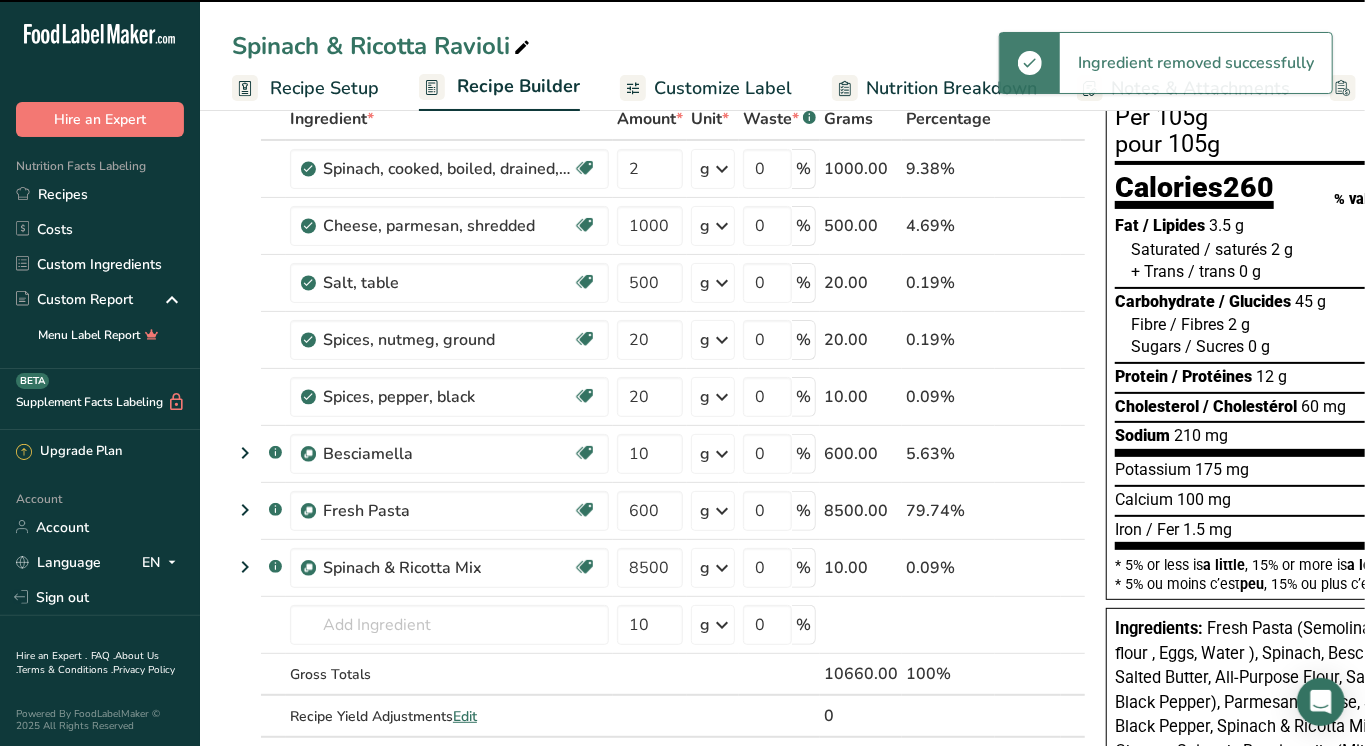 type 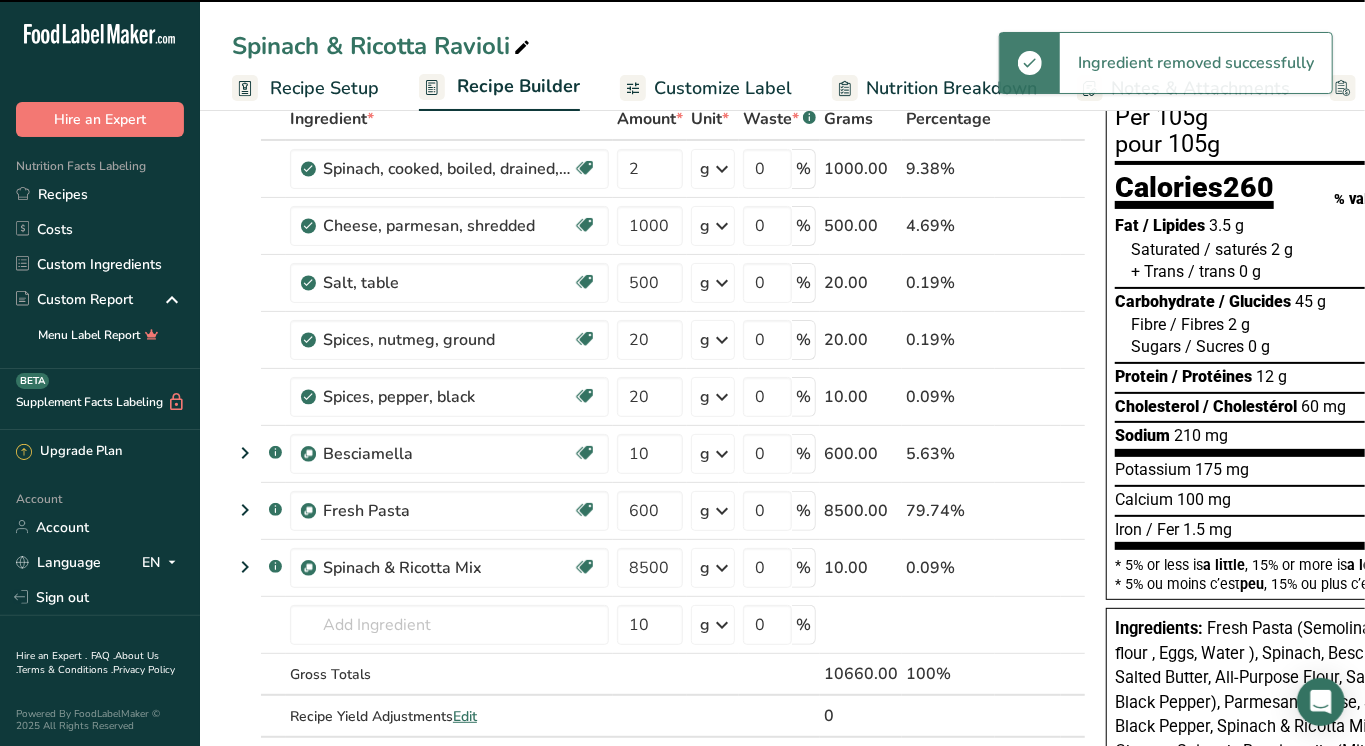 type 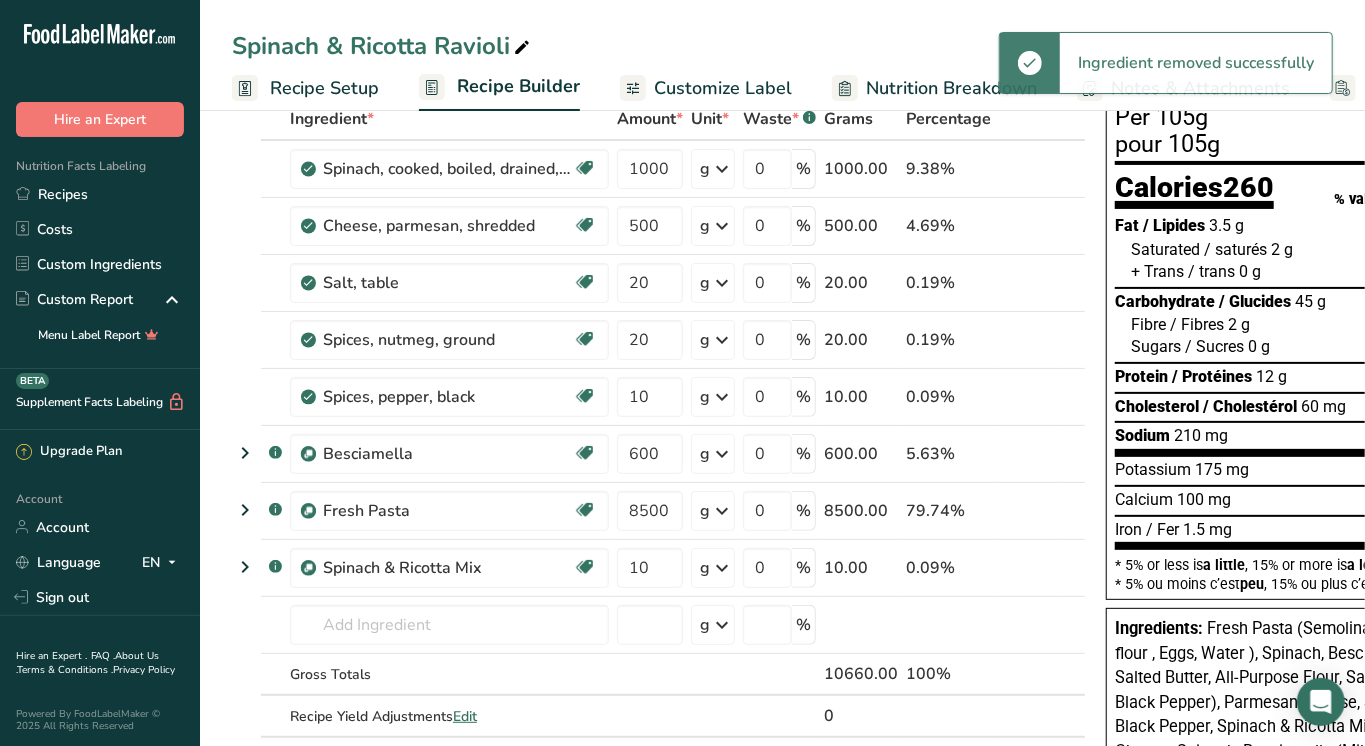 scroll, scrollTop: 117, scrollLeft: 0, axis: vertical 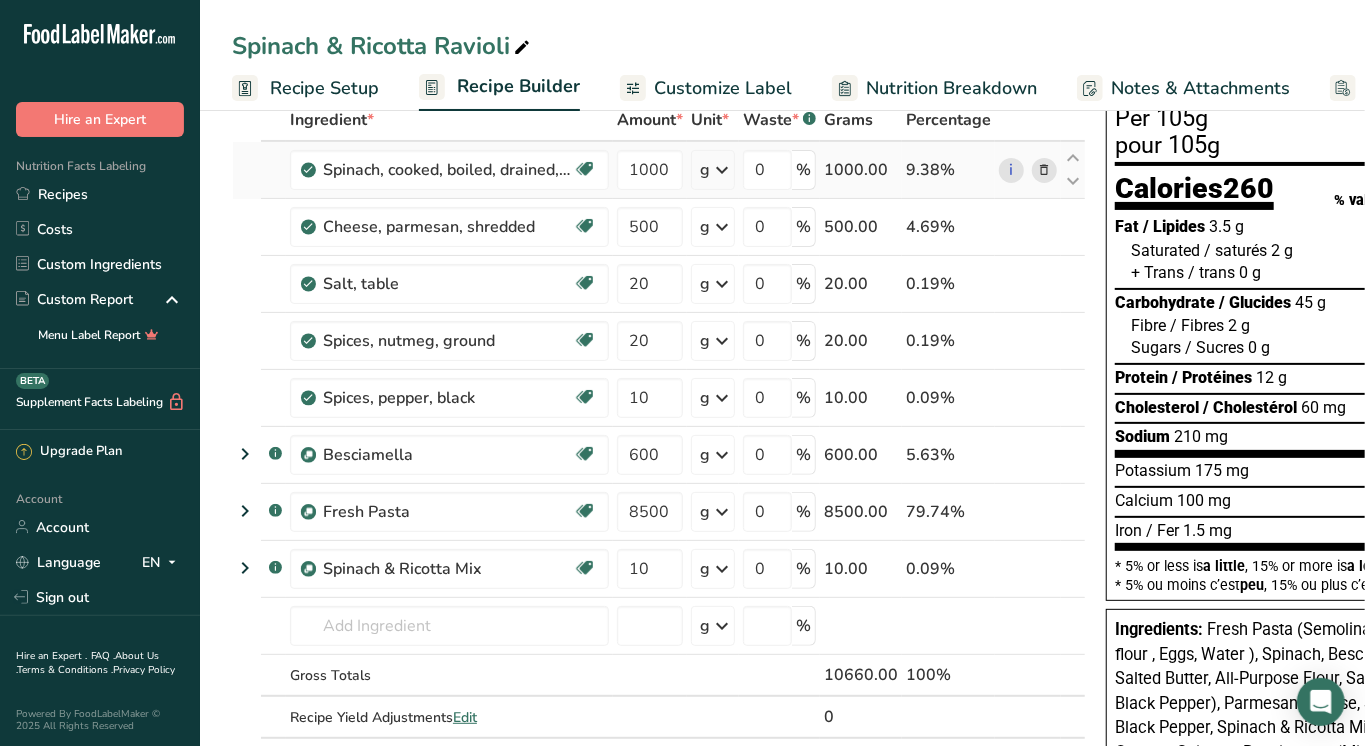 click at bounding box center (1045, 170) 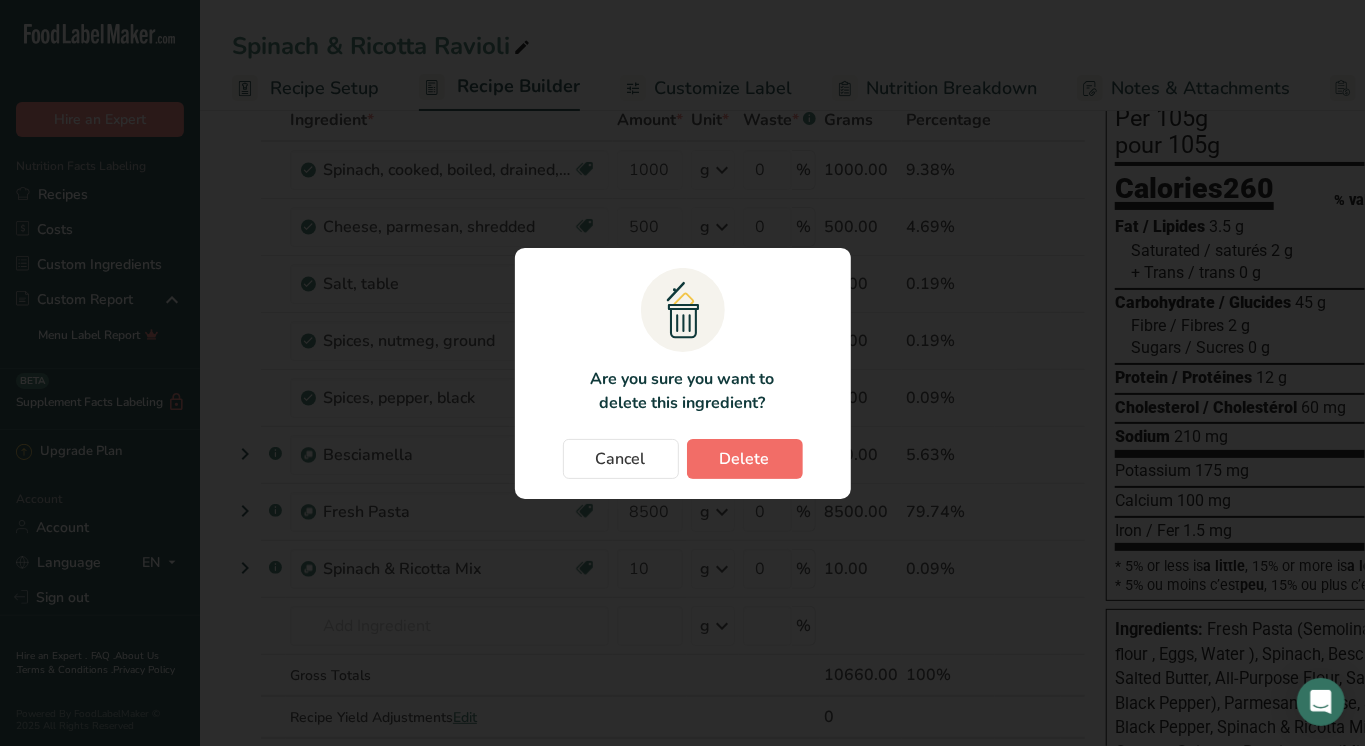 click on "Delete" at bounding box center (745, 459) 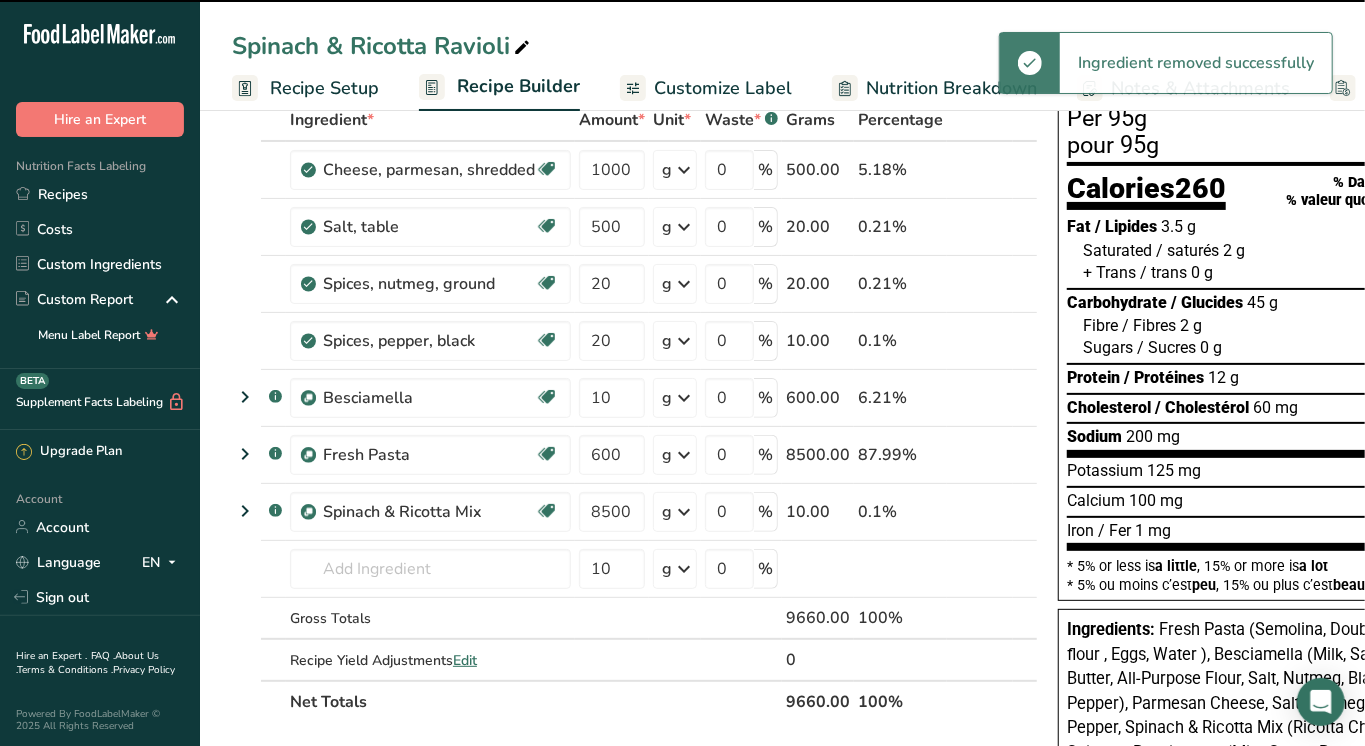 type on "500" 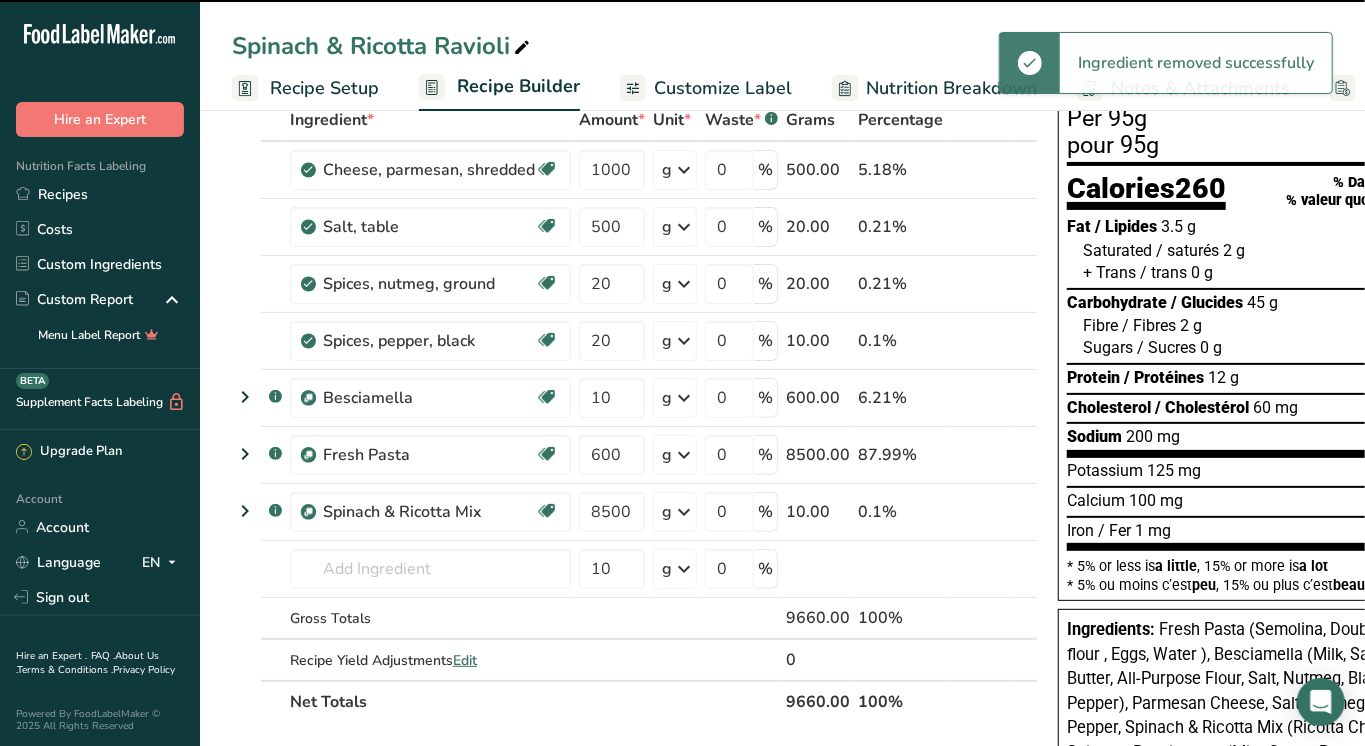 type on "20" 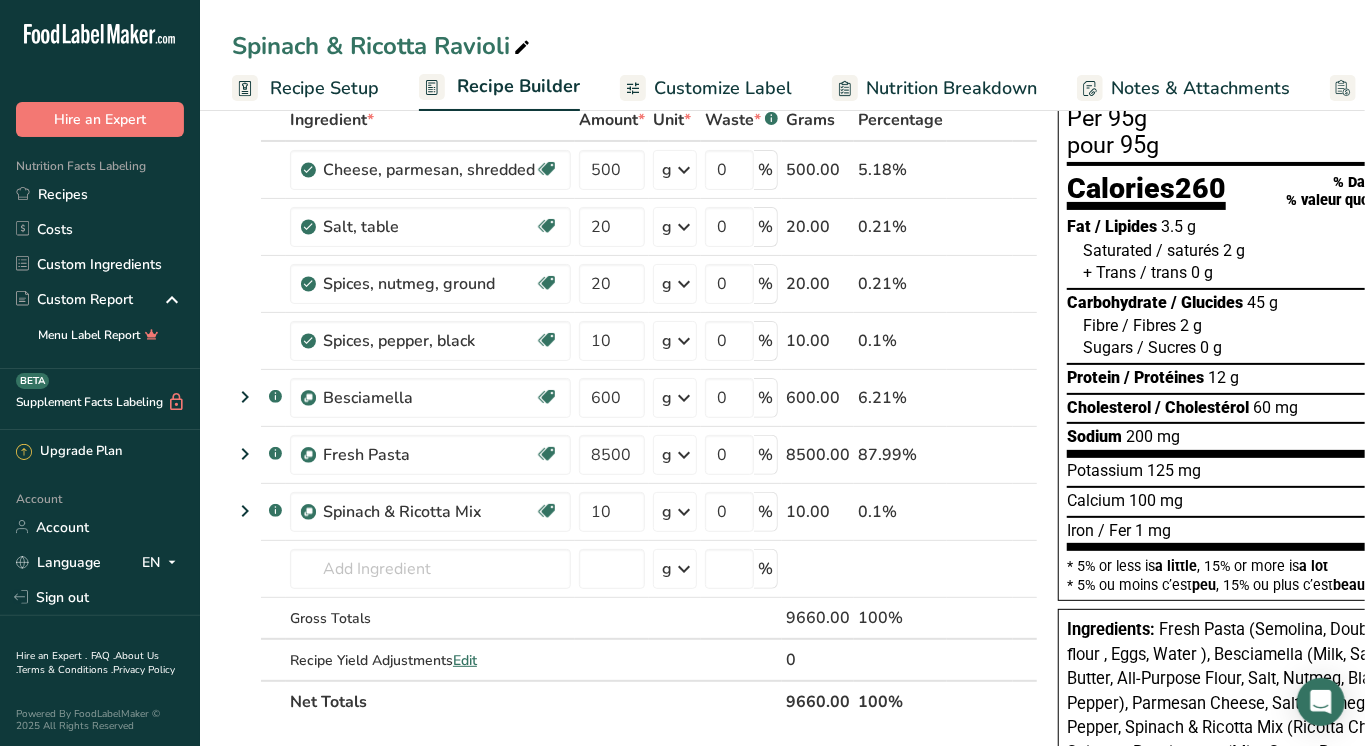 scroll, scrollTop: 116, scrollLeft: 0, axis: vertical 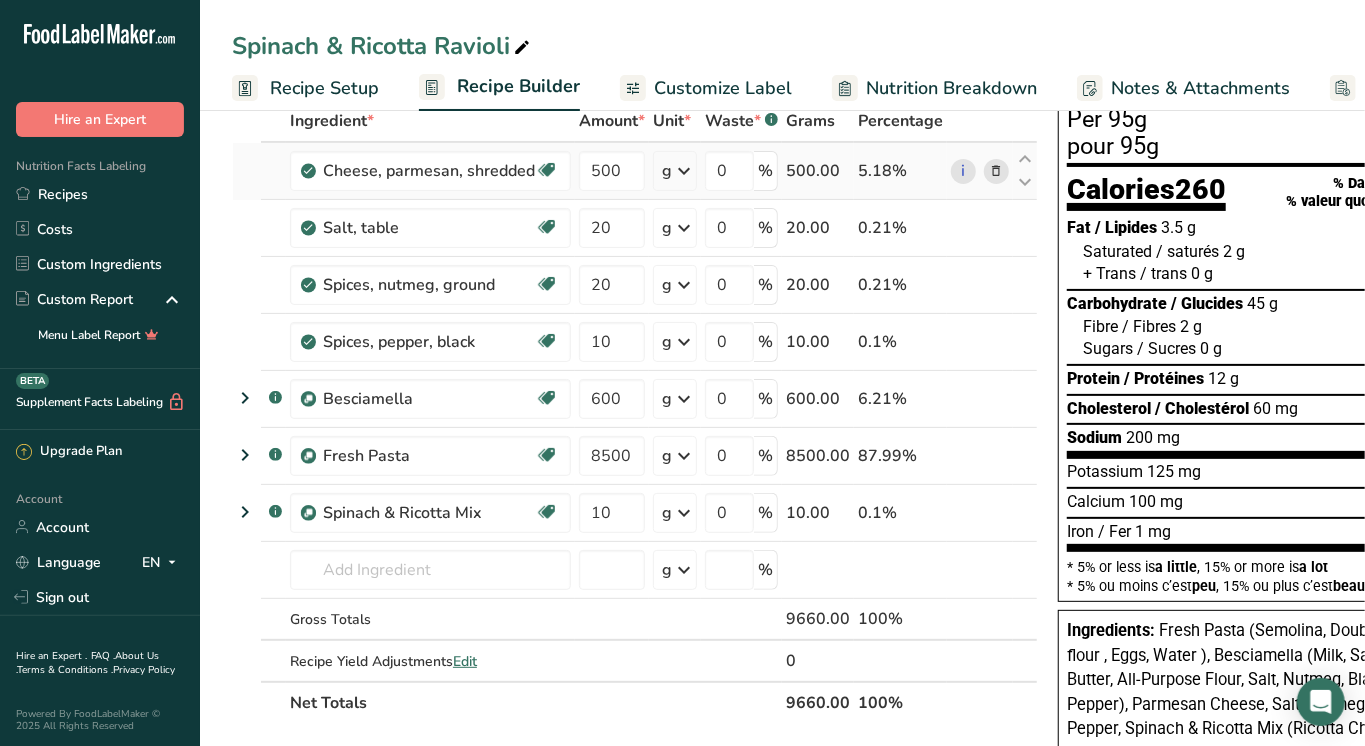 click at bounding box center (997, 171) 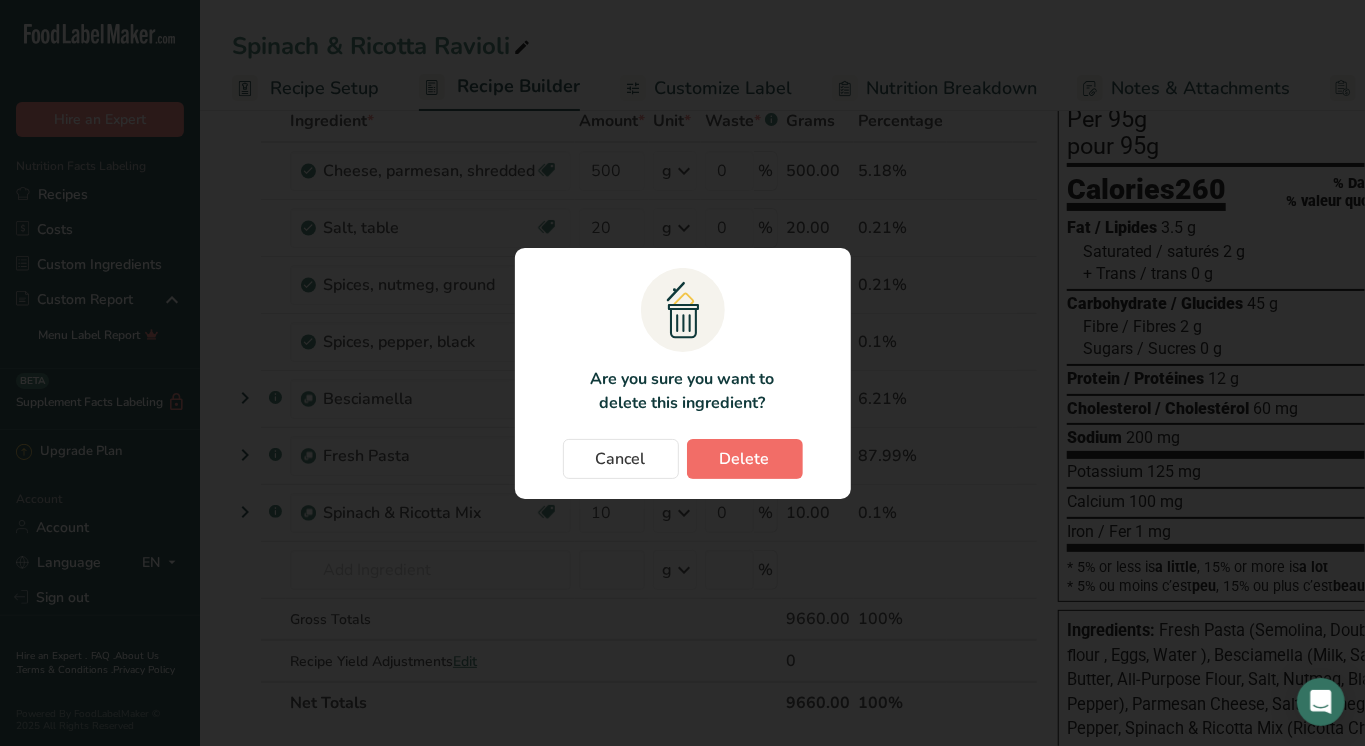 click on "Delete" at bounding box center [745, 459] 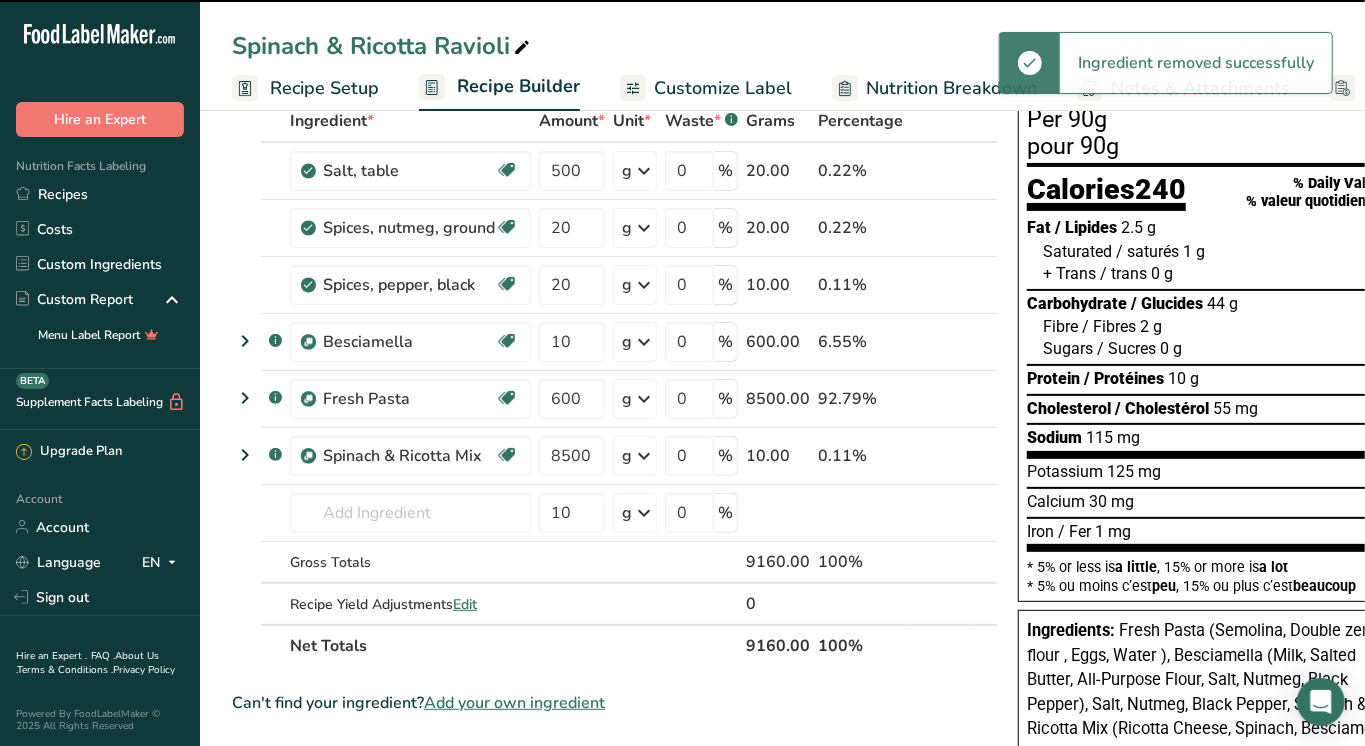 type on "20" 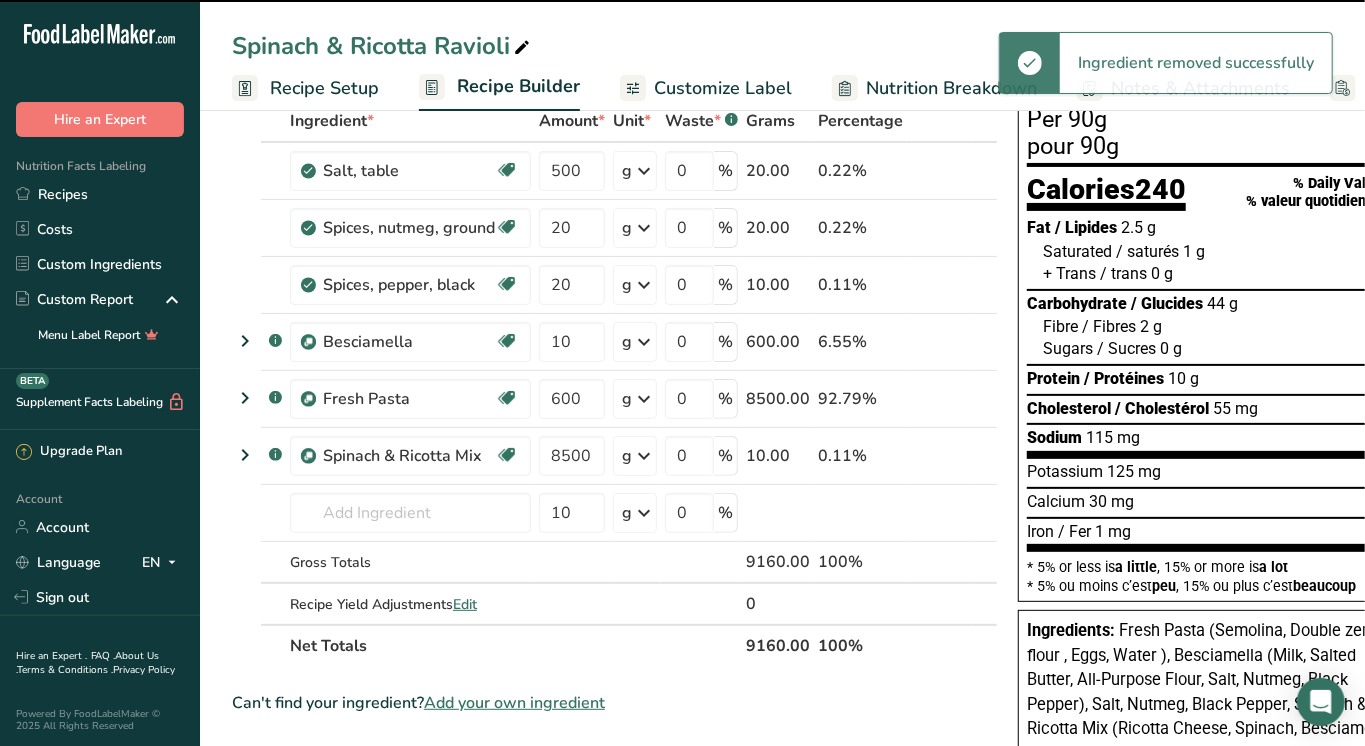 type on "10" 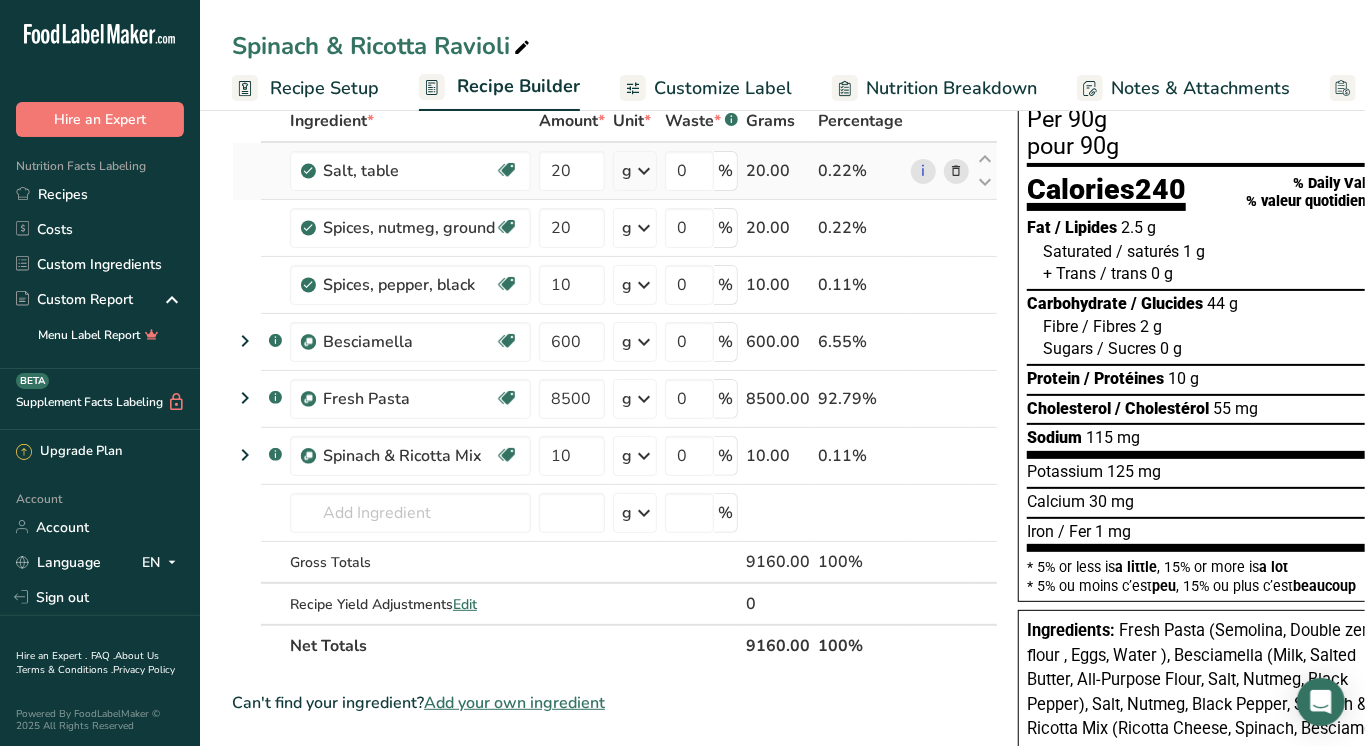 click at bounding box center [957, 171] 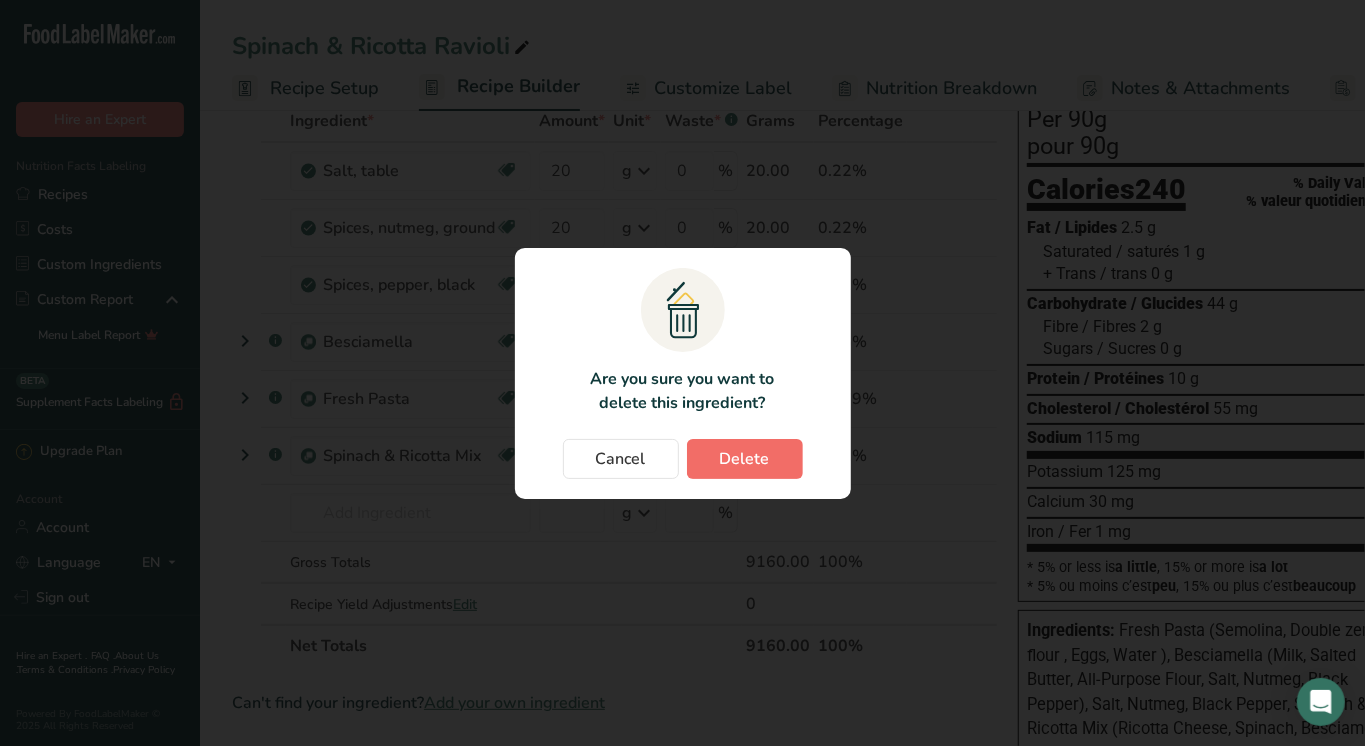 click on "Delete" at bounding box center [745, 459] 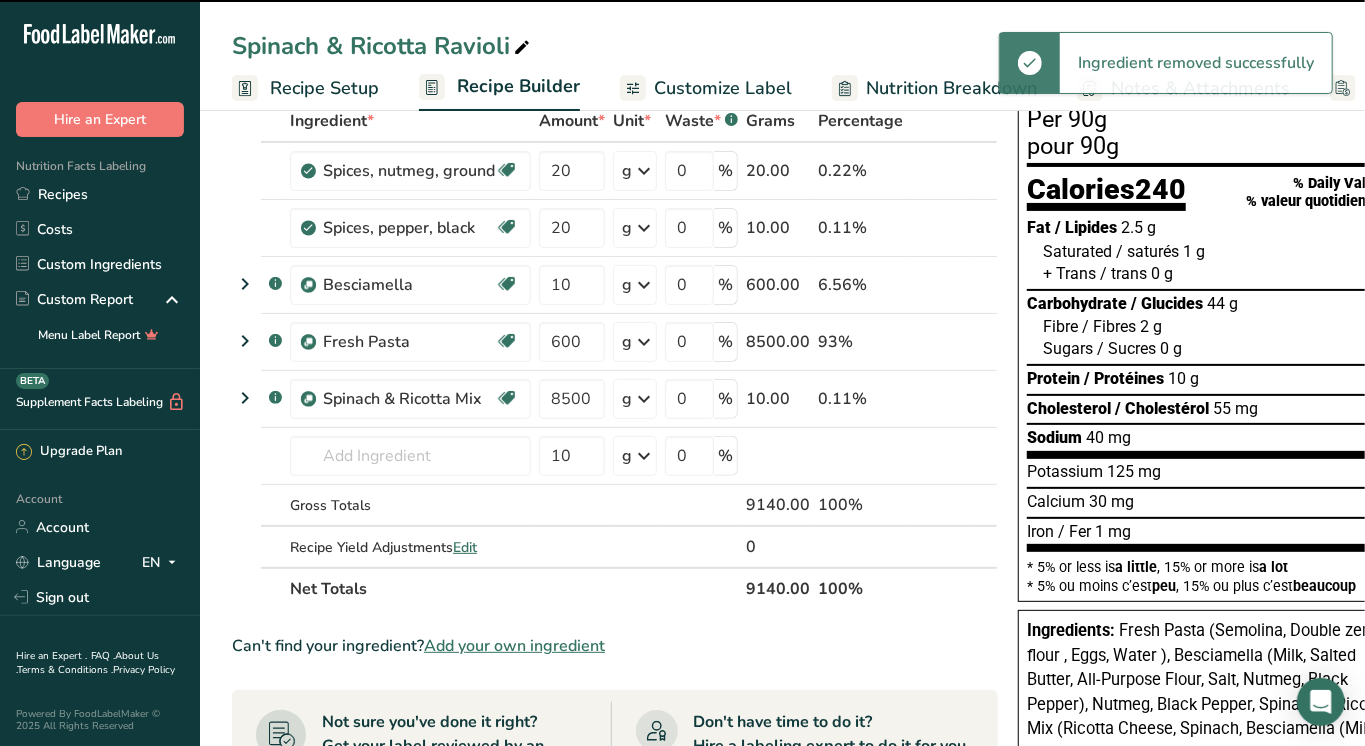 type on "10" 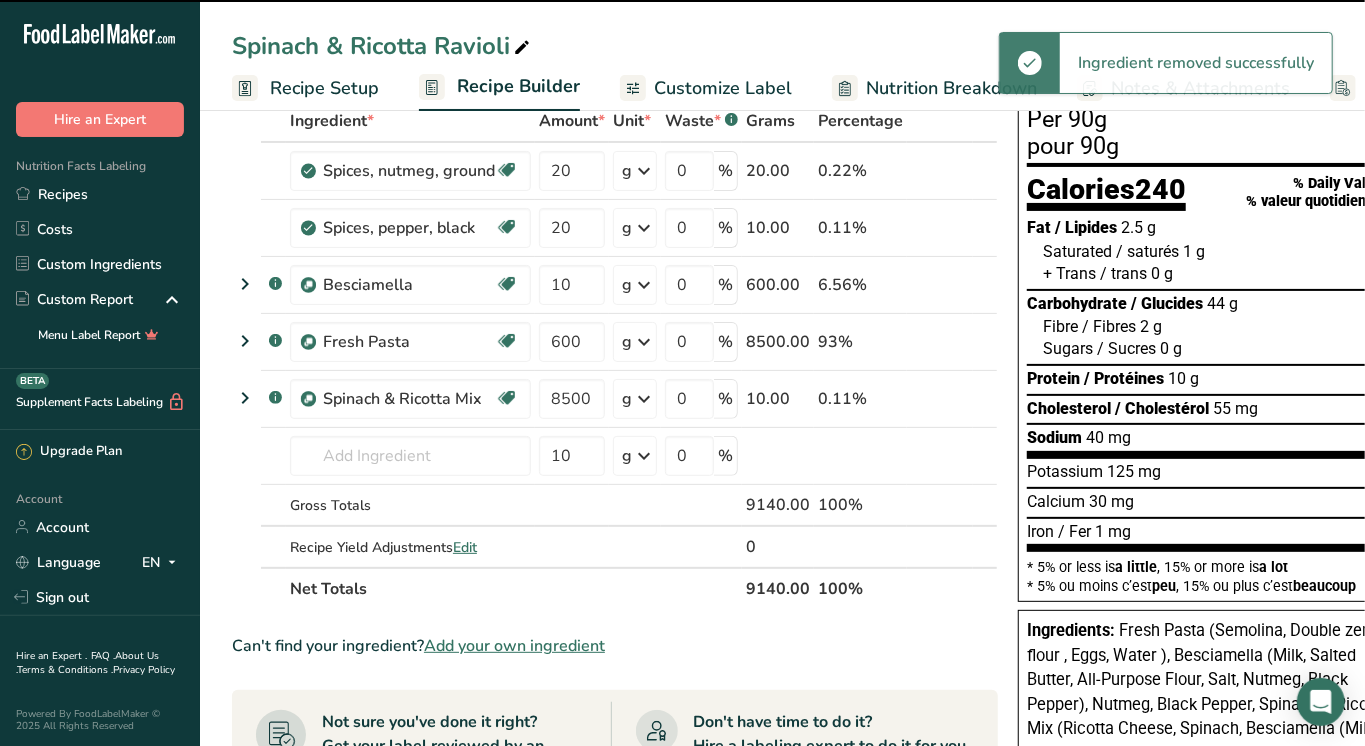 type on "600" 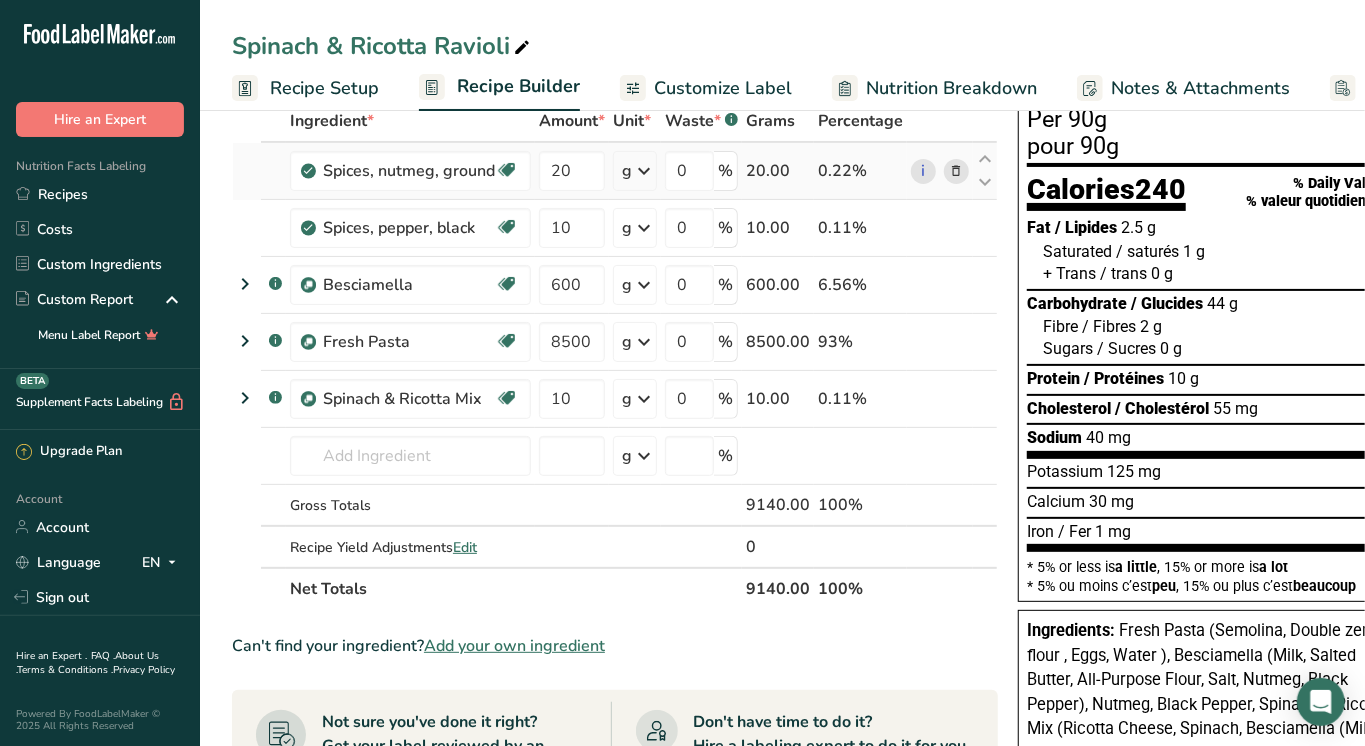 click at bounding box center [957, 171] 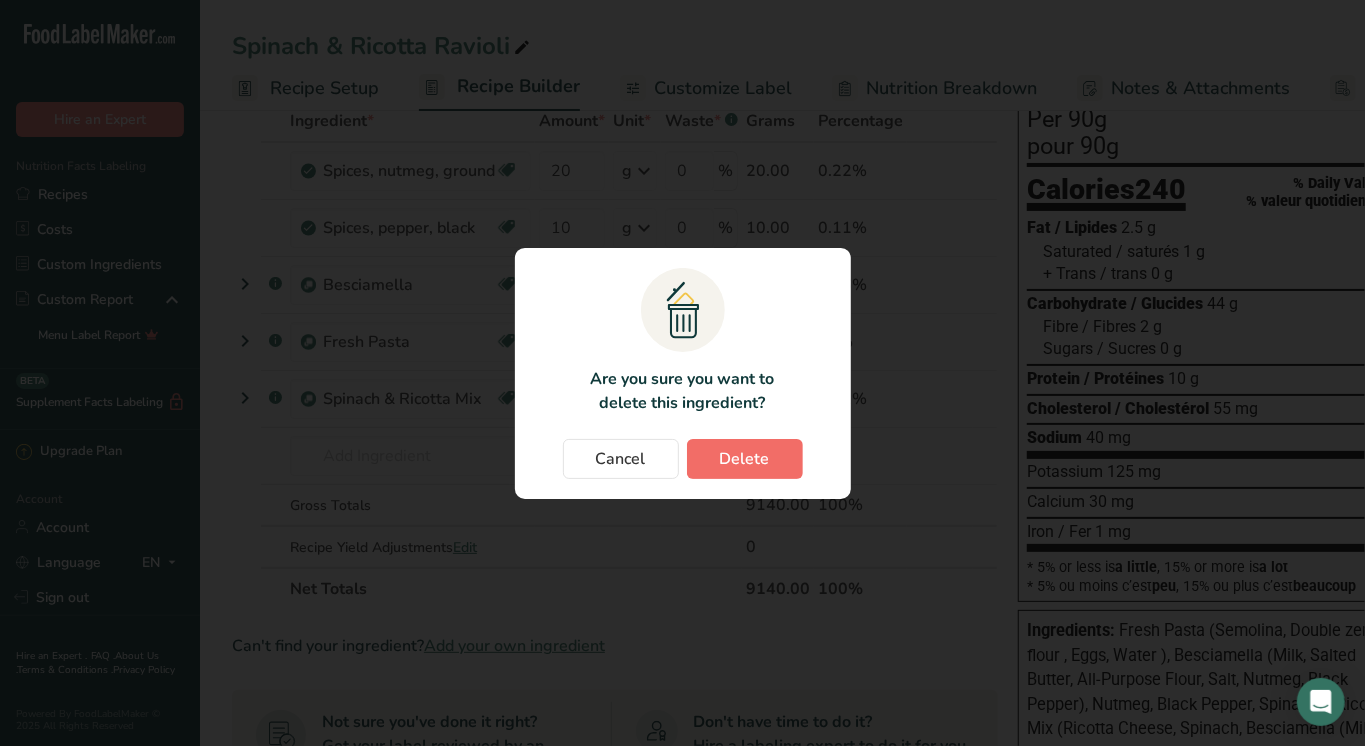 click on "Delete" at bounding box center (745, 459) 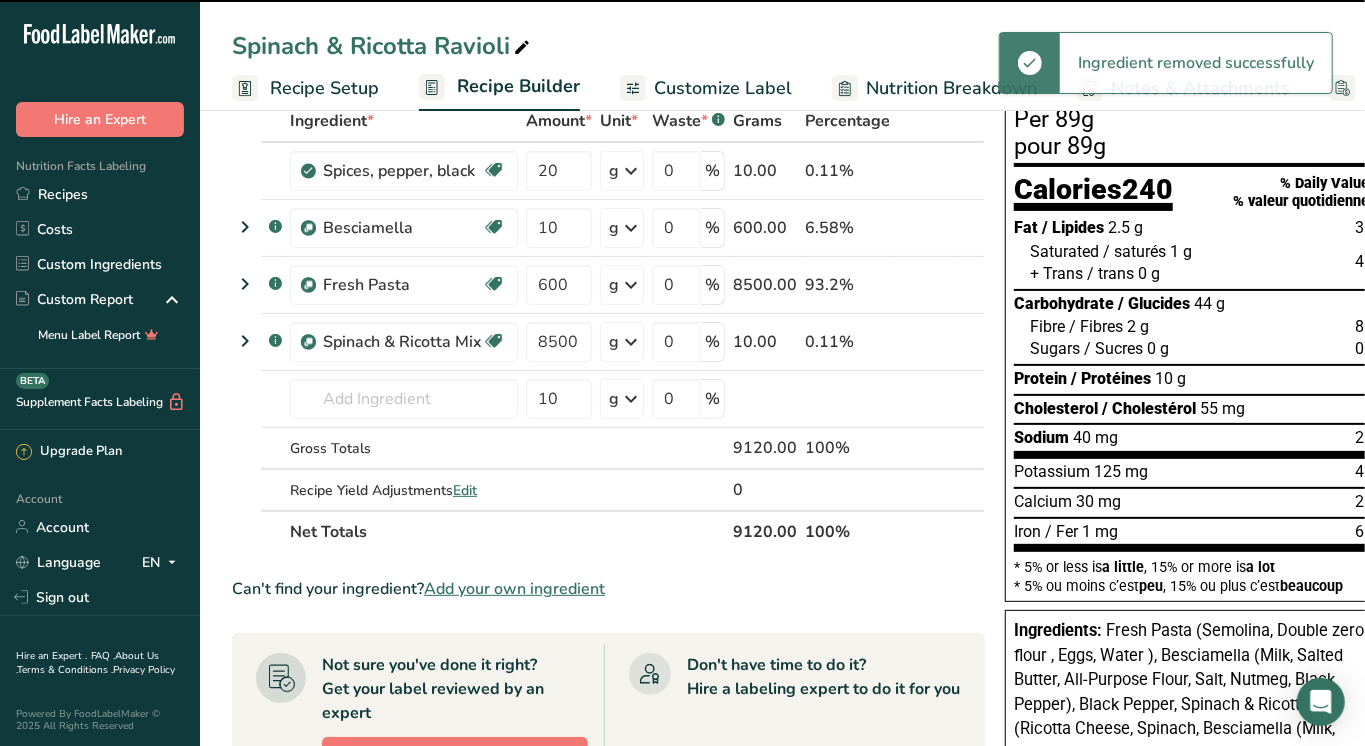 type on "10" 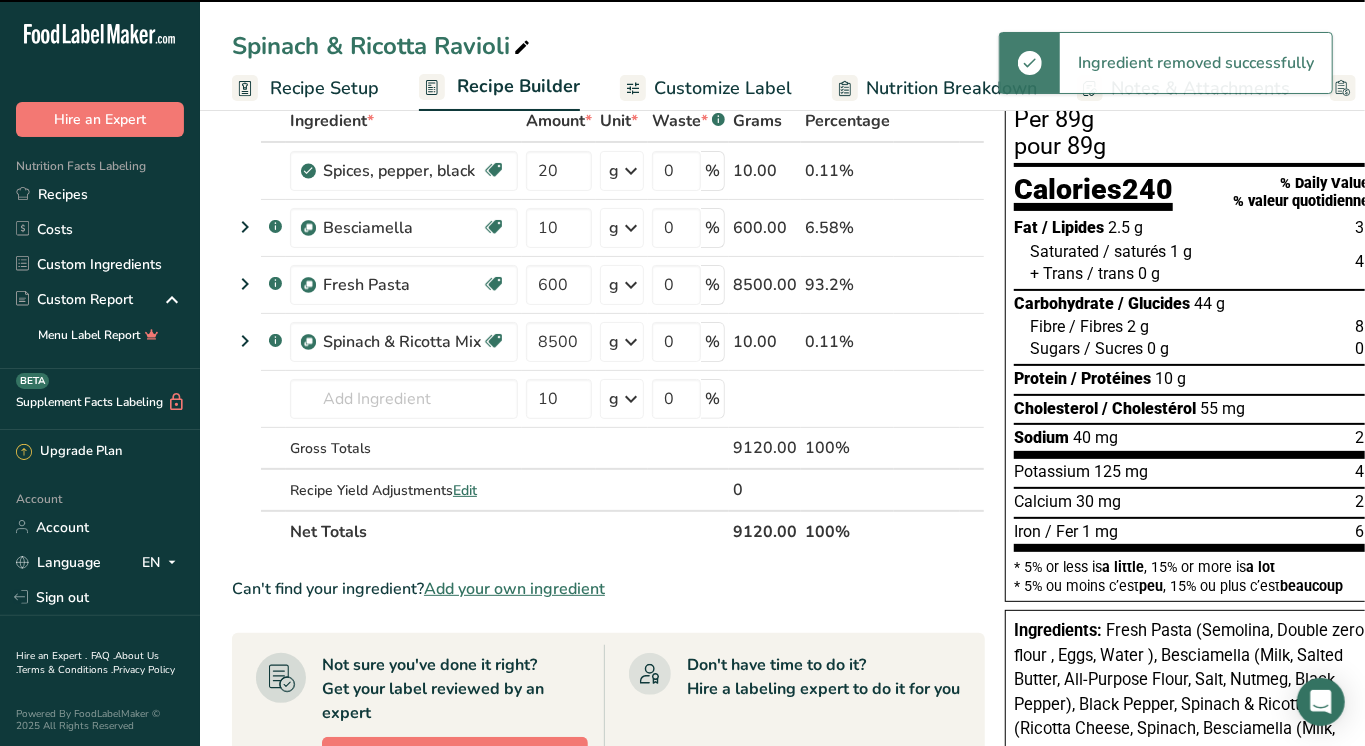 type on "600" 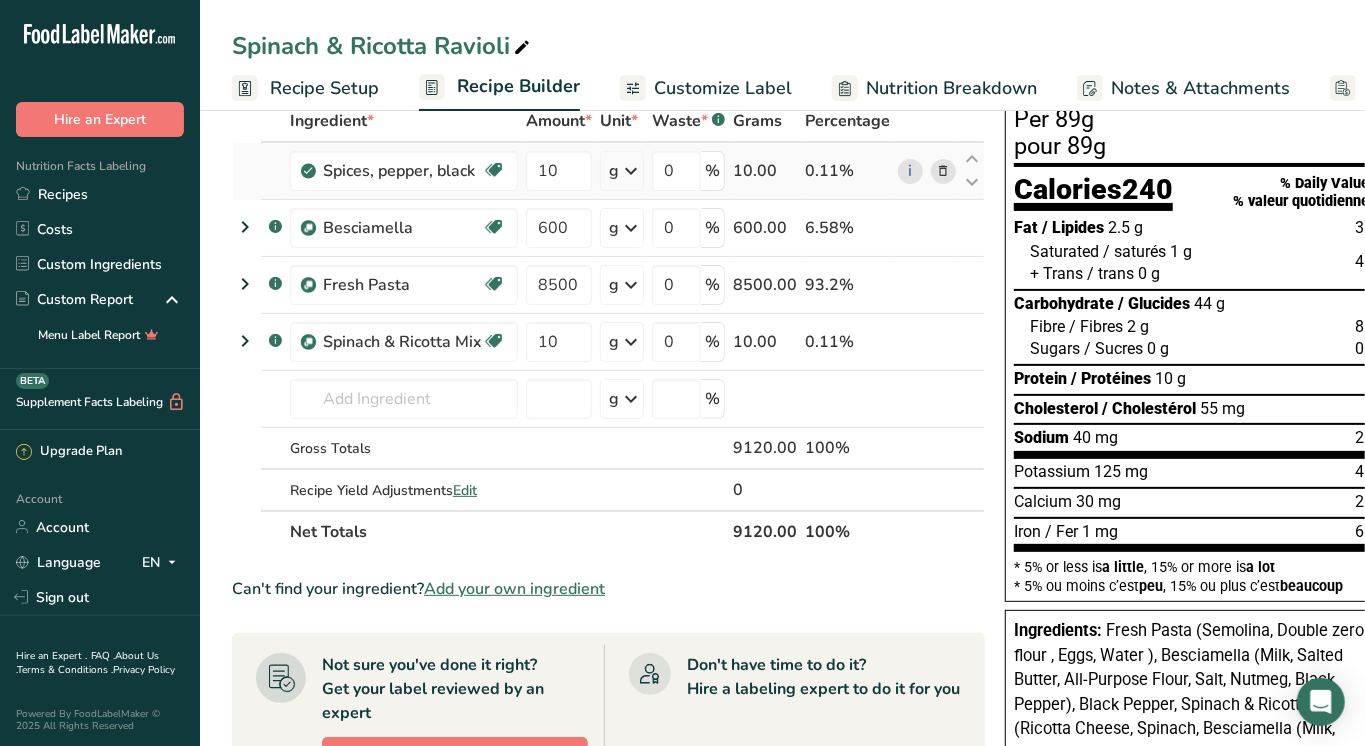 click at bounding box center [944, 171] 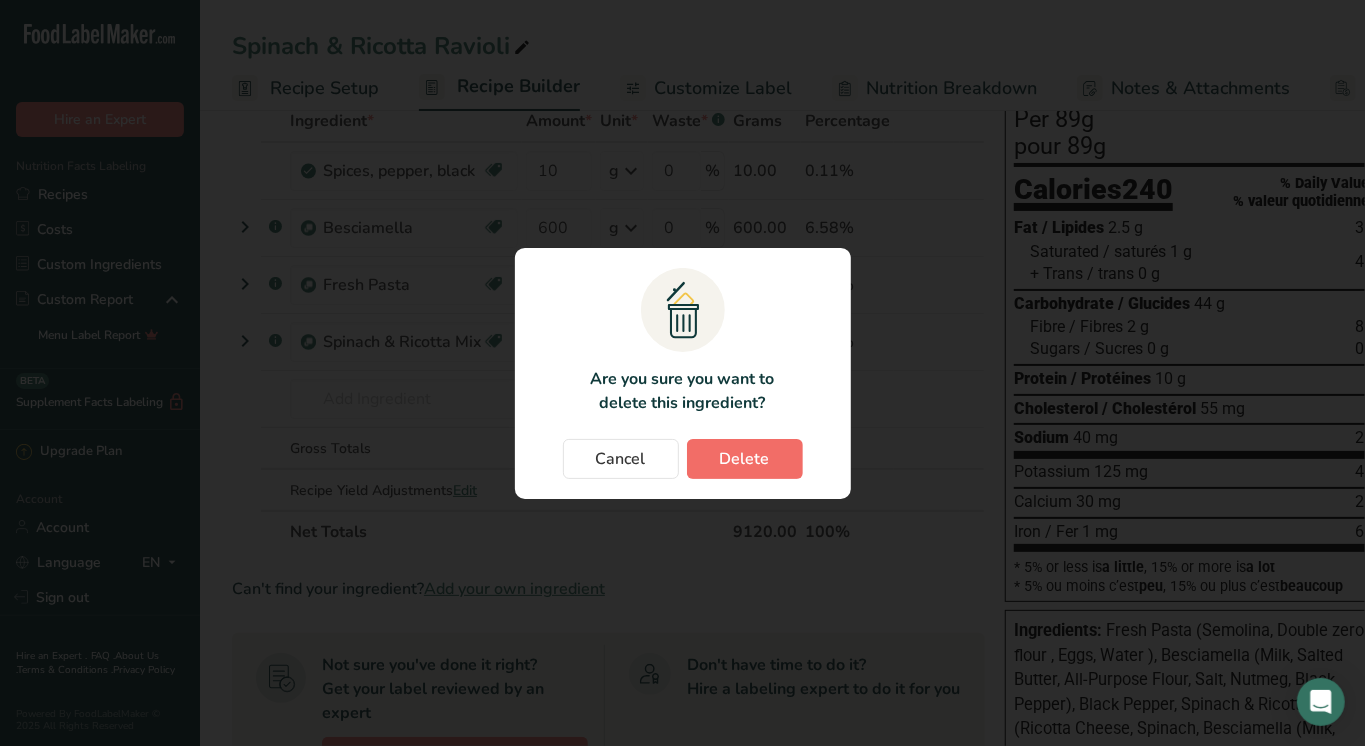 click on "Delete" at bounding box center [745, 459] 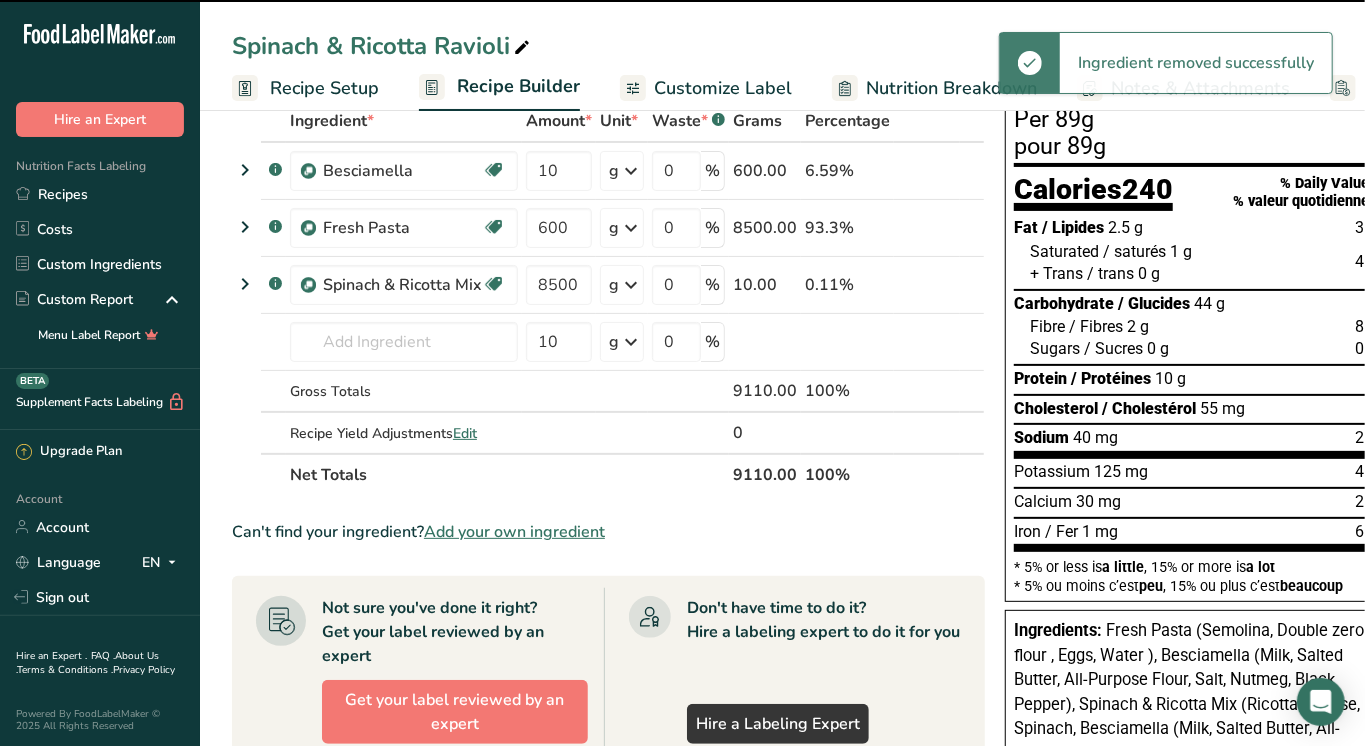 type on "600" 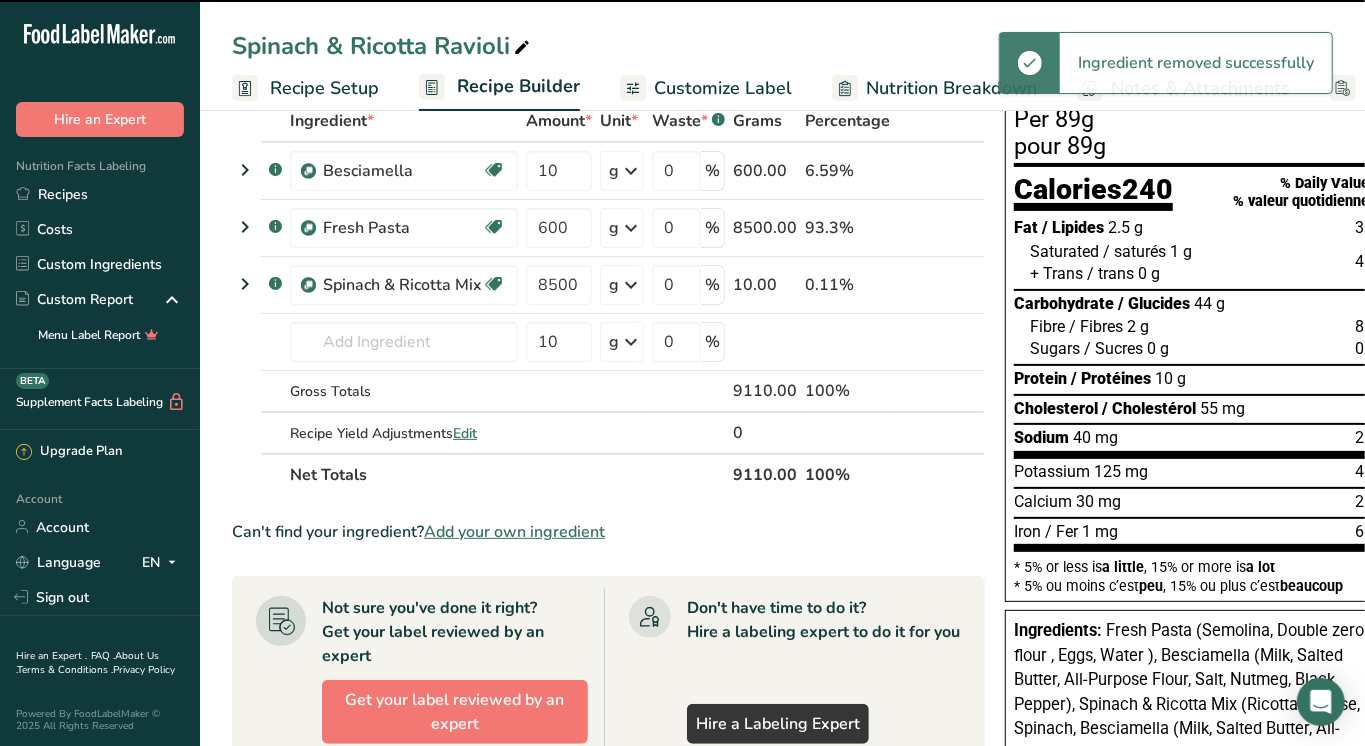 type on "8500" 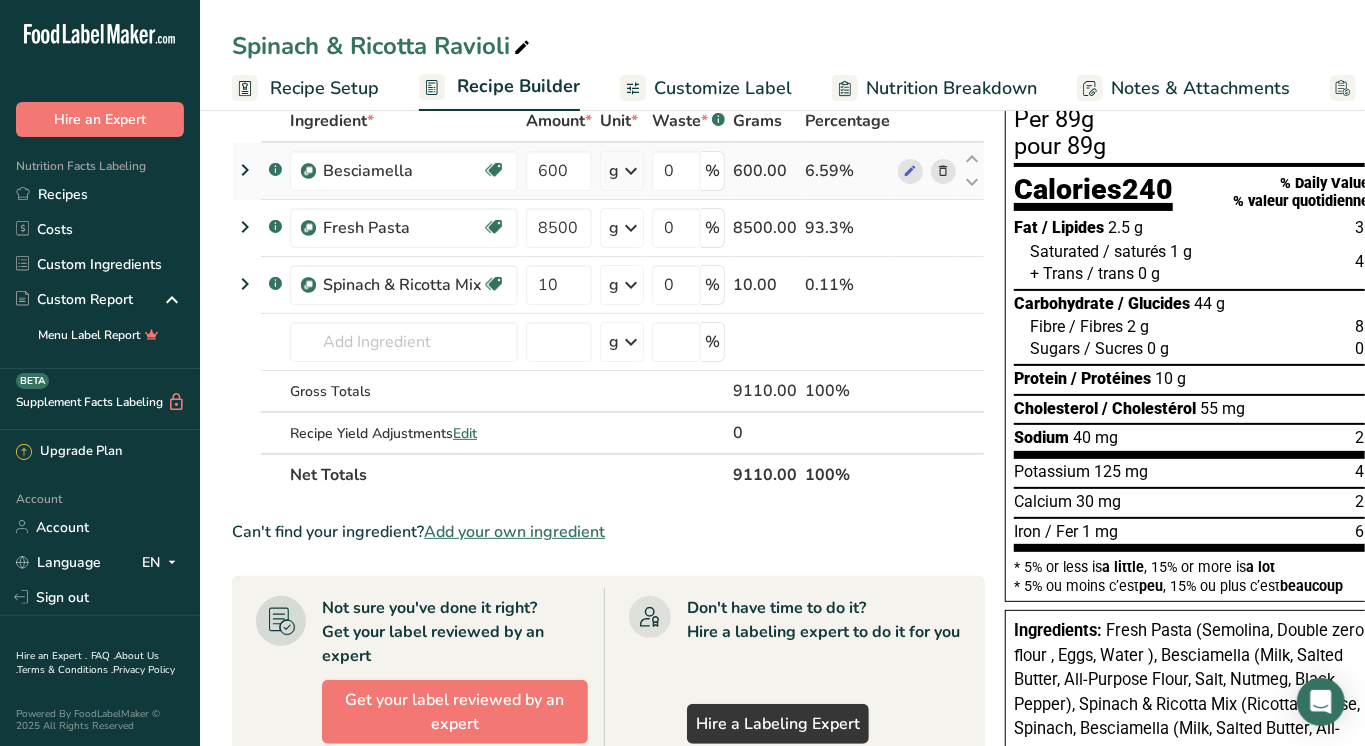 click at bounding box center (944, 171) 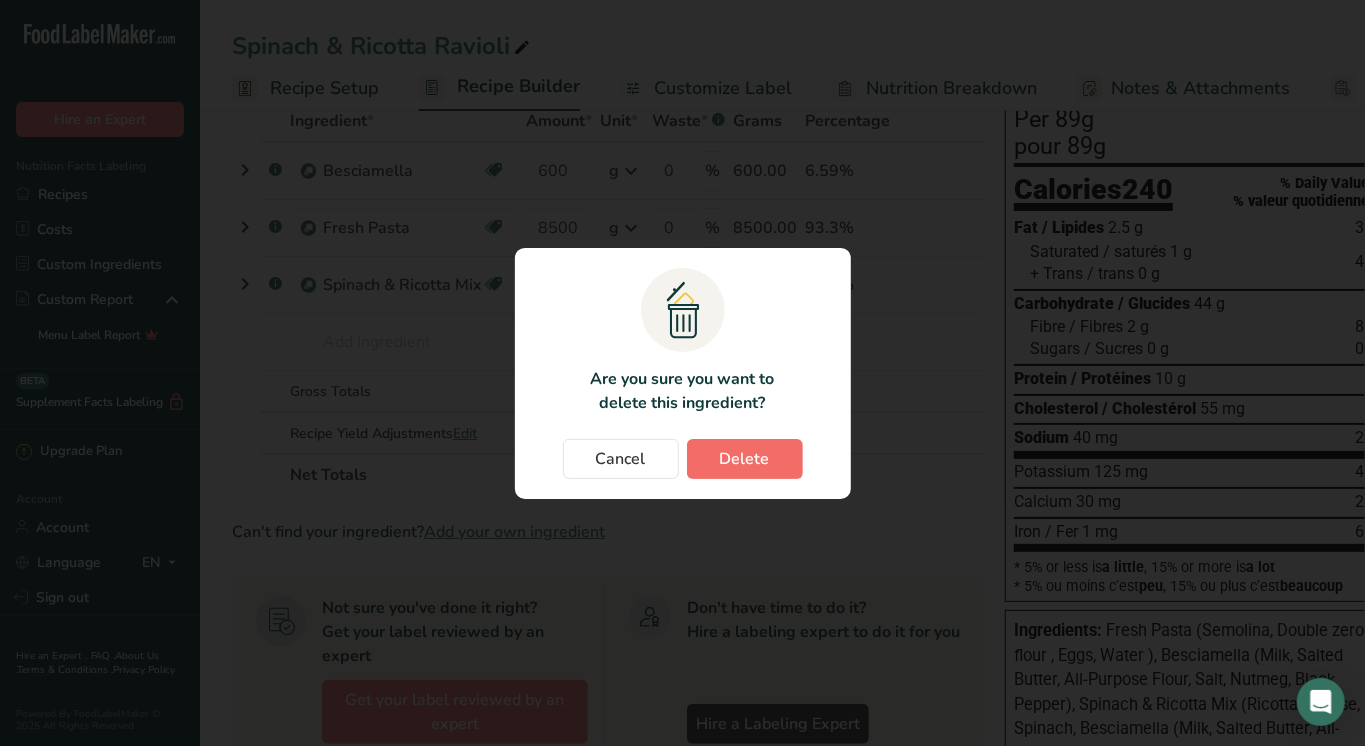click on "Delete" at bounding box center (745, 459) 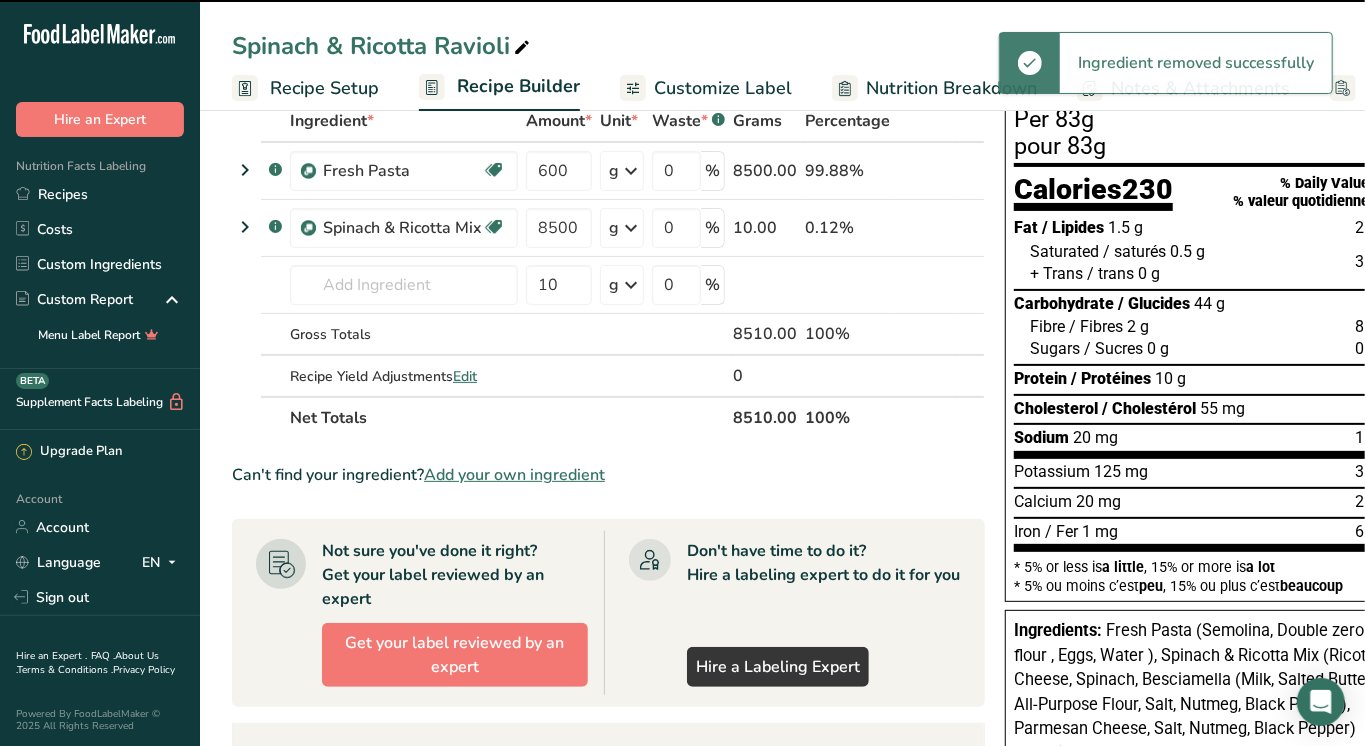 type on "8500" 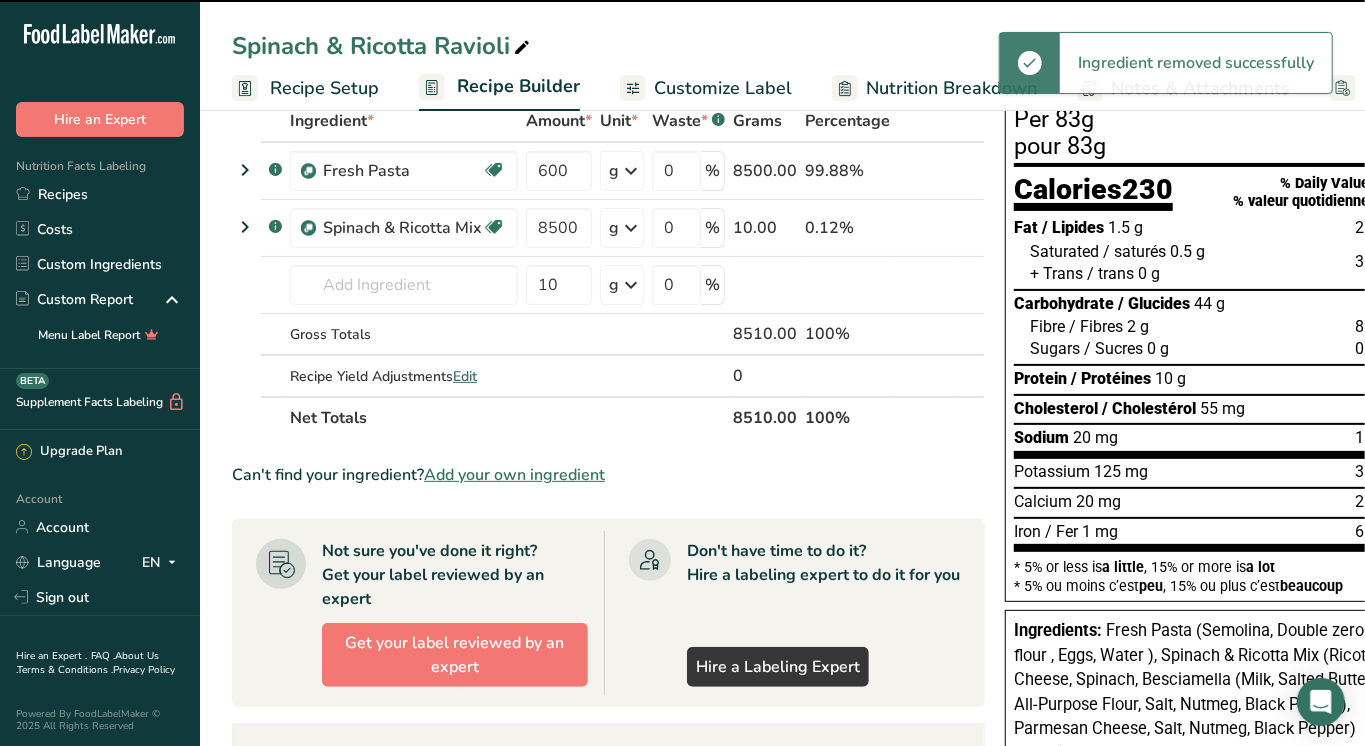 type on "10" 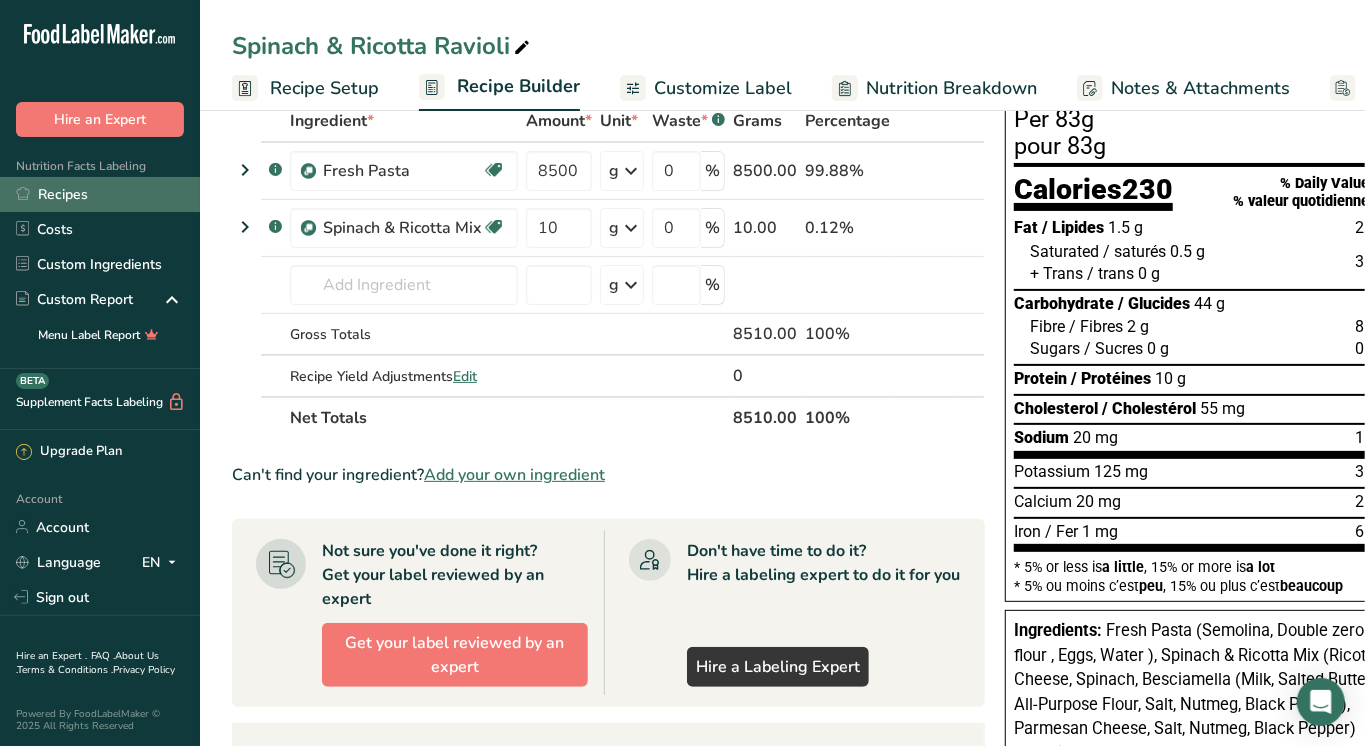 click on "Recipes" at bounding box center [100, 194] 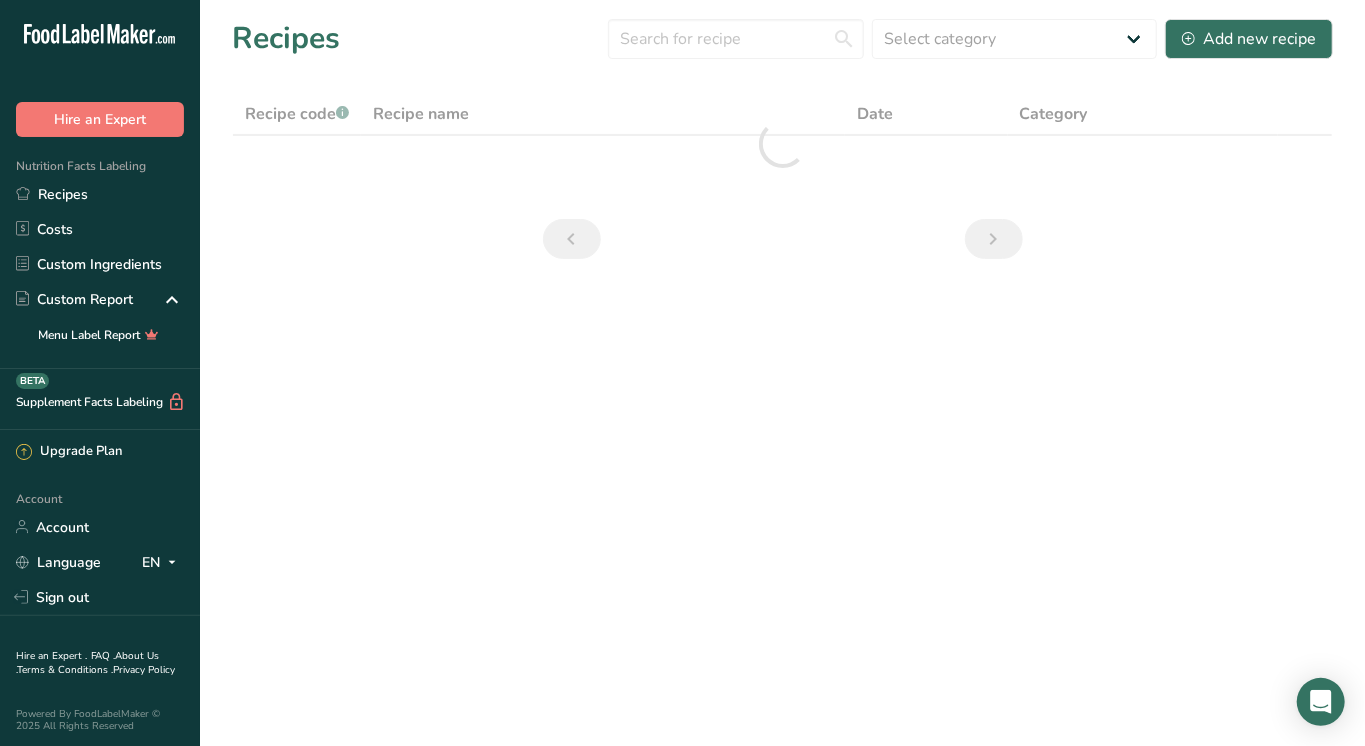 scroll, scrollTop: 0, scrollLeft: 0, axis: both 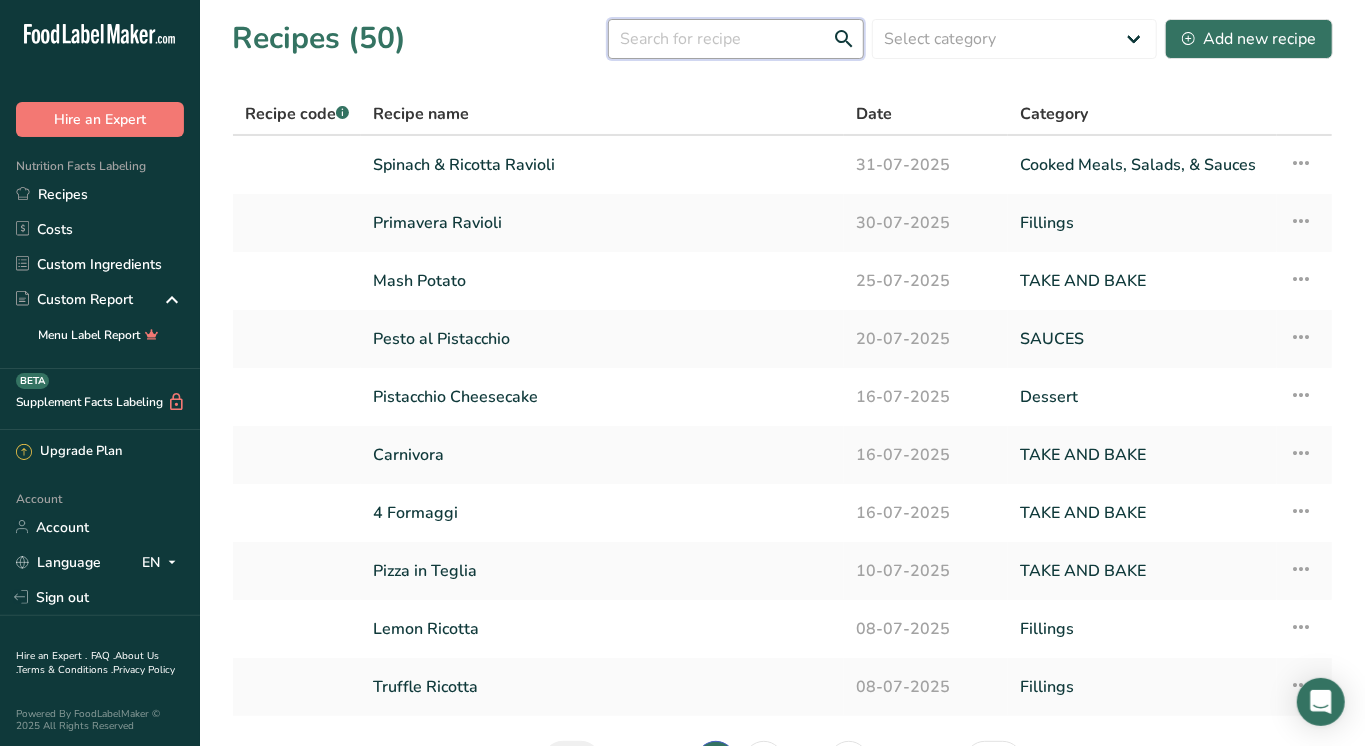 click at bounding box center [736, 39] 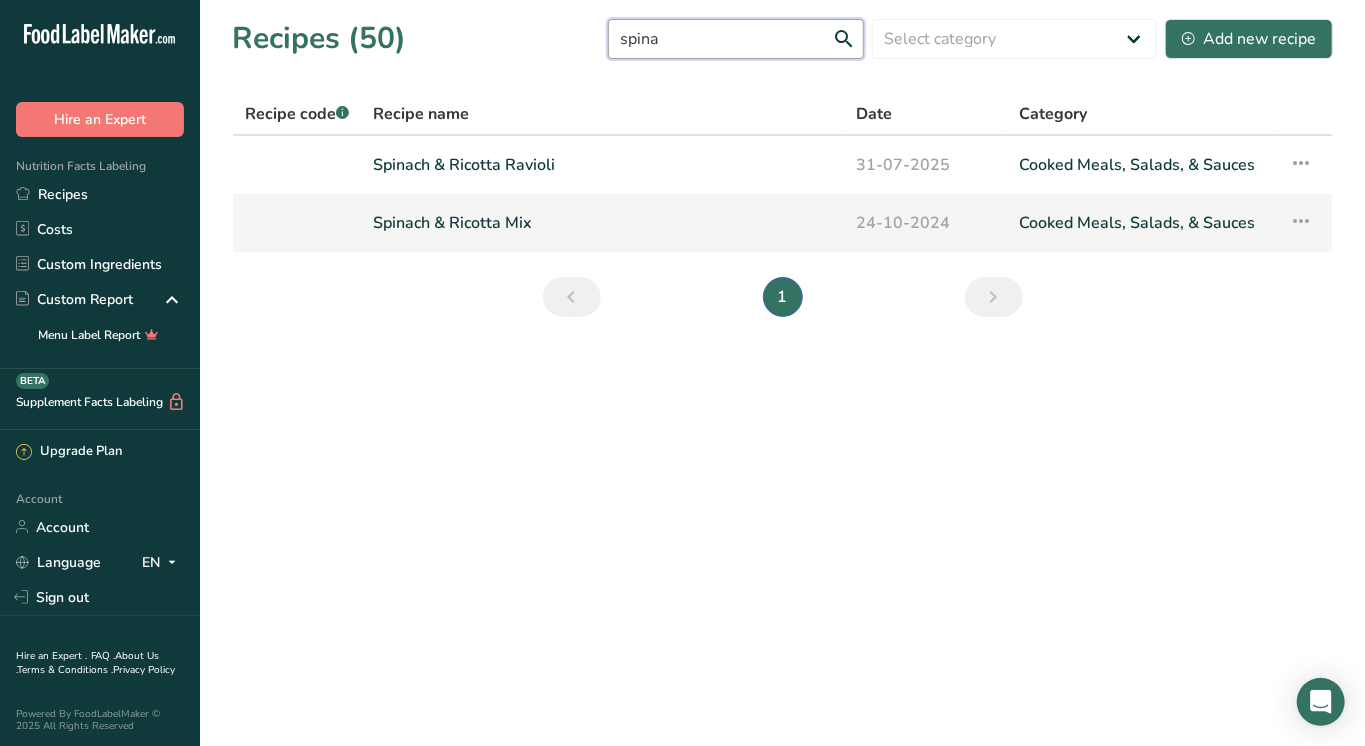 type on "spina" 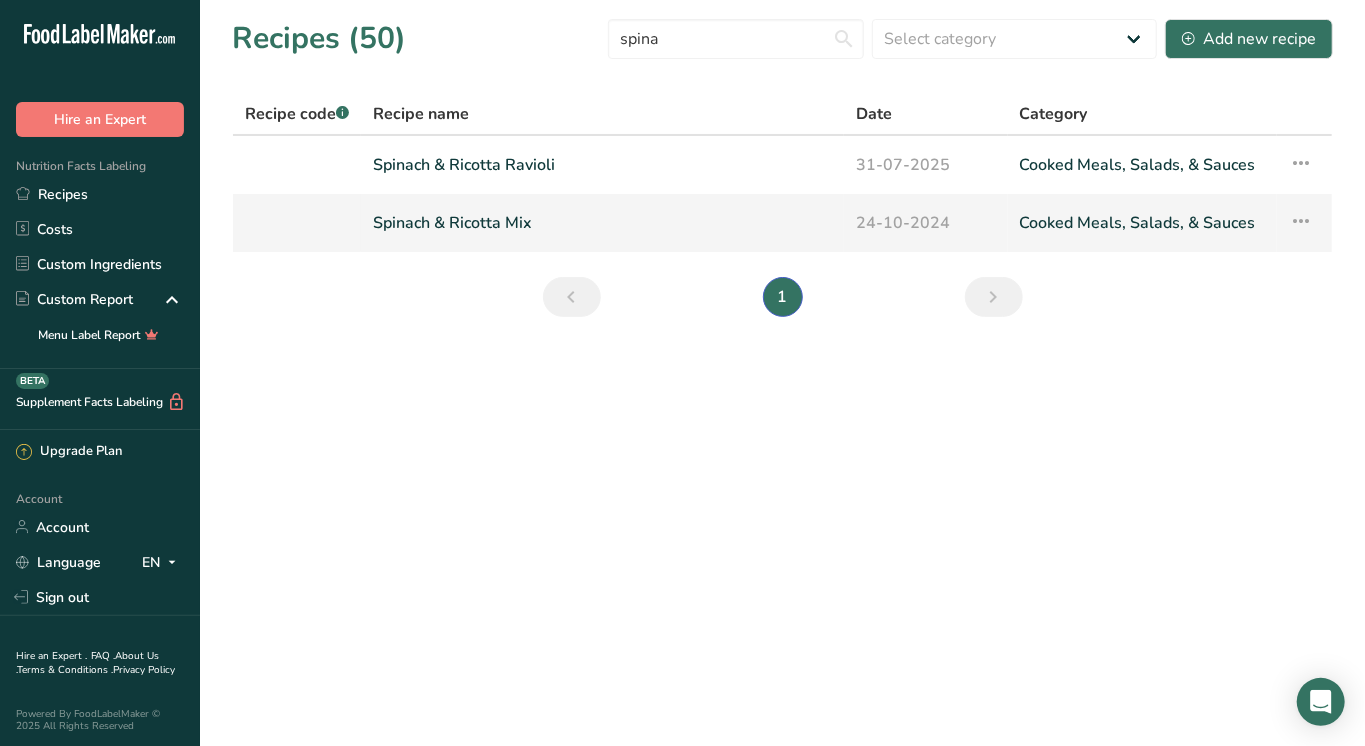 click on "Spinach & Ricotta Mix" at bounding box center (602, 223) 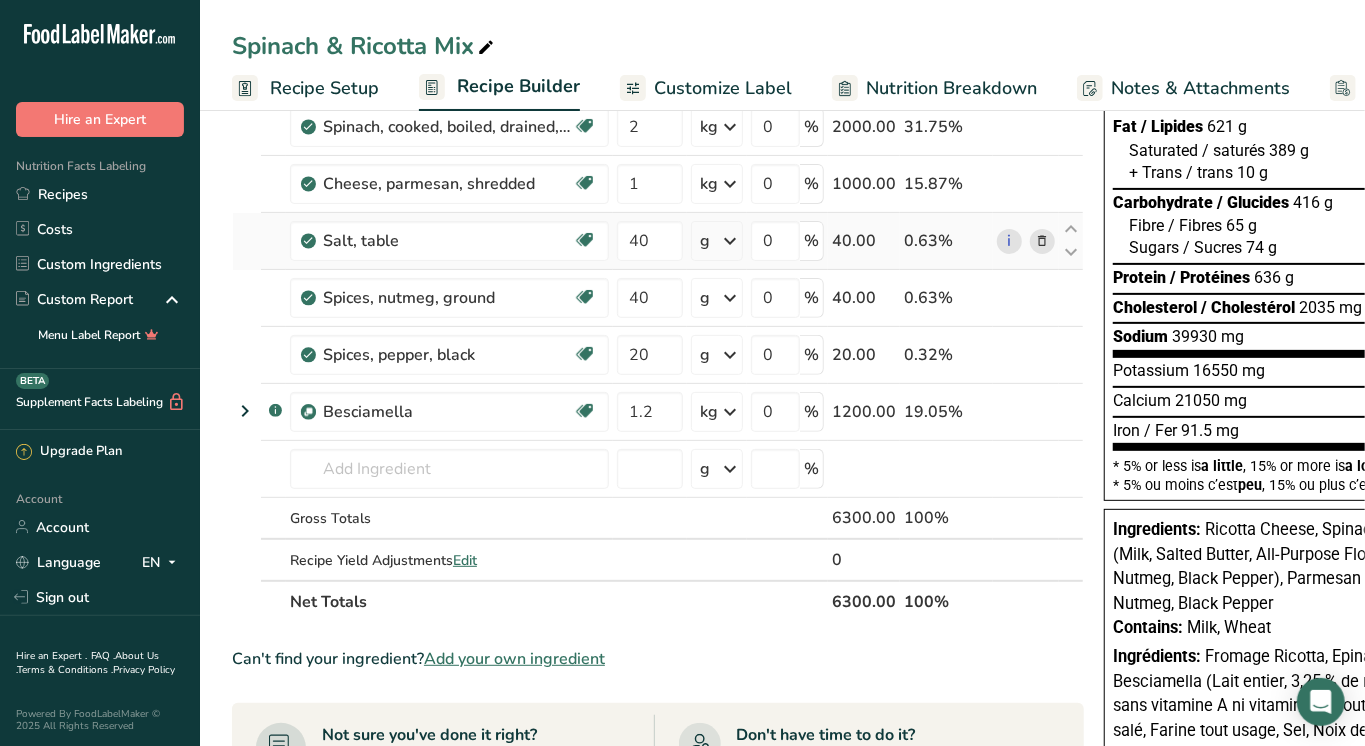 scroll, scrollTop: 222, scrollLeft: 0, axis: vertical 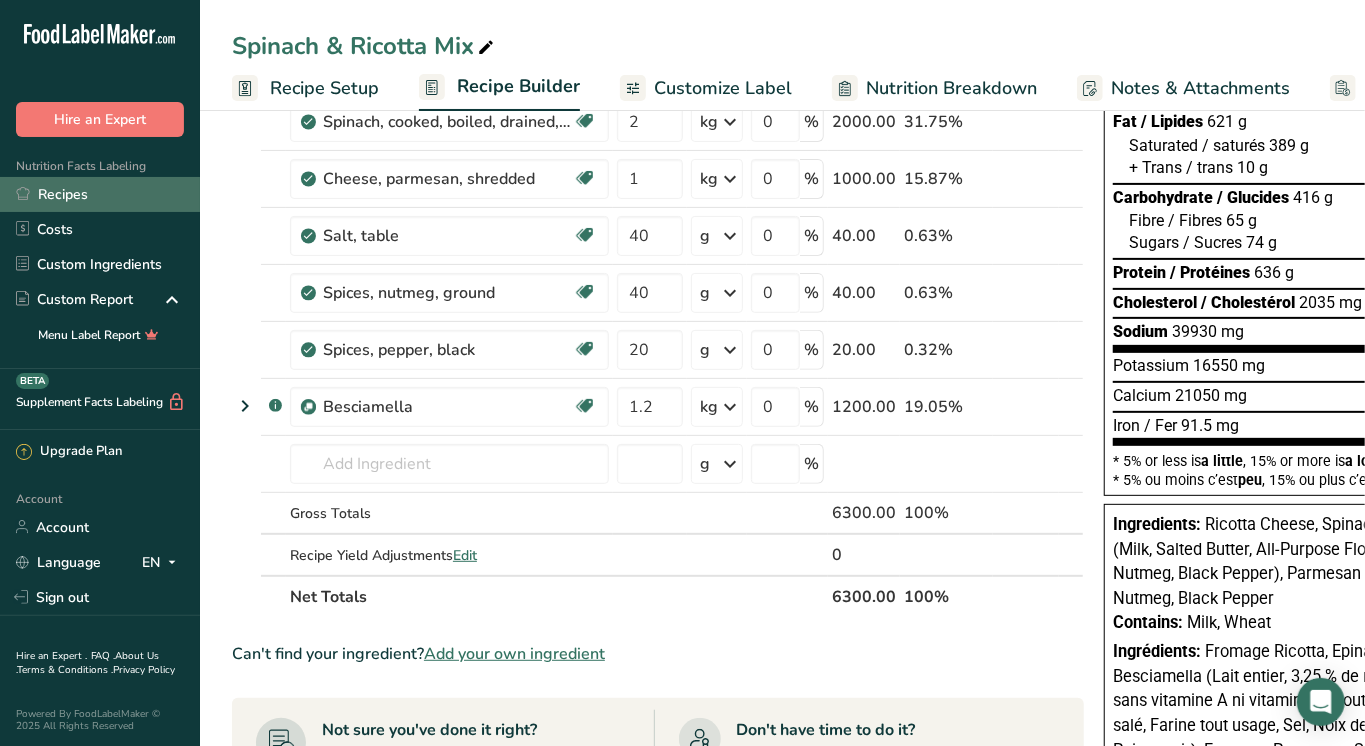 click on "Recipes" at bounding box center [100, 194] 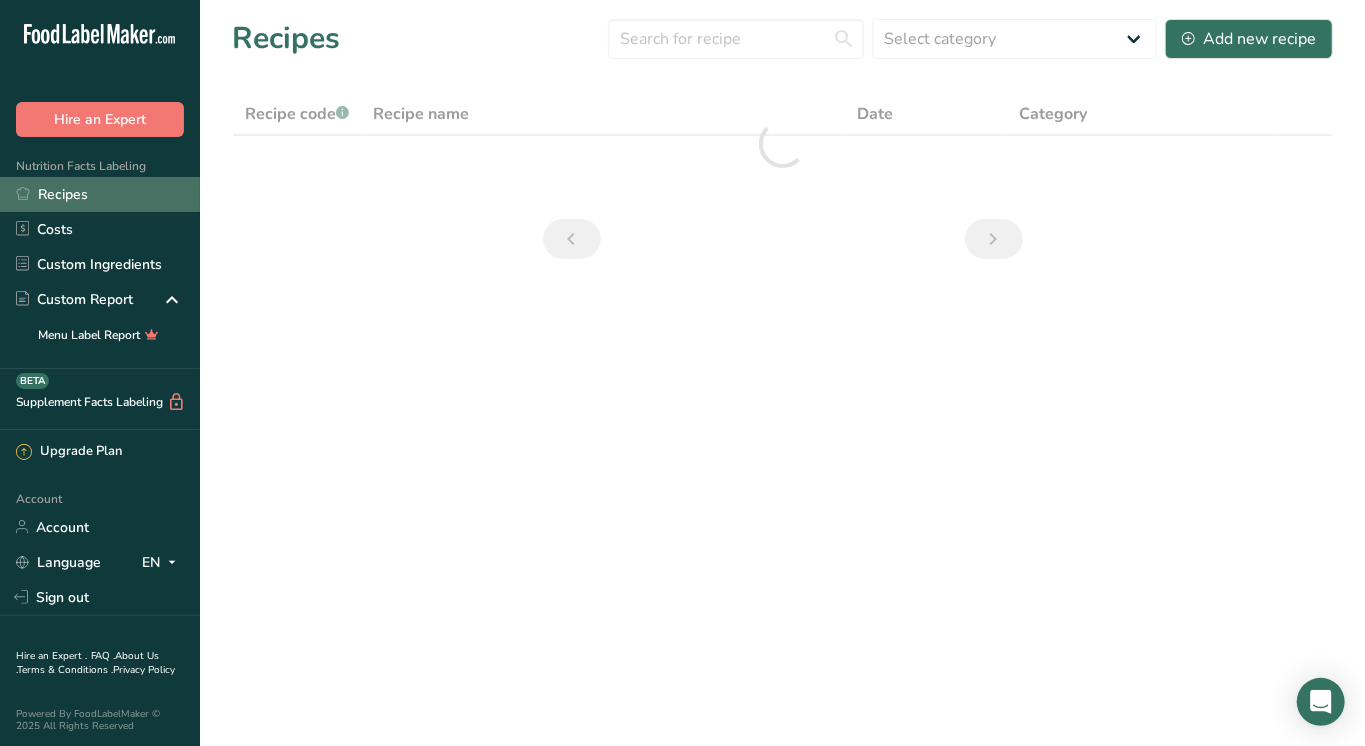 scroll, scrollTop: 0, scrollLeft: 0, axis: both 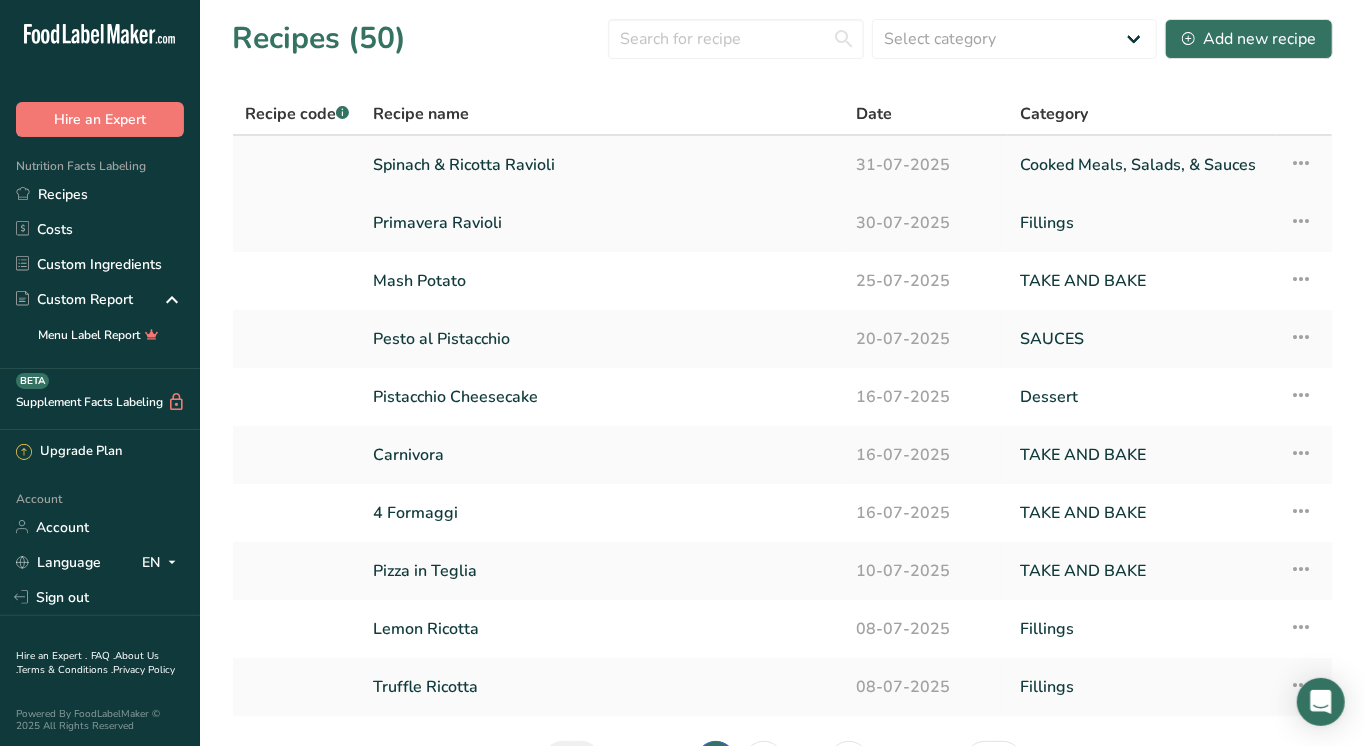 click on "Spinach & Ricotta Ravioli" at bounding box center (602, 165) 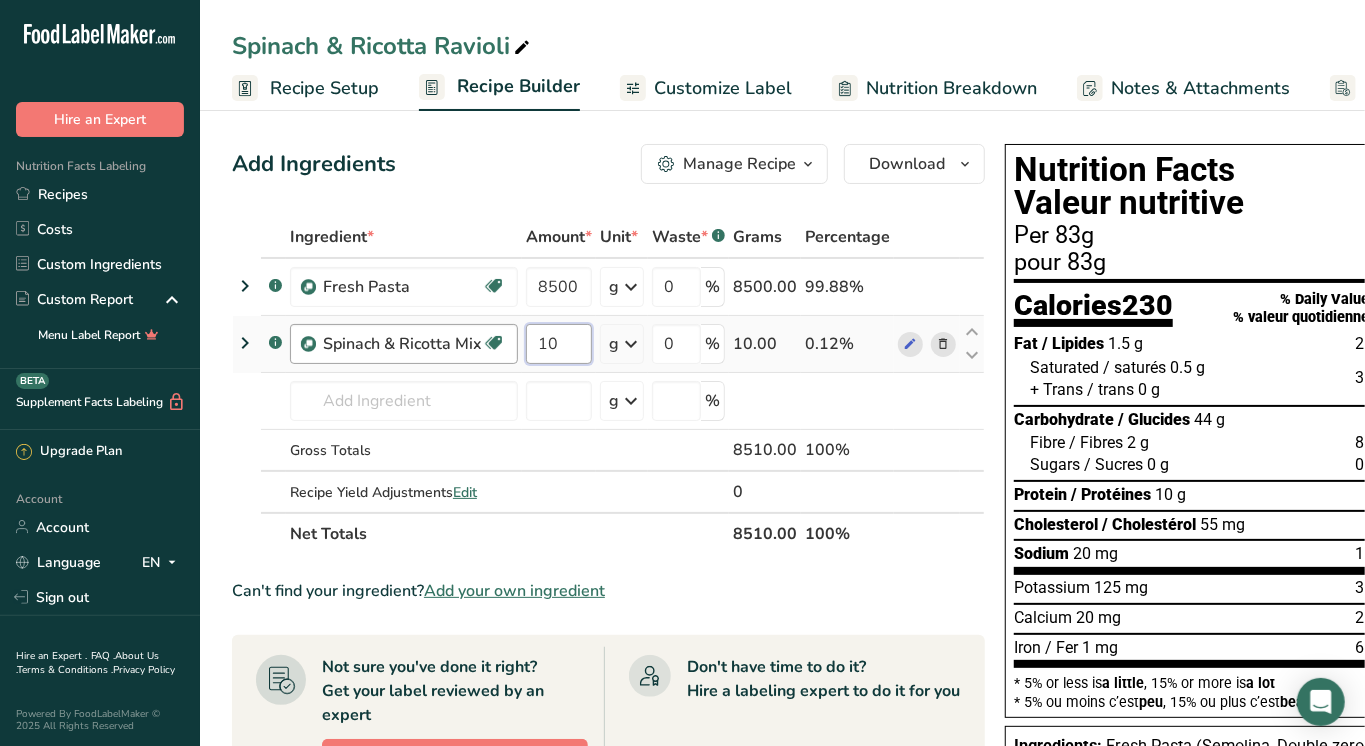 drag, startPoint x: 568, startPoint y: 345, endPoint x: 408, endPoint y: 362, distance: 160.90059 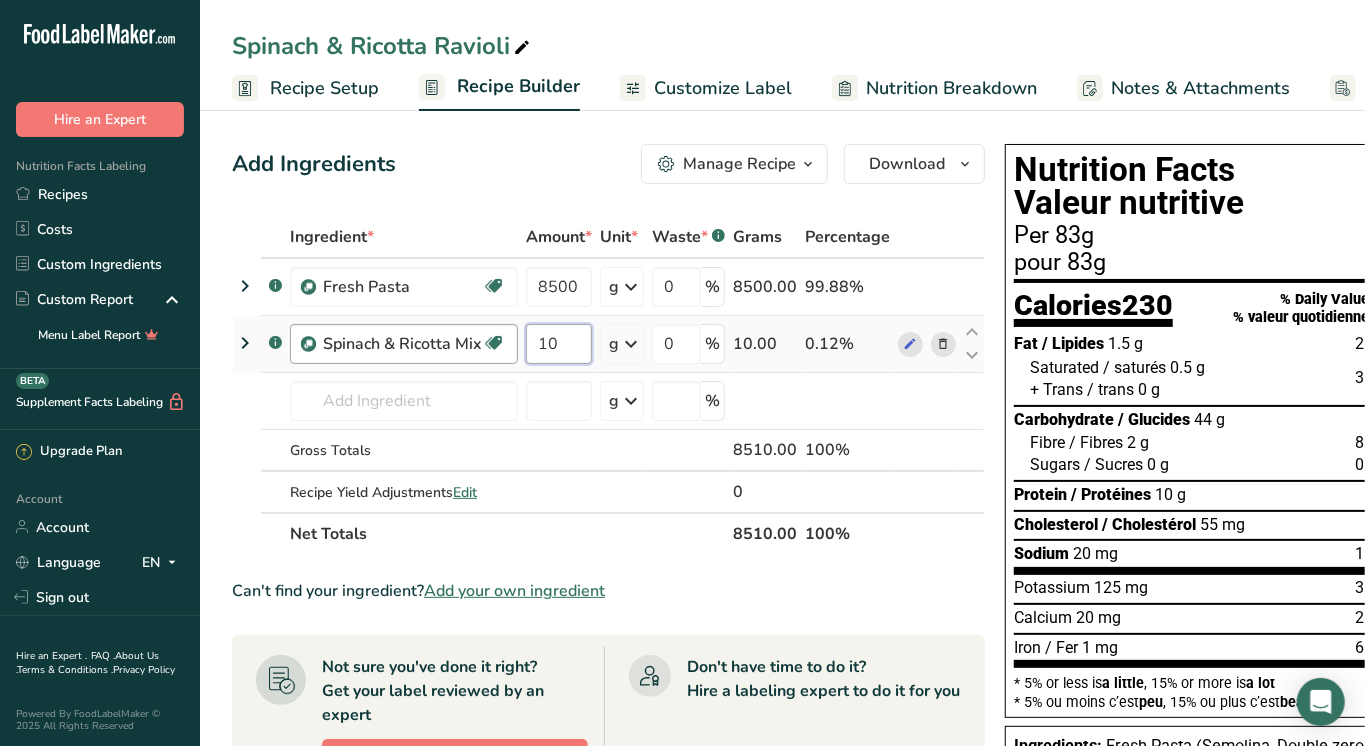 click on ".a-a{fill:#347362;}.b-a{fill:#fff;}
Spinach & Ricotta Mix
Source of Antioxidants
Dairy free
Gluten free
Vegan
Vegetarian
Soy free
10
g
Weight Units
g
kg
mg
See more
Volume Units
l
mL
fl oz
See more
0
%
10.00
0.12%" at bounding box center [608, 344] 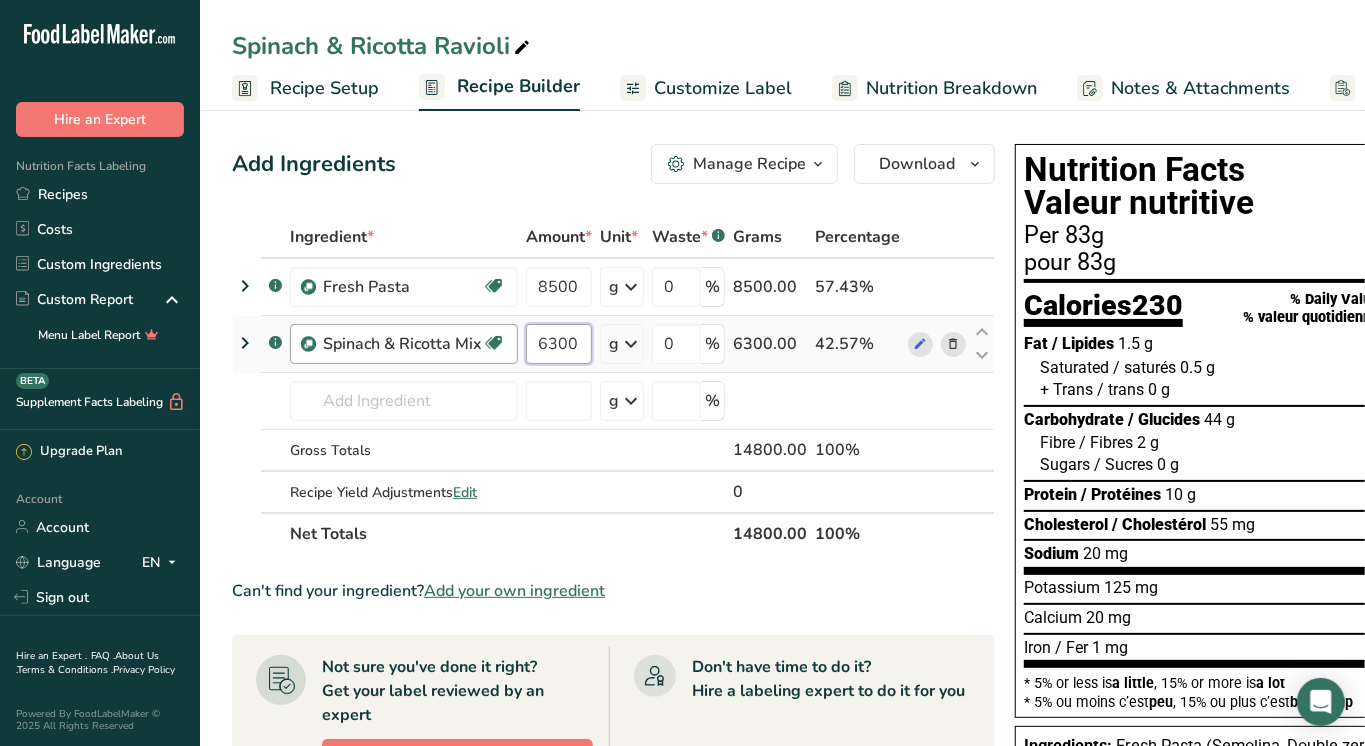 type on "6300" 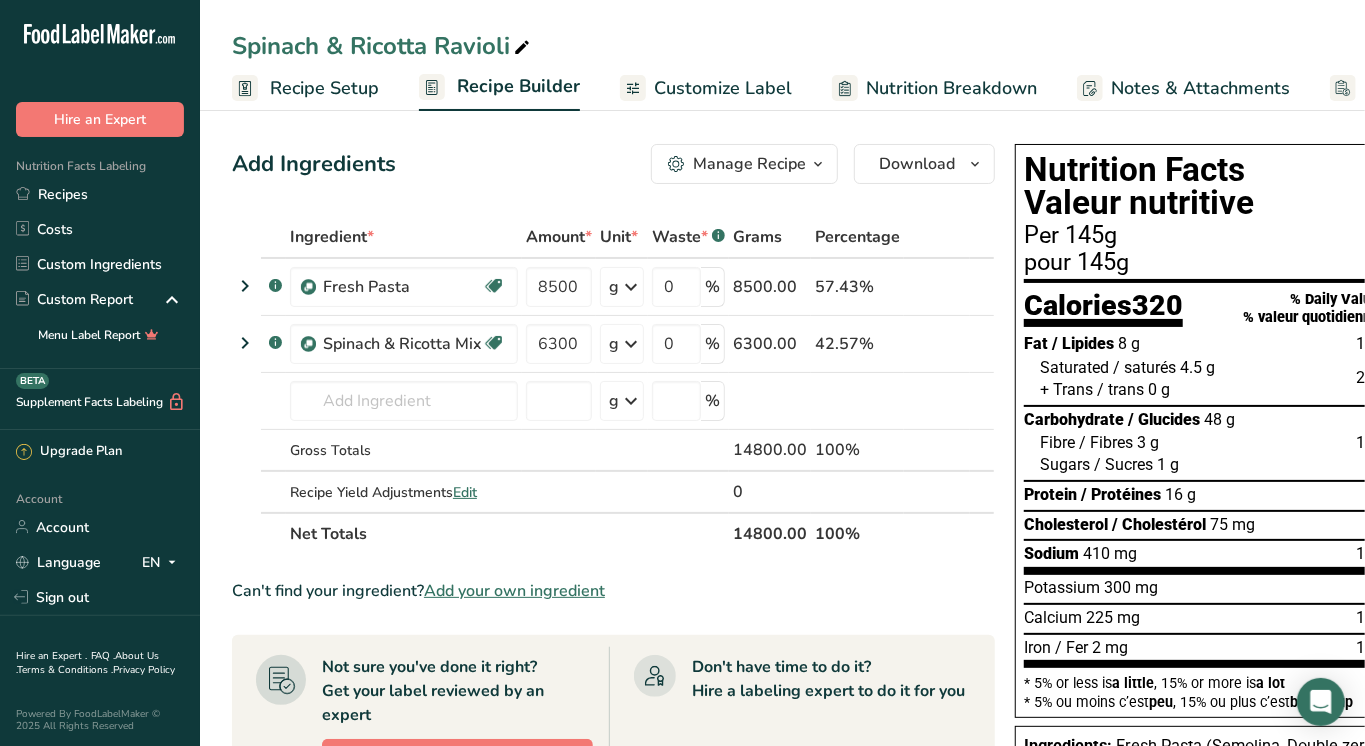 click on "Recipe Setup" at bounding box center [324, 88] 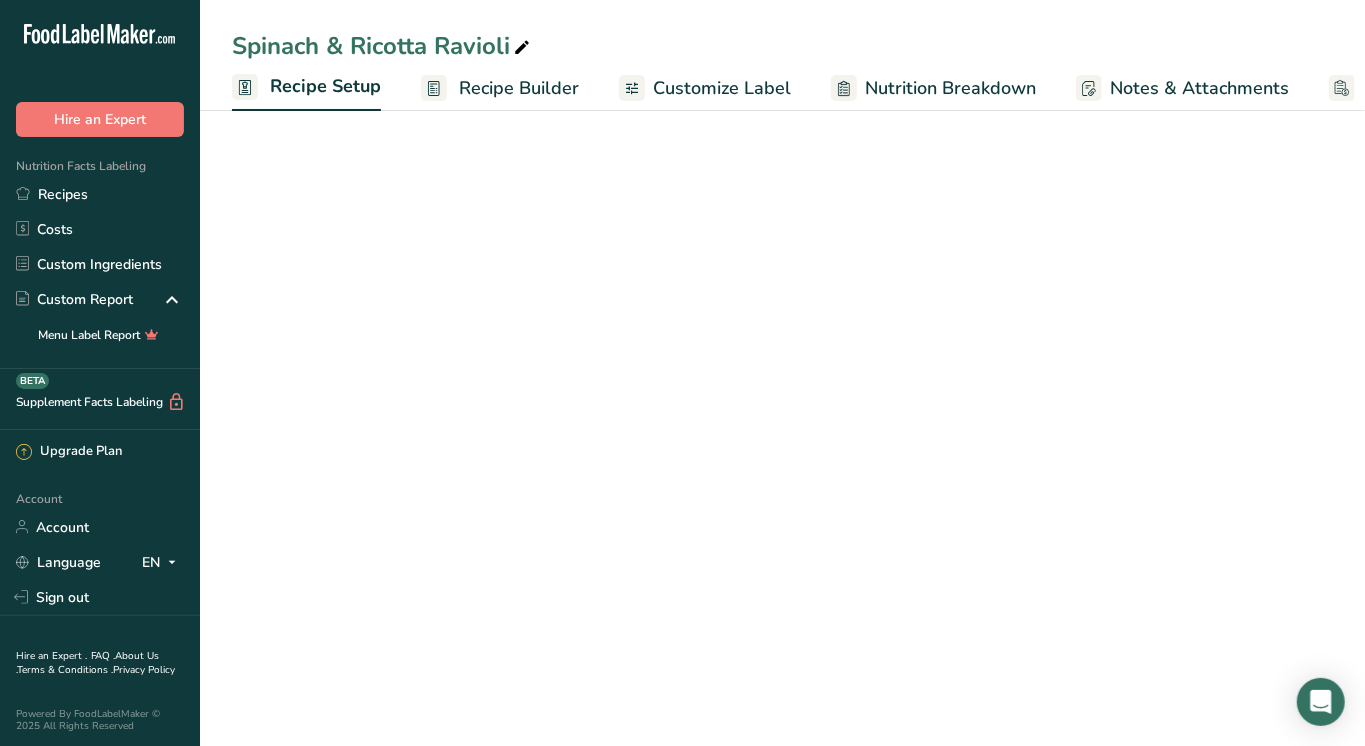 scroll, scrollTop: 0, scrollLeft: 6, axis: horizontal 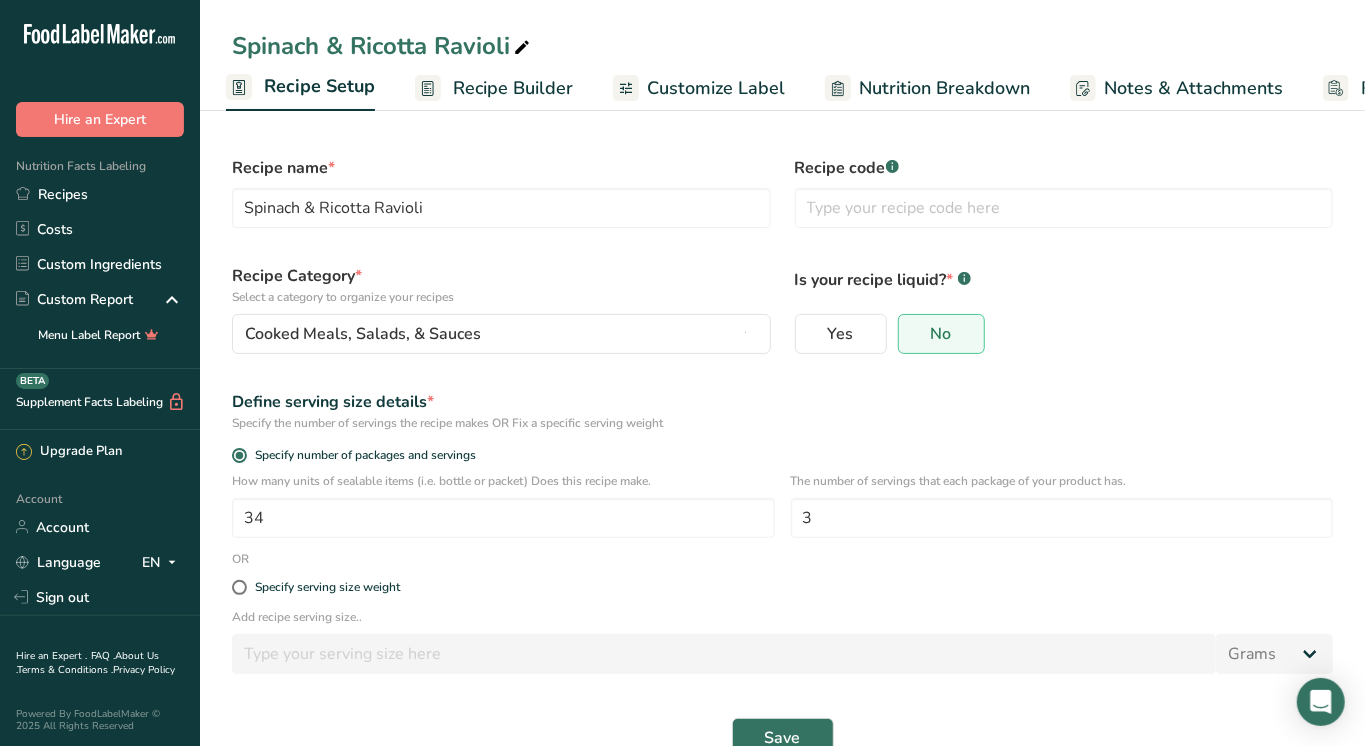 click on "Recipe Builder" at bounding box center [513, 88] 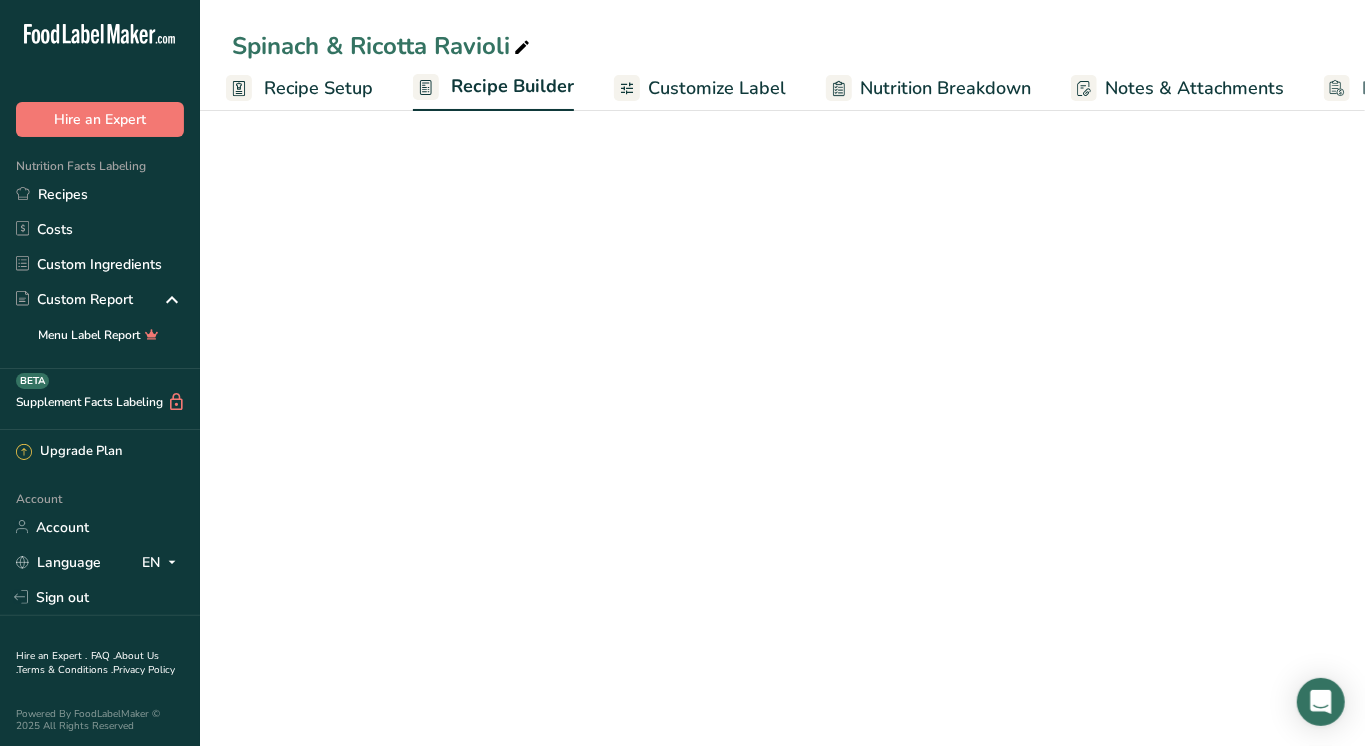 scroll, scrollTop: 0, scrollLeft: 156, axis: horizontal 